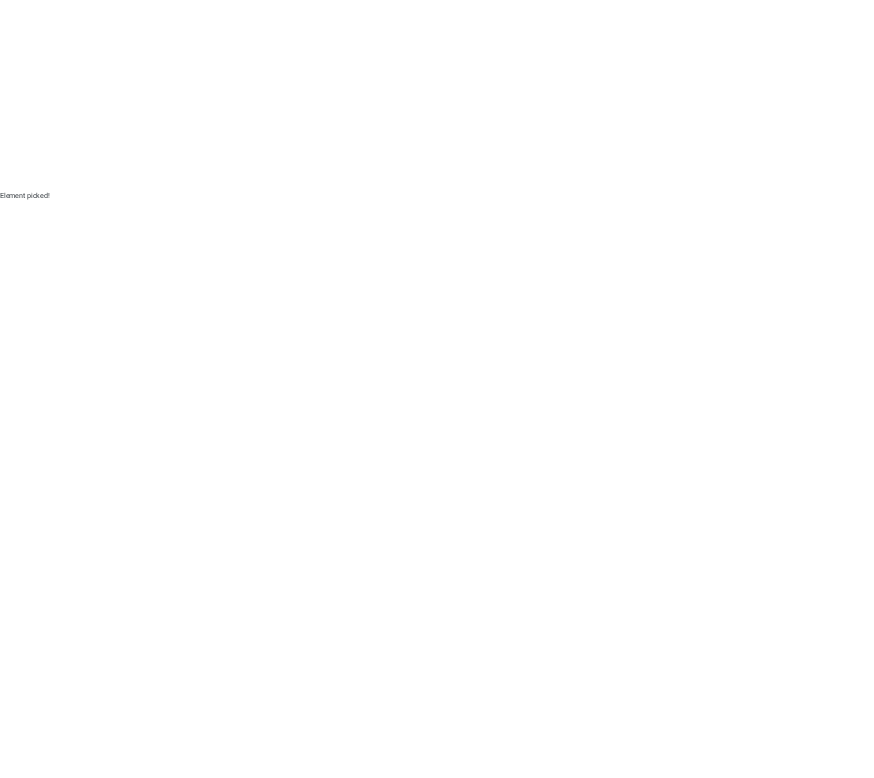 scroll, scrollTop: 0, scrollLeft: 0, axis: both 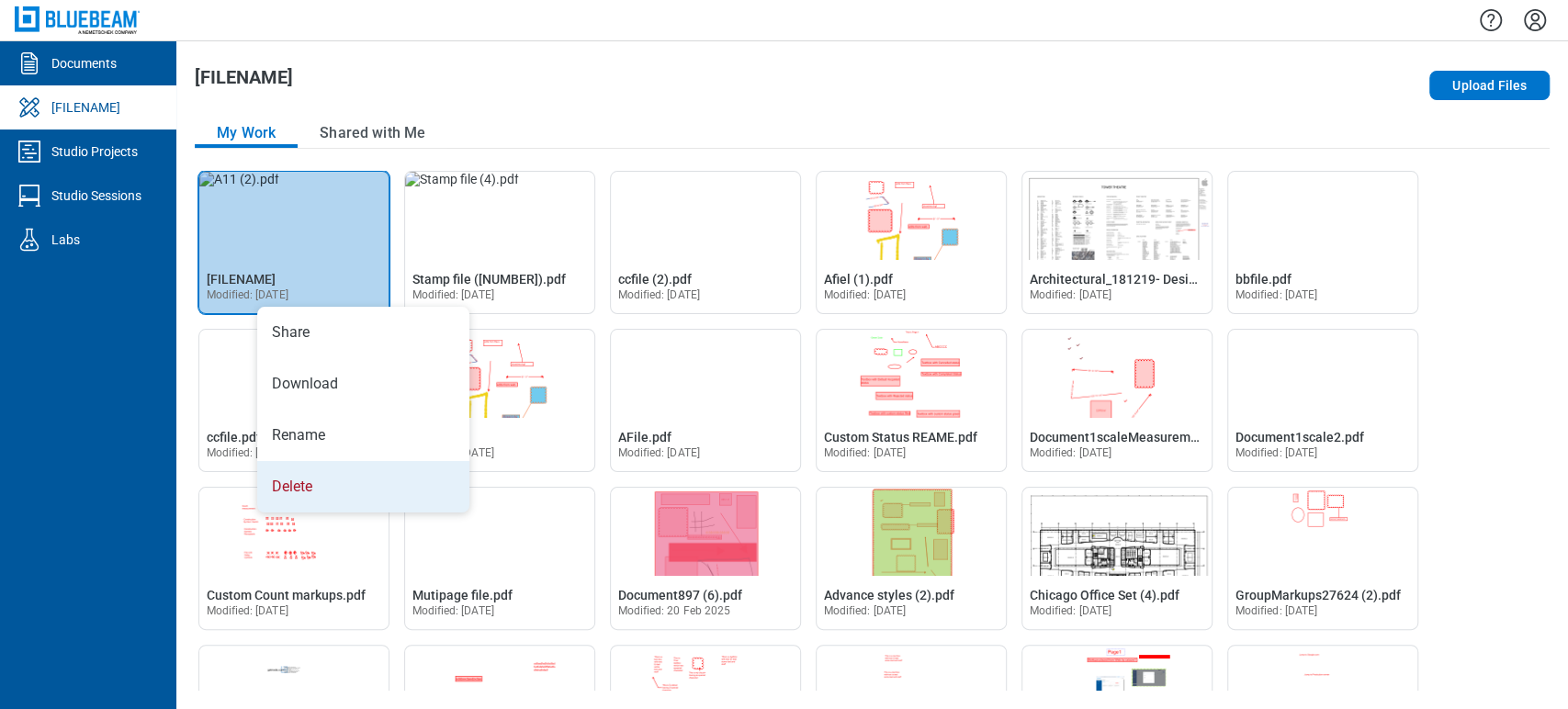 click on "Delete" at bounding box center (363, 487) 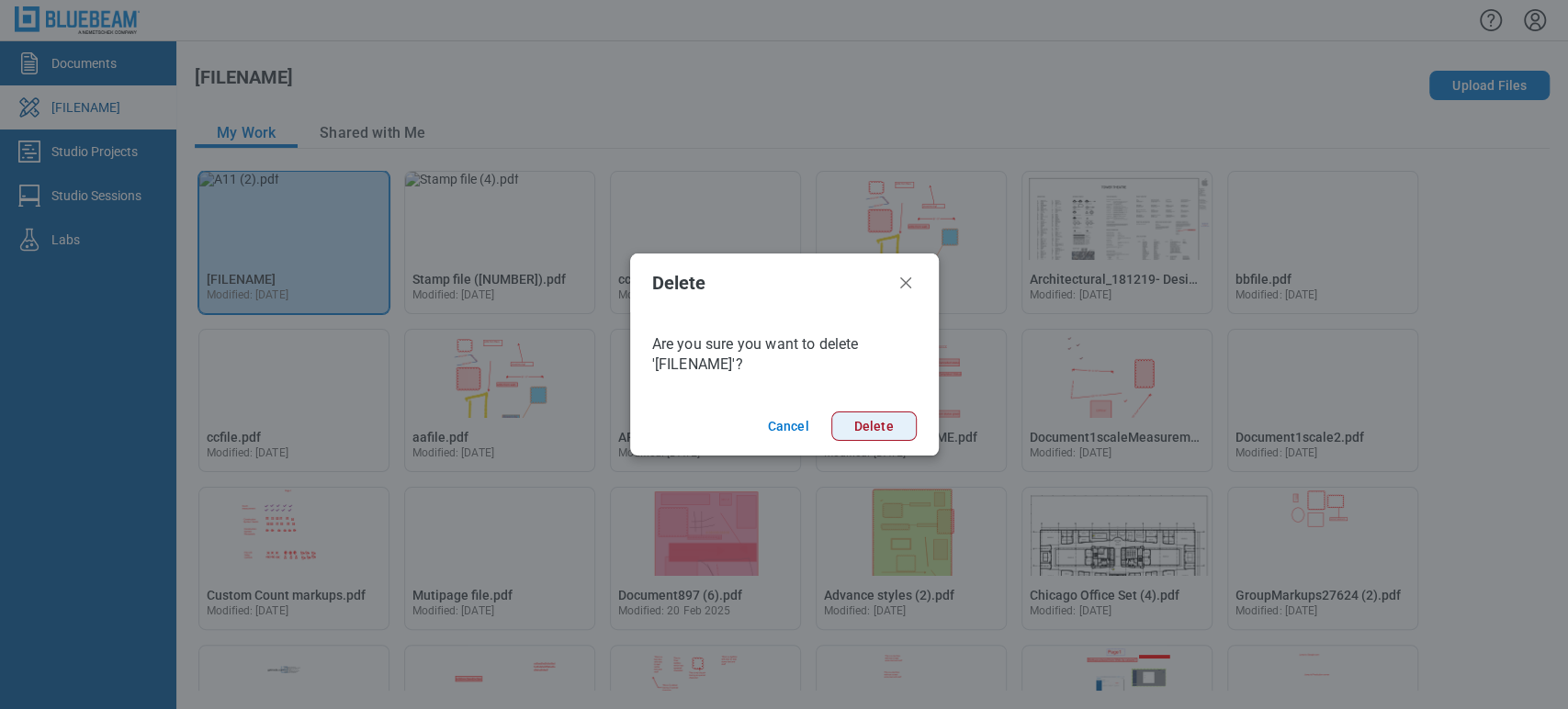 click on "Delete" at bounding box center (874, 426) 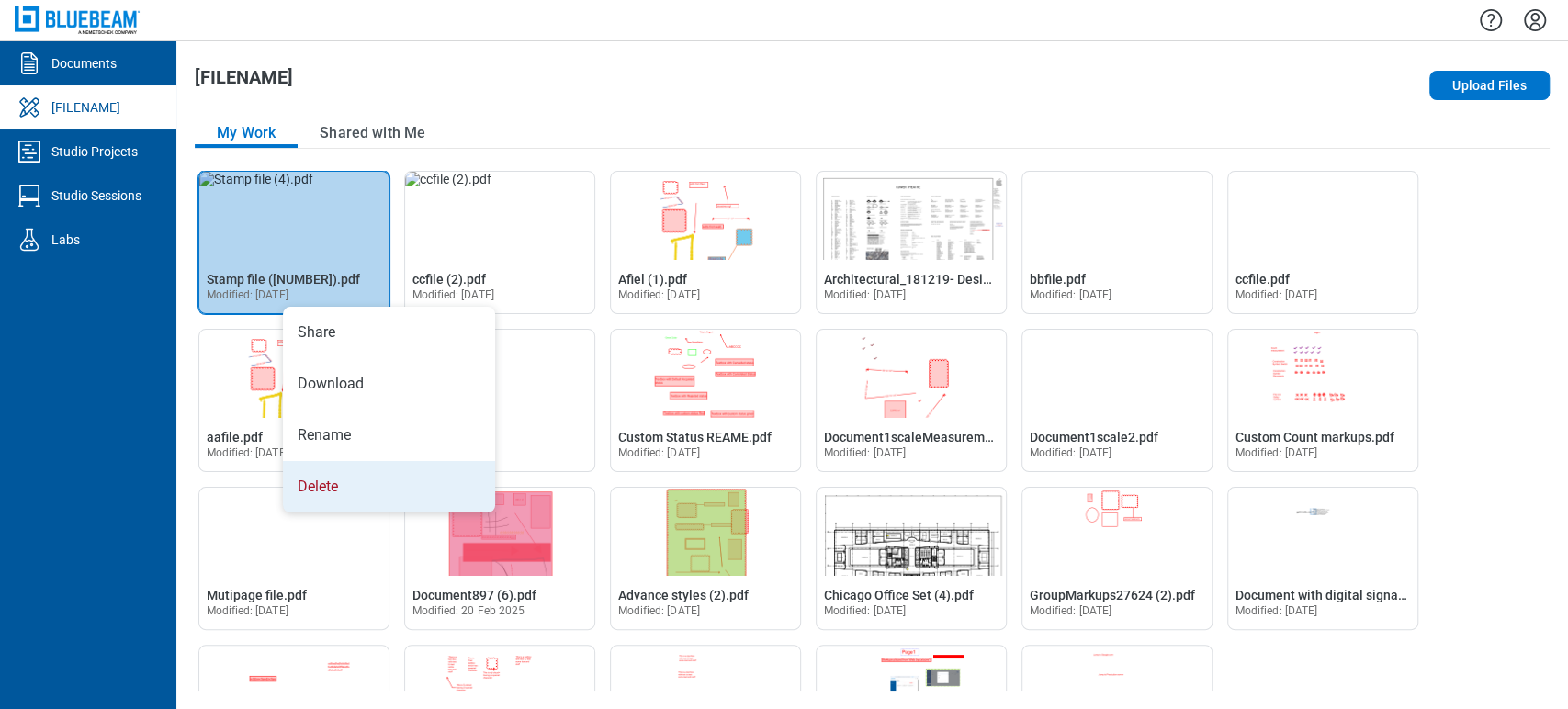 click on "Delete" at bounding box center [389, 487] 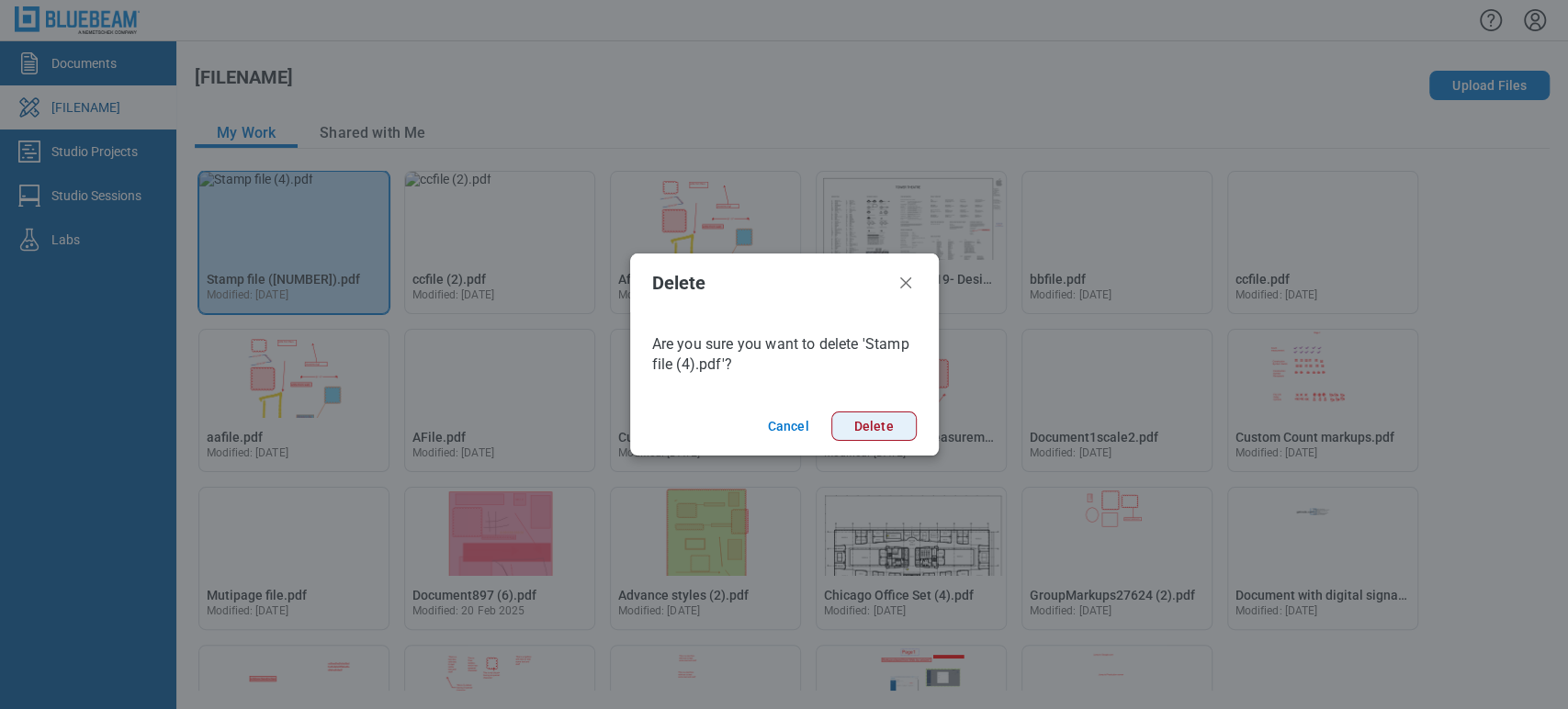 click on "Delete" at bounding box center (874, 426) 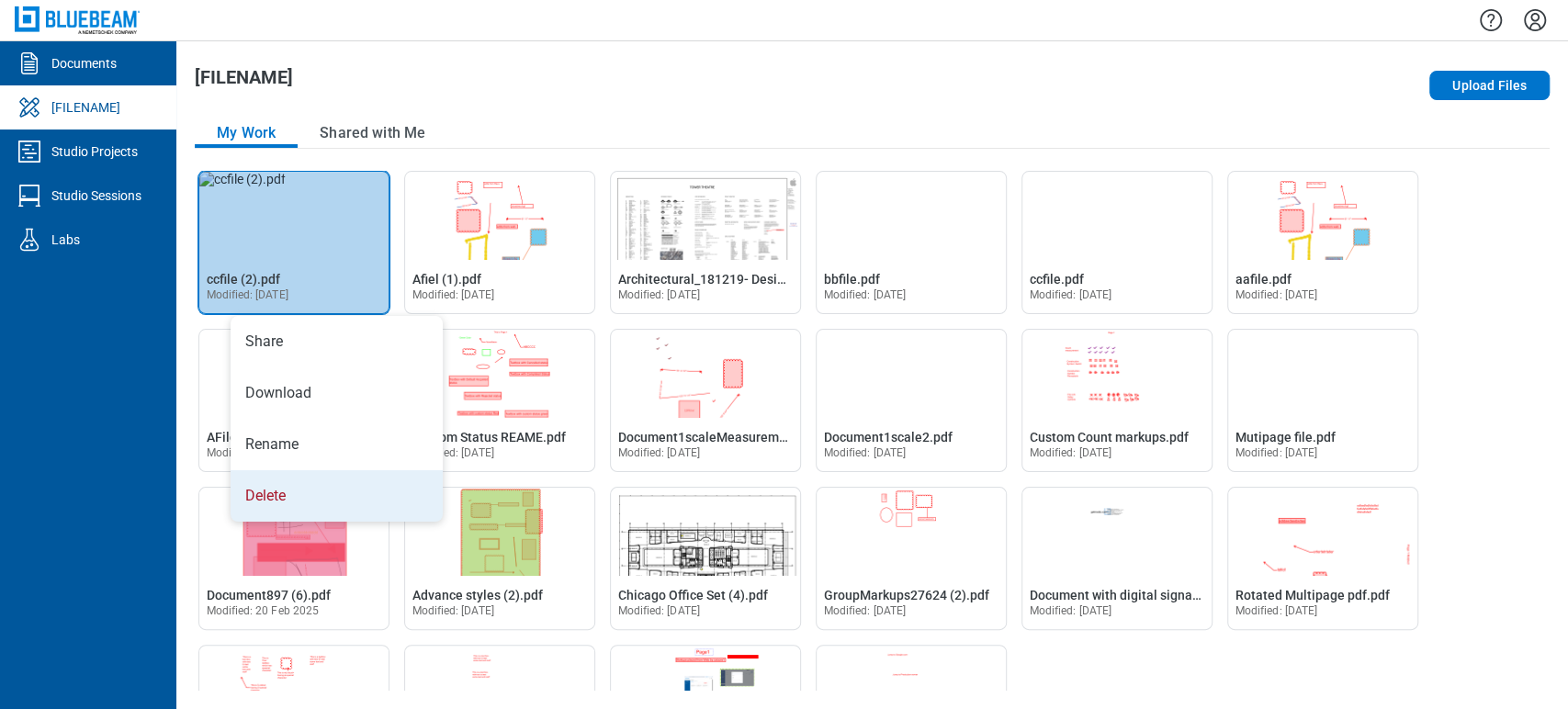 click on "Delete" at bounding box center [336, 496] 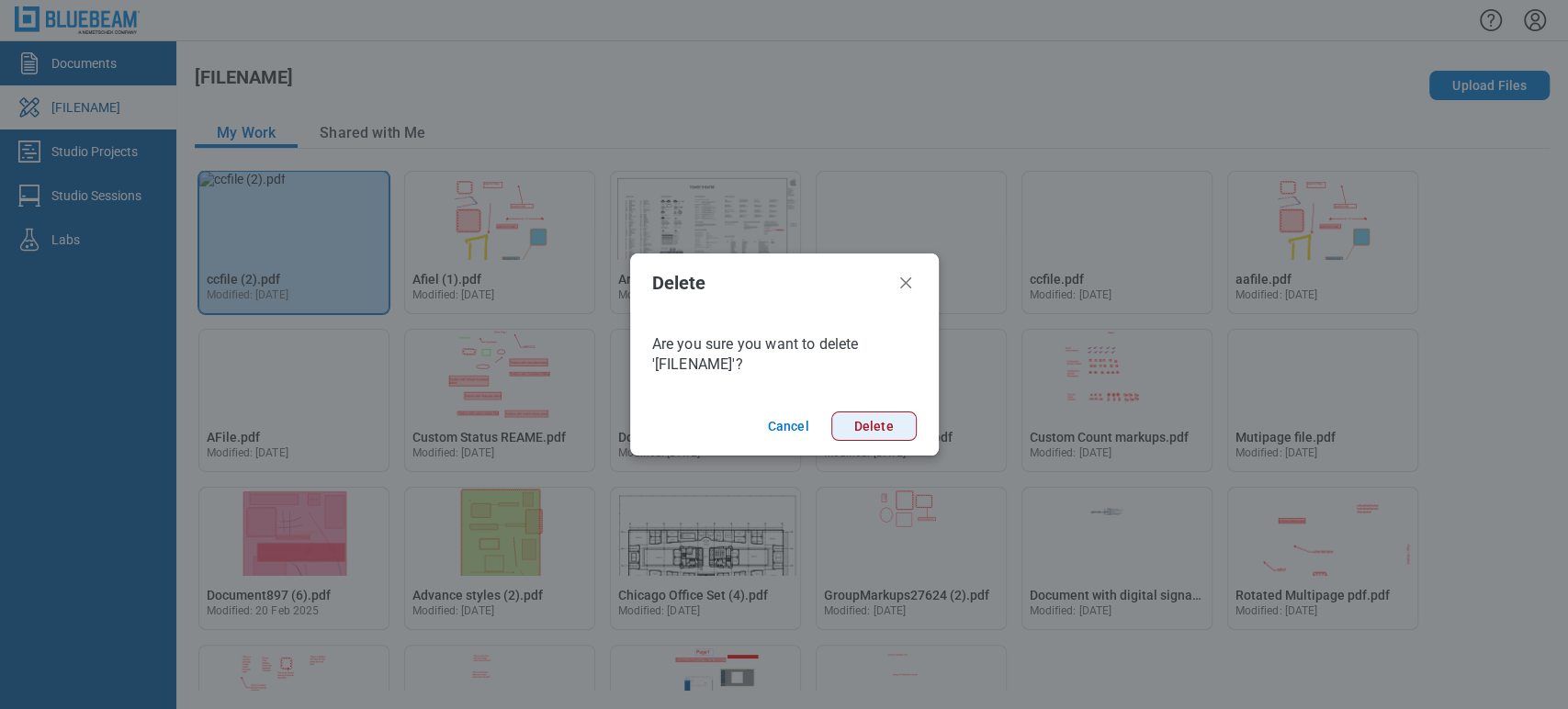 click on "Delete" at bounding box center [874, 426] 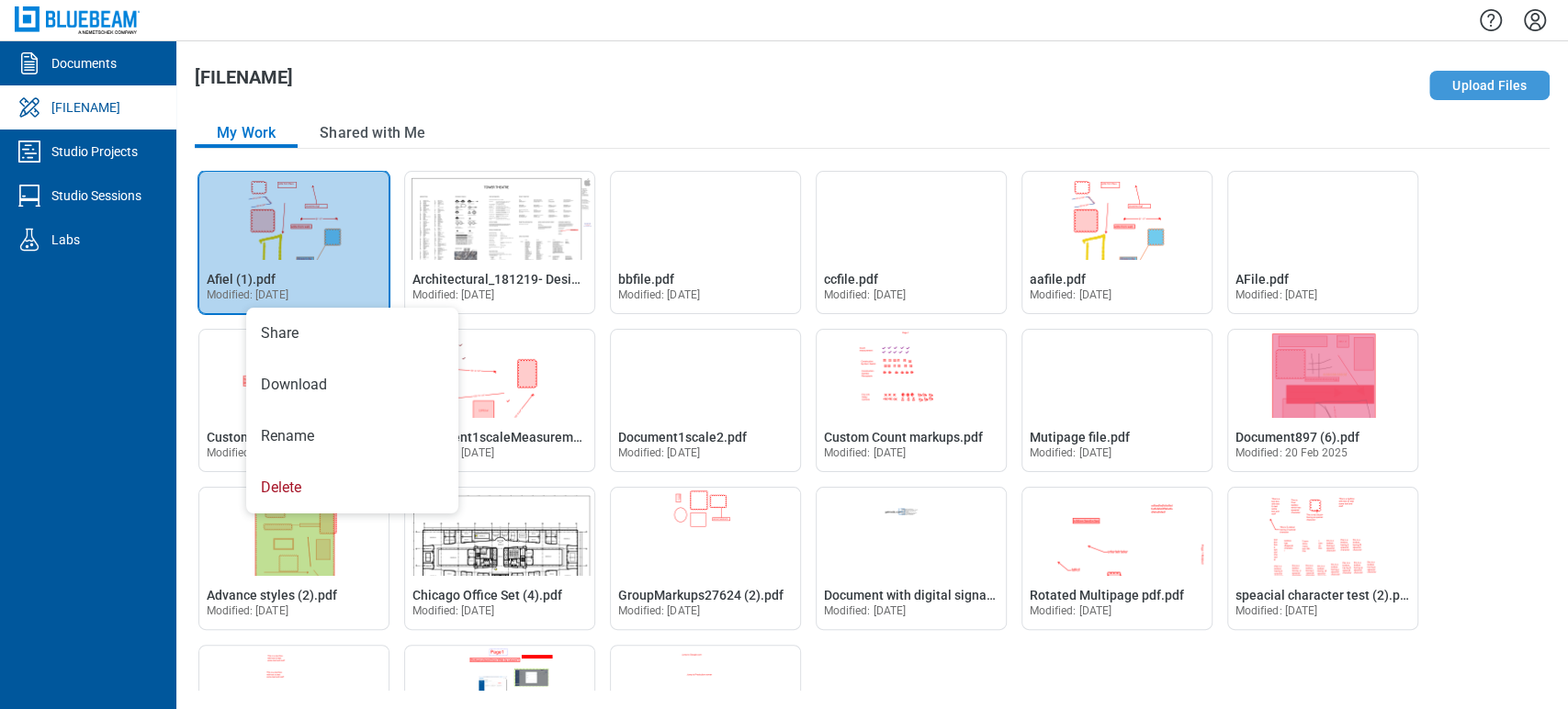 click on "Upload Files" at bounding box center [1489, 85] 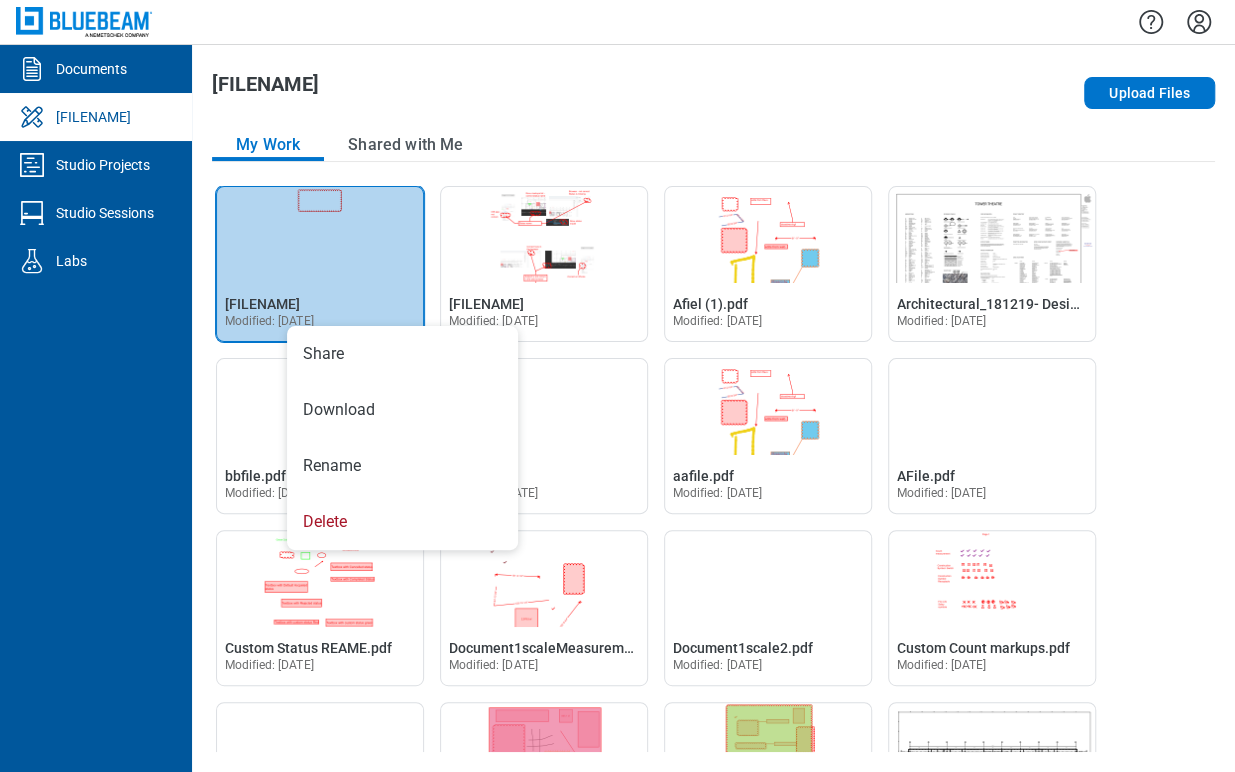 type 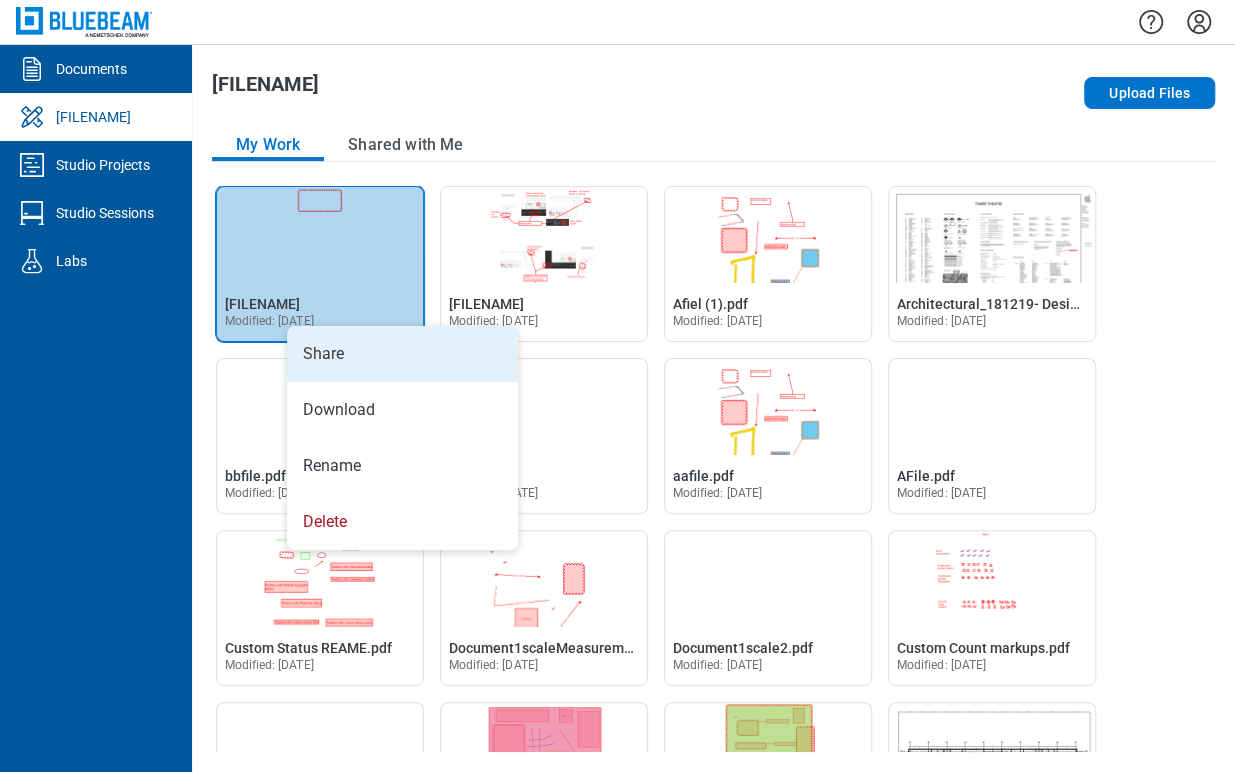 click on "Share" at bounding box center (402, 354) 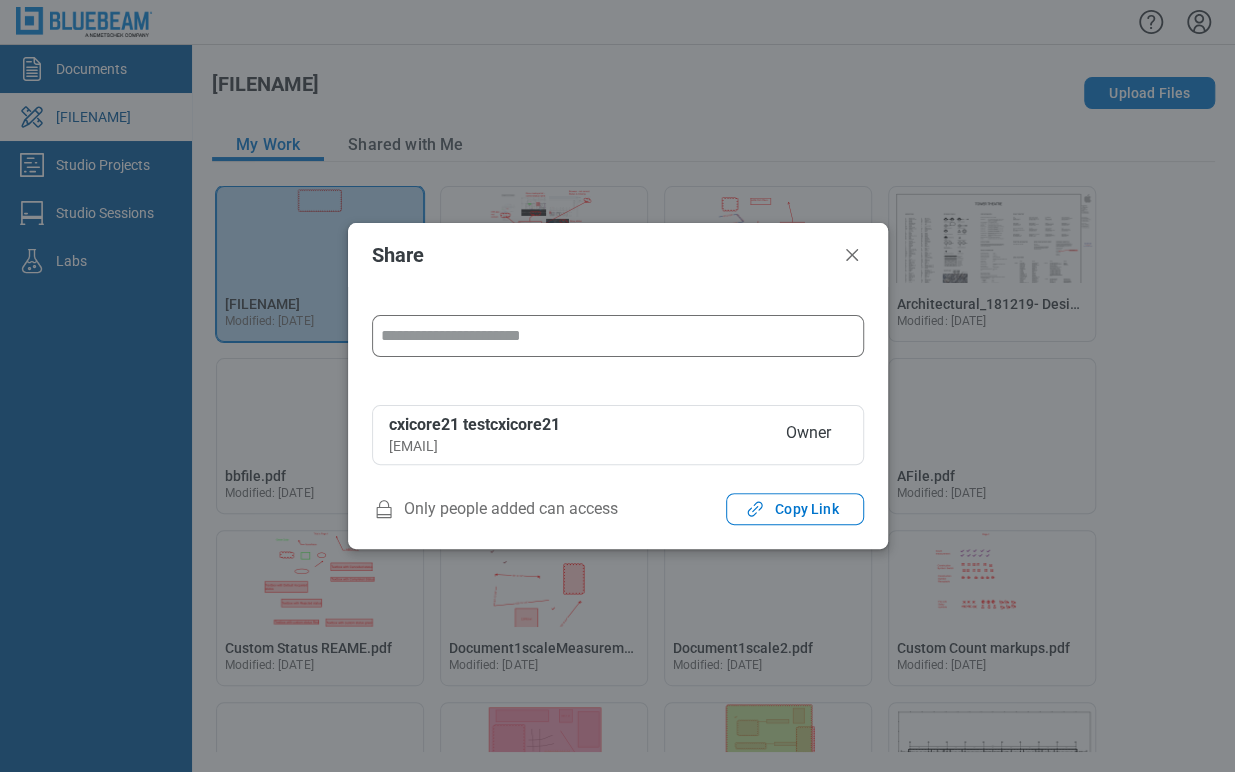 click at bounding box center [618, 336] 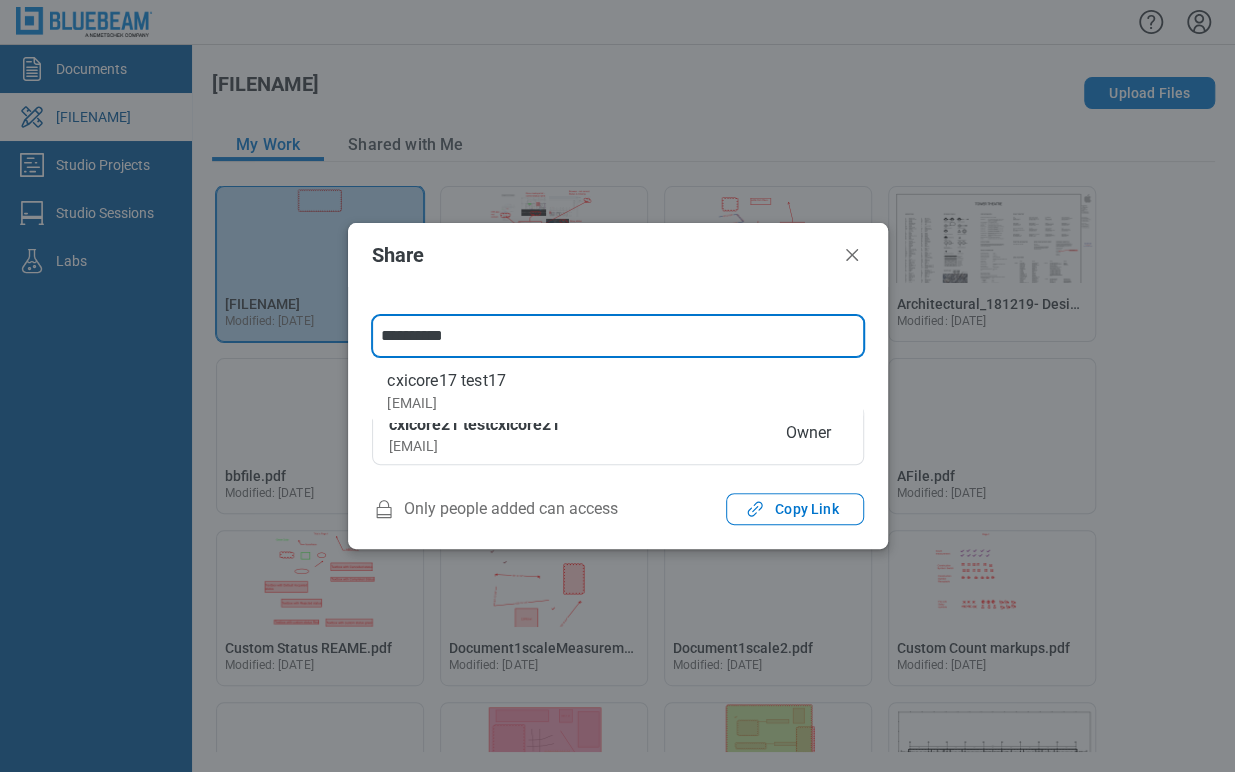 type on "**********" 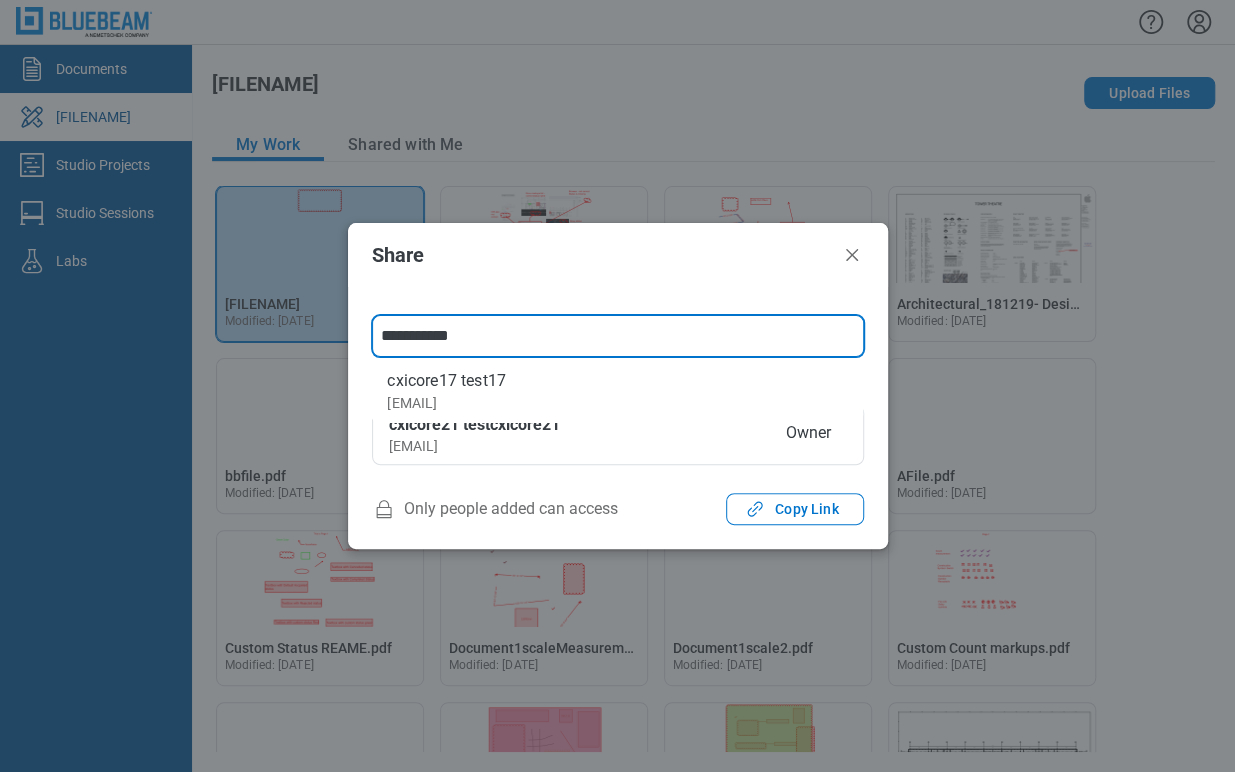 drag, startPoint x: 442, startPoint y: 338, endPoint x: 442, endPoint y: 350, distance: 12 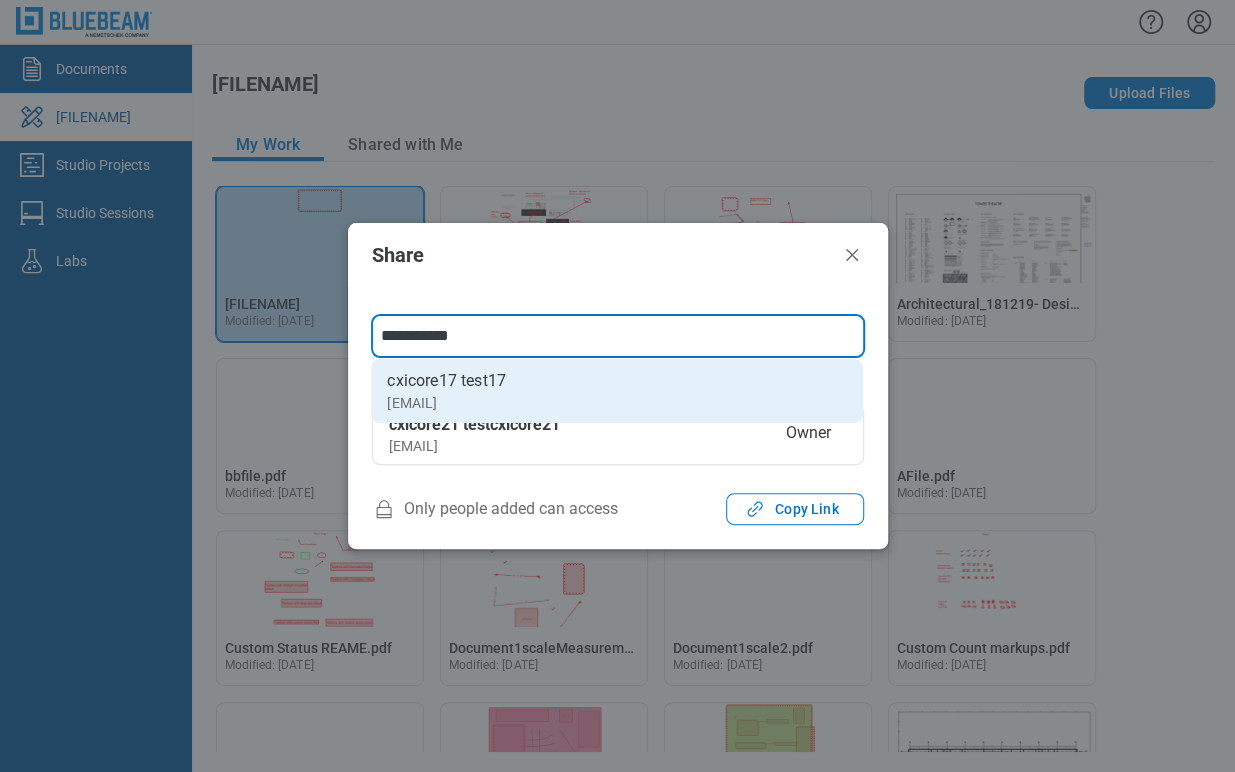 click on "cxicore17 test17" at bounding box center (446, 381) 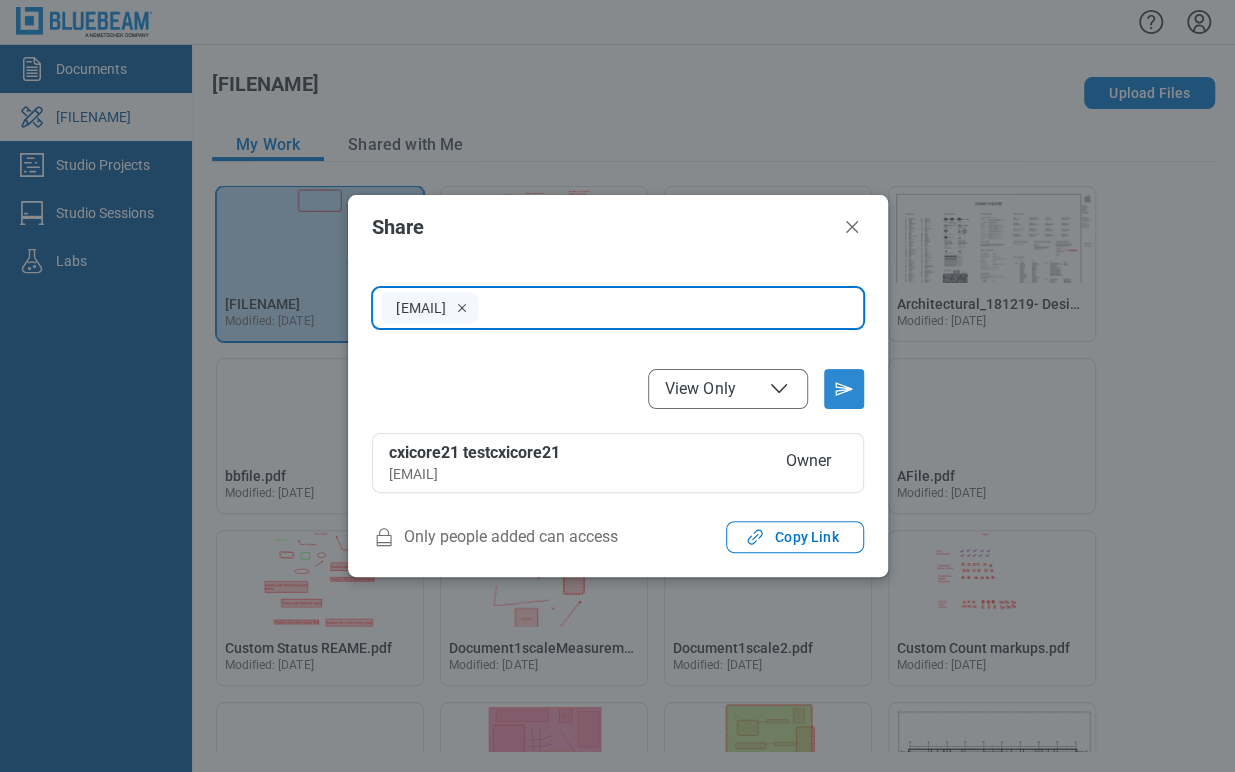 click 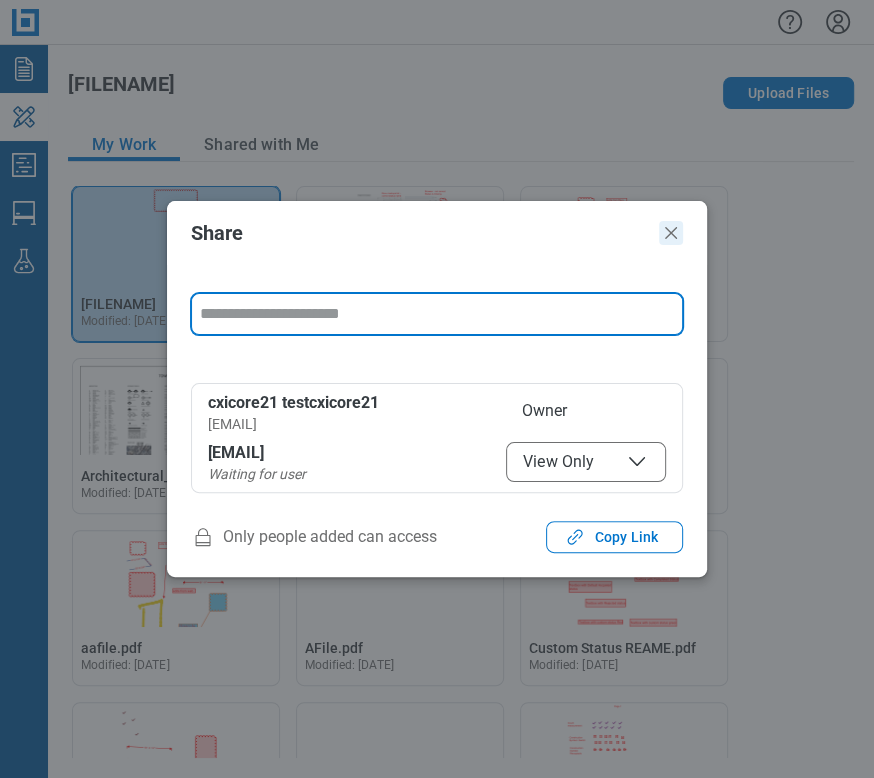 click 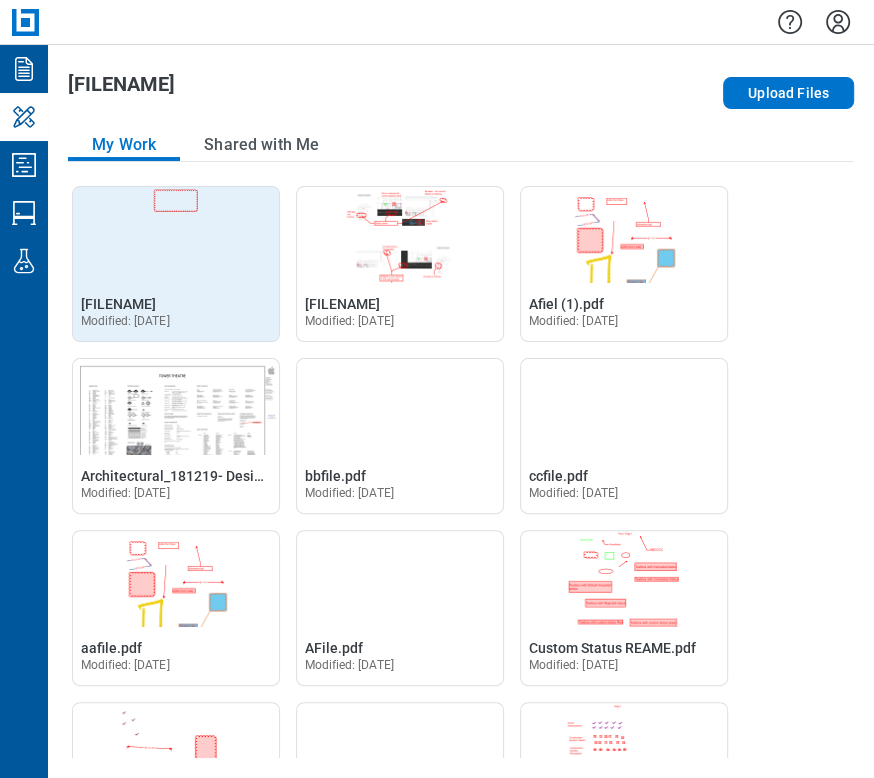click on "Open [FILENAME] in Editor [FILENAME] Modified: [DATE]" at bounding box center [176, 311] 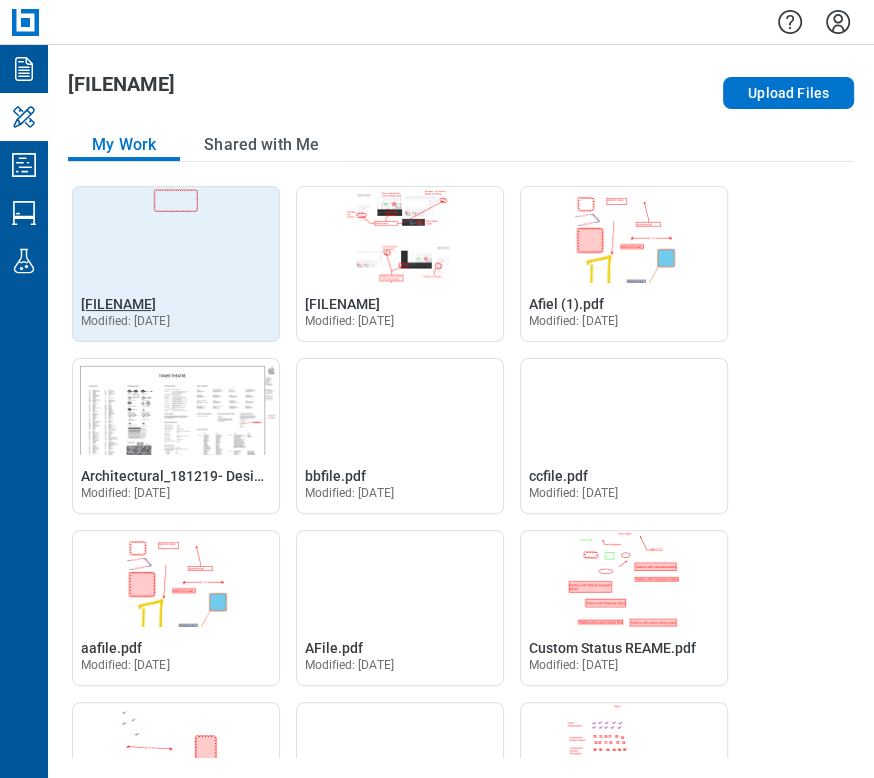 click on "[FILENAME]" at bounding box center (118, 304) 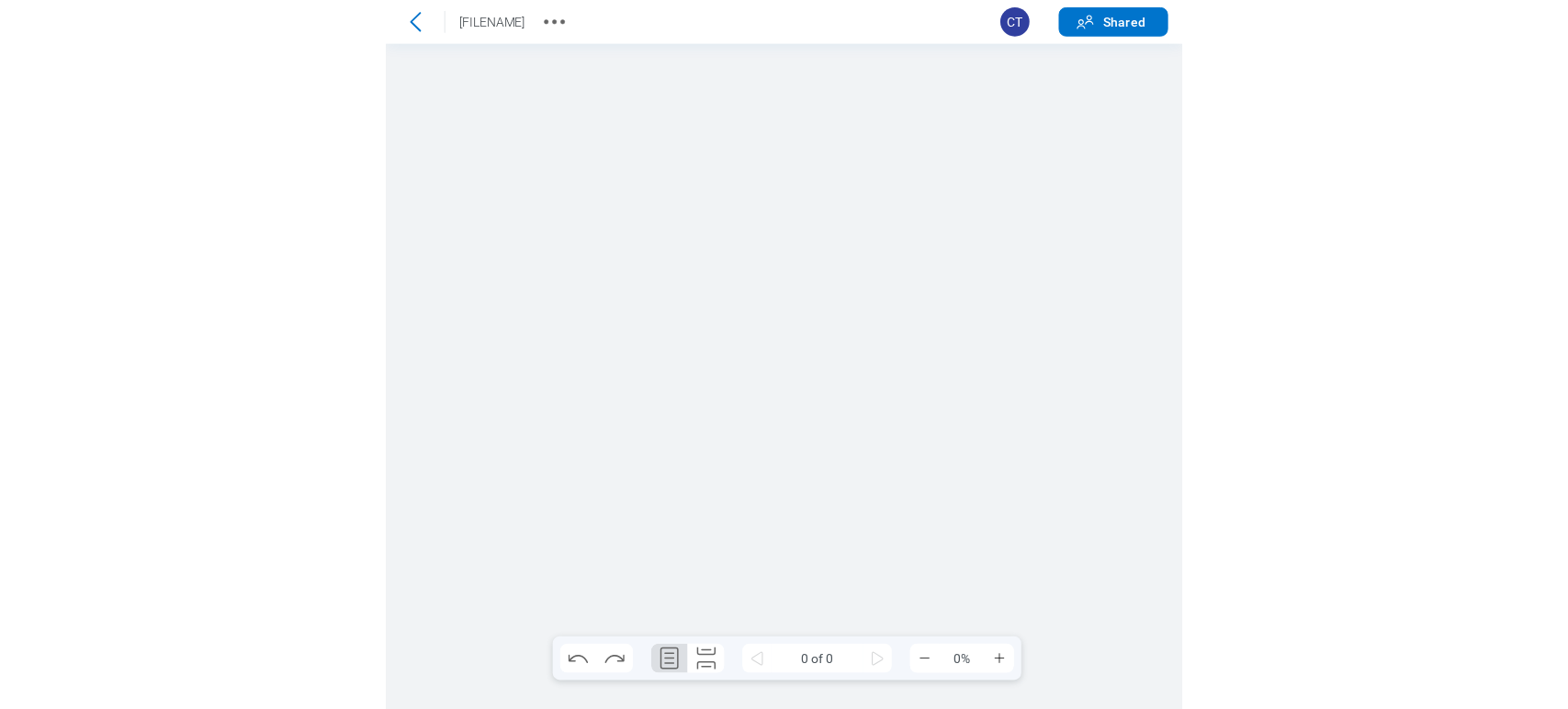 scroll, scrollTop: 0, scrollLeft: 0, axis: both 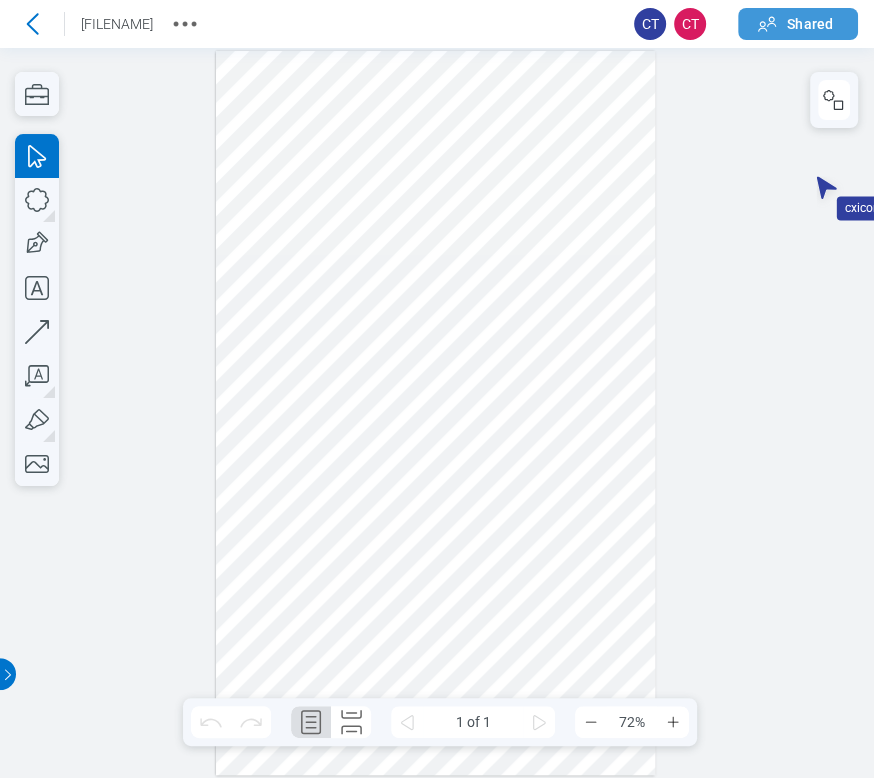 click on "Shared" at bounding box center [810, 24] 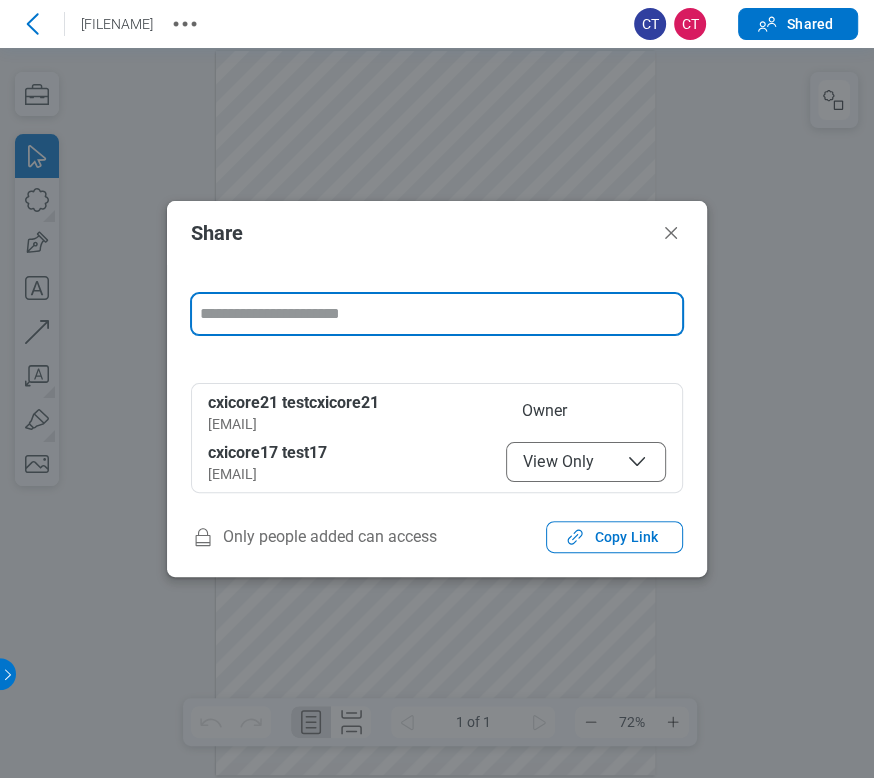 click on "View Only" at bounding box center (586, 462) 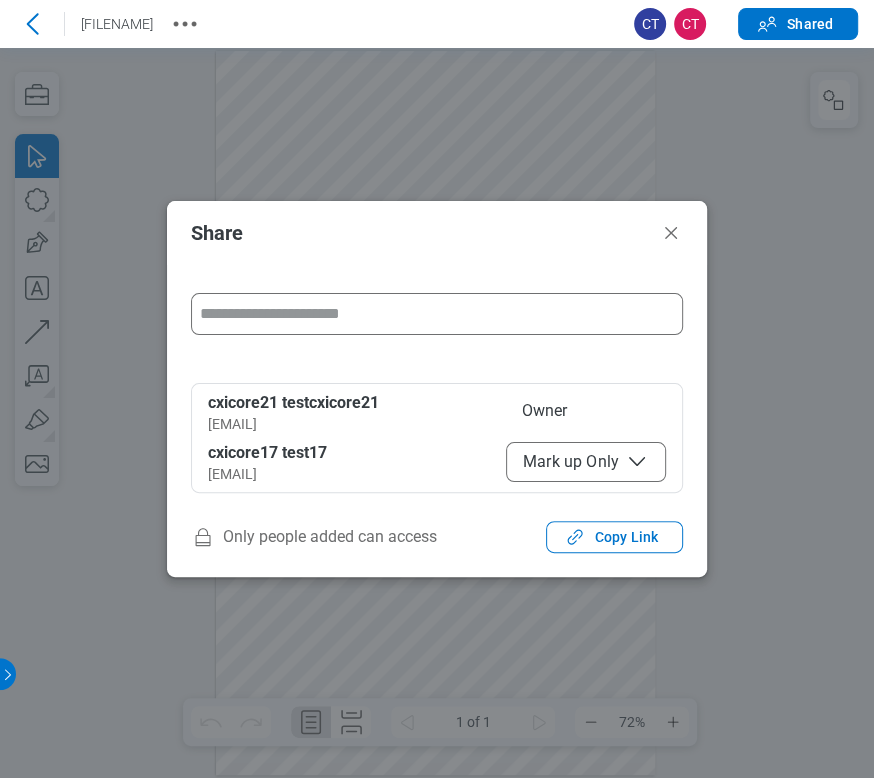 click on "Mark up Only" at bounding box center (586, 462) 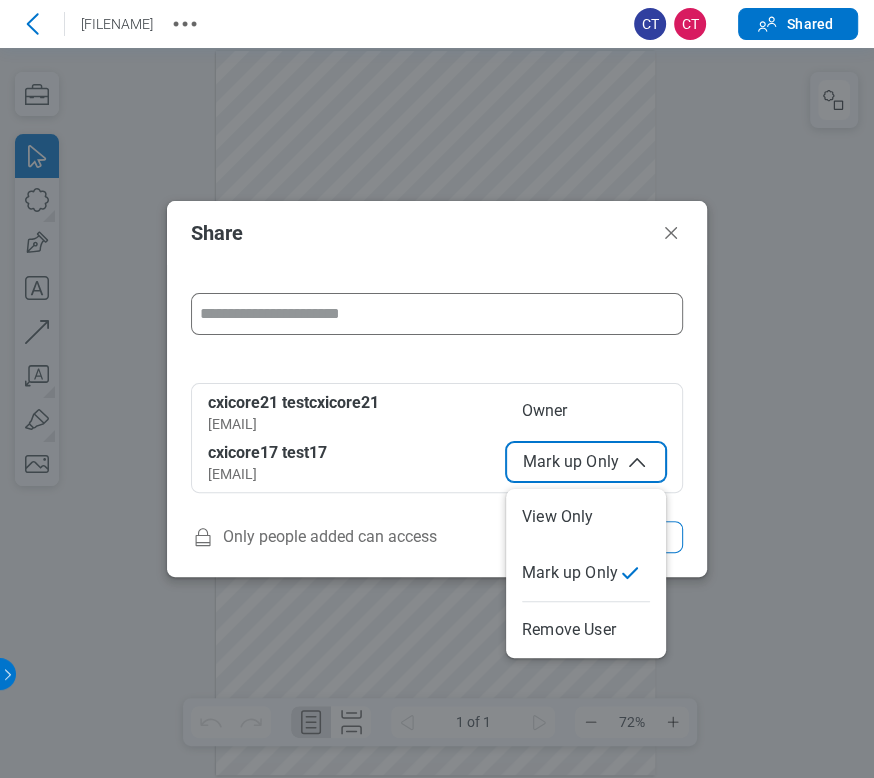 click on "**********" at bounding box center (437, 389) 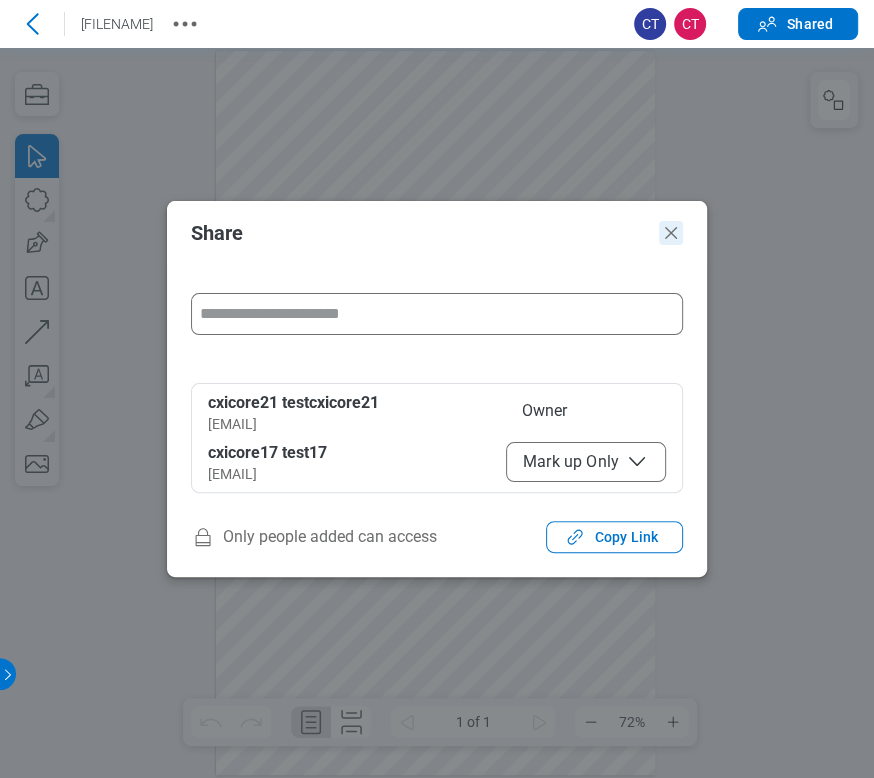 click 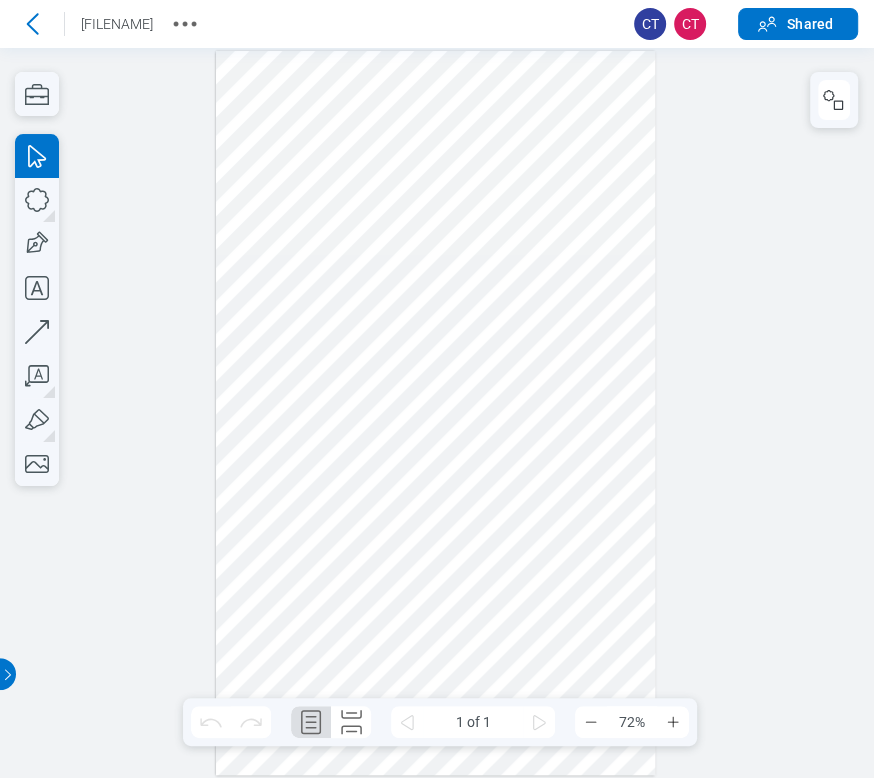 type 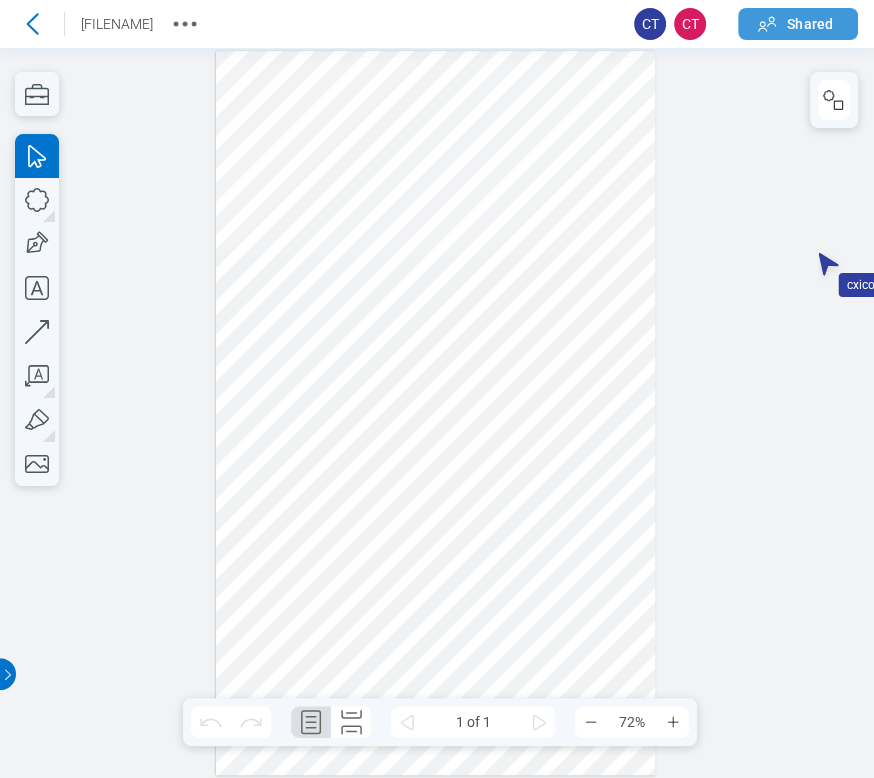 click on "Shared" at bounding box center (798, 24) 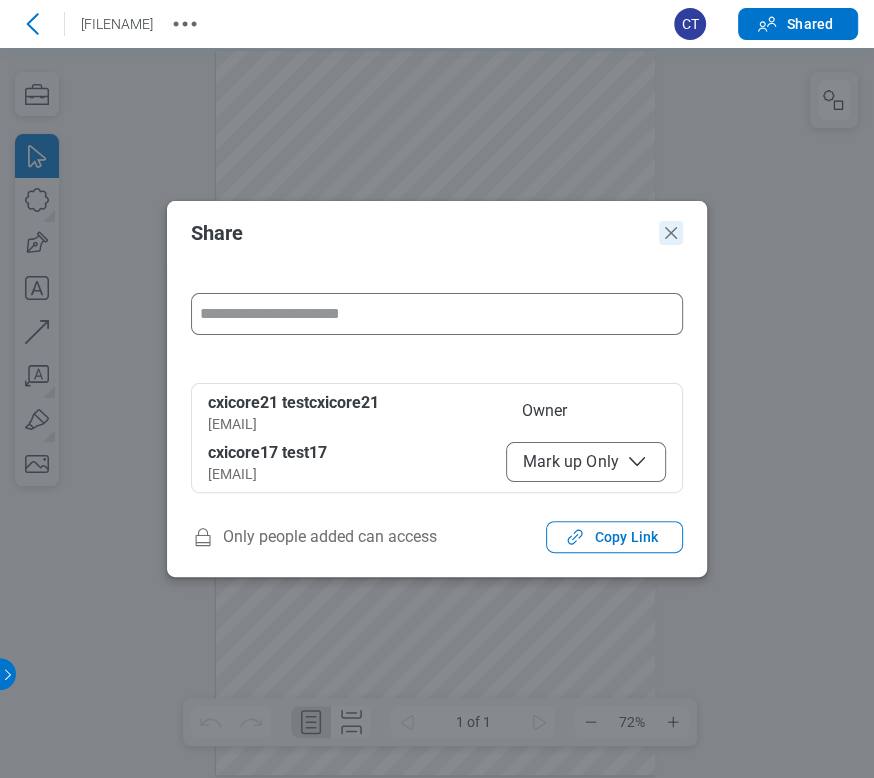 drag, startPoint x: 664, startPoint y: 184, endPoint x: 665, endPoint y: 233, distance: 49.010204 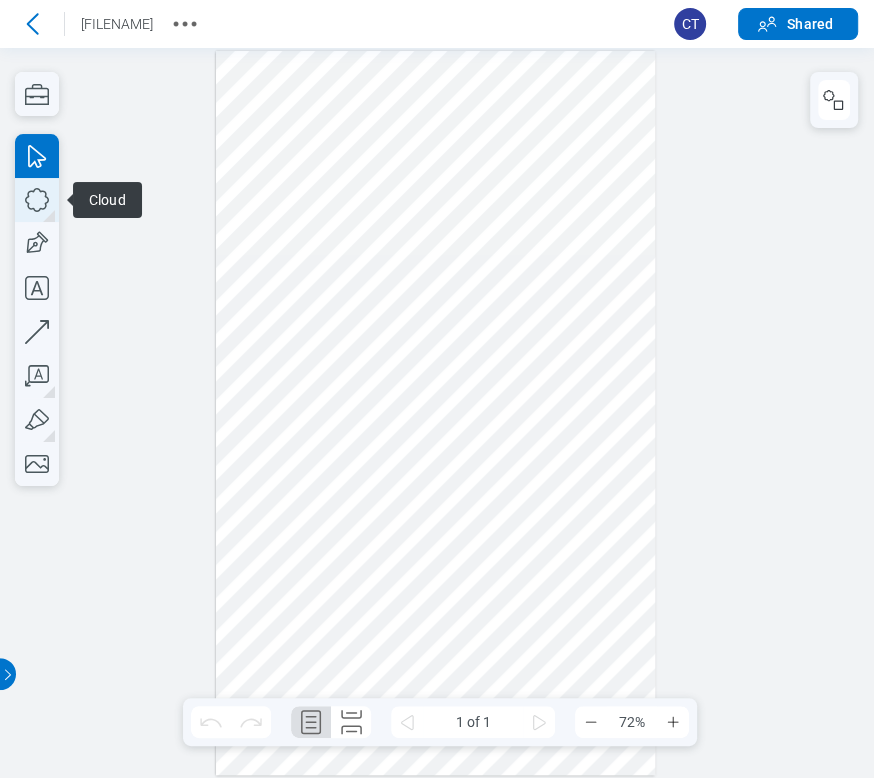click 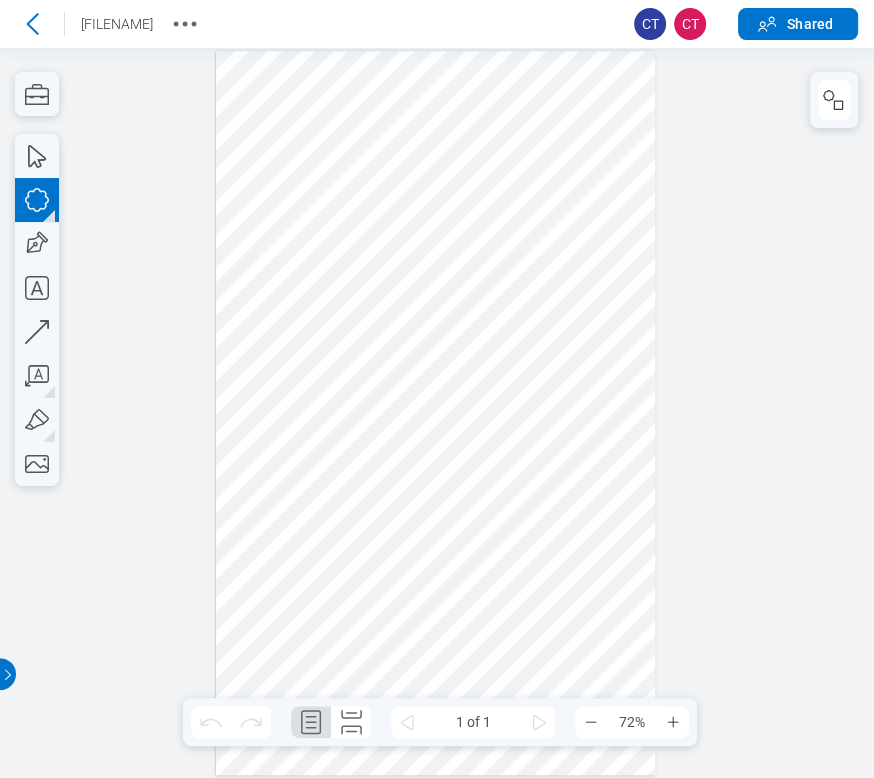 drag, startPoint x: 241, startPoint y: 242, endPoint x: 307, endPoint y: 326, distance: 106.826965 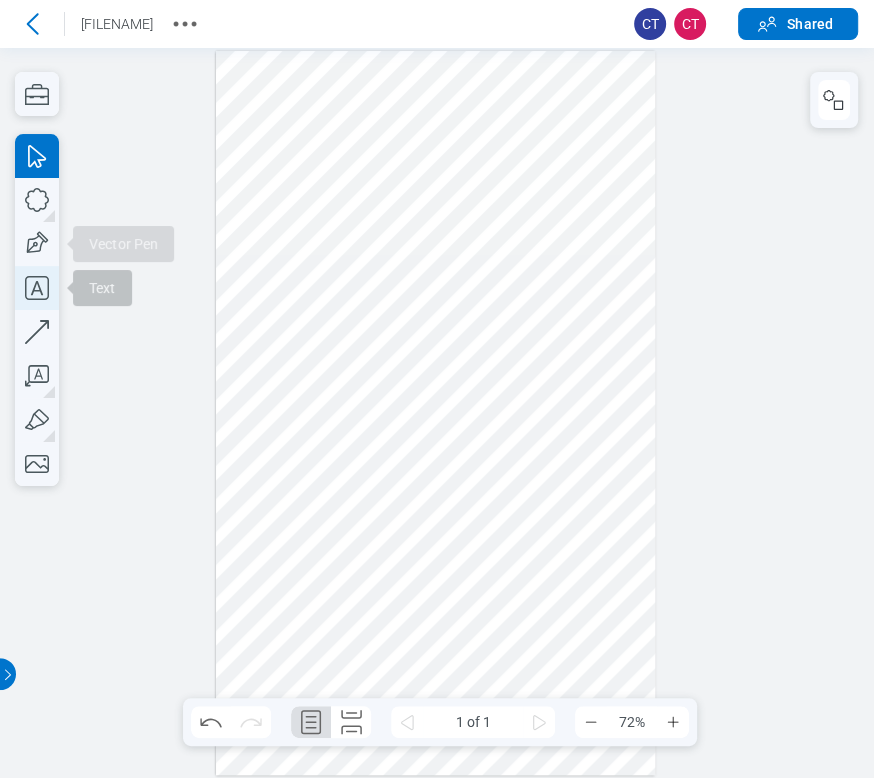 click 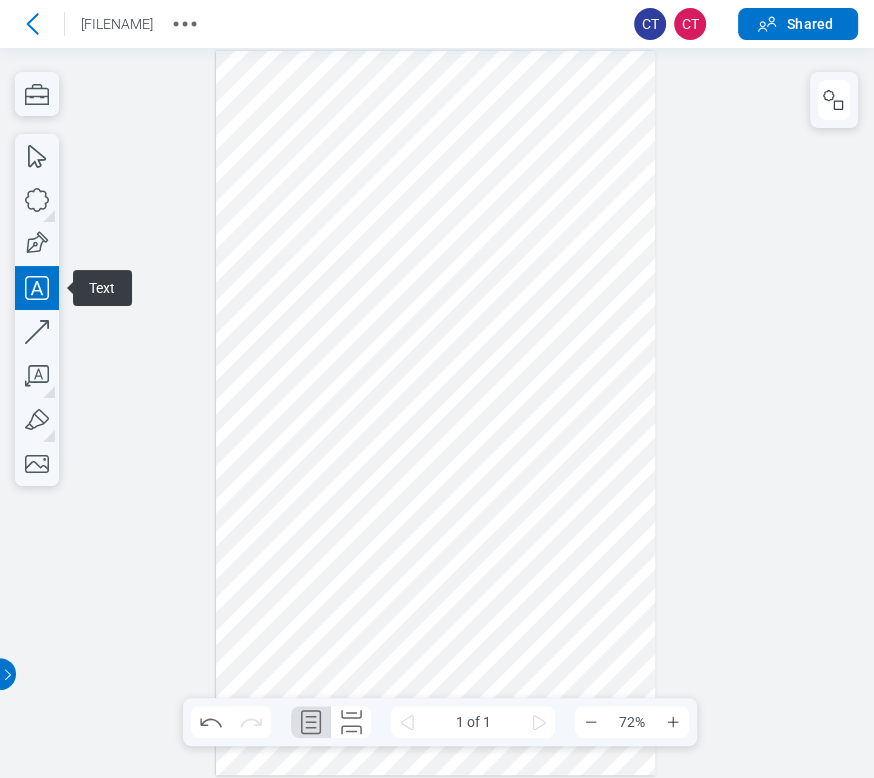 click at bounding box center [436, 413] 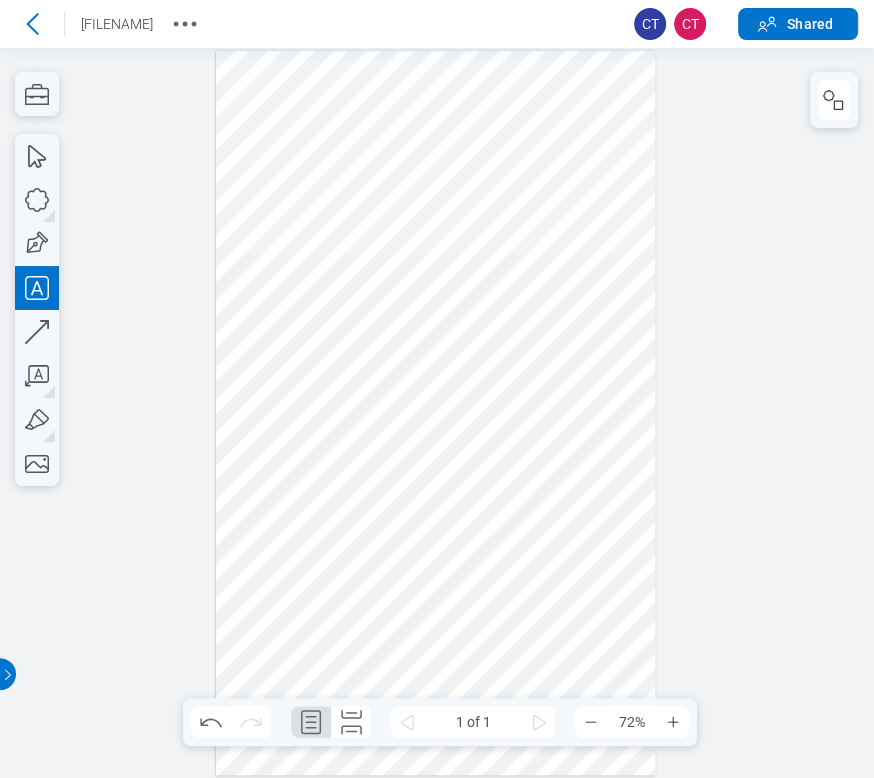 type 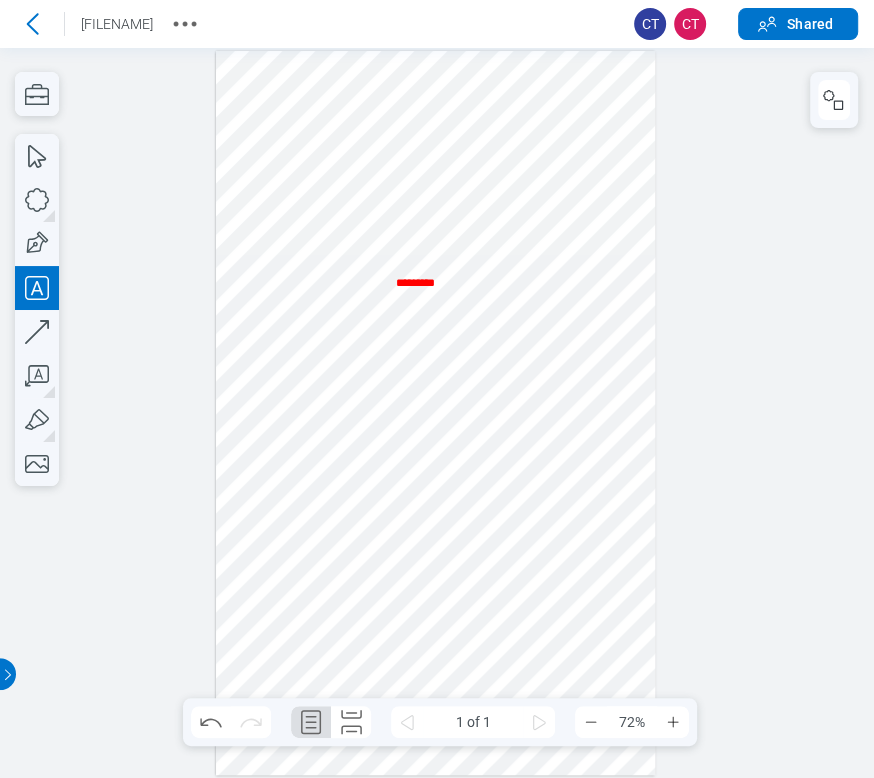 click at bounding box center (436, 413) 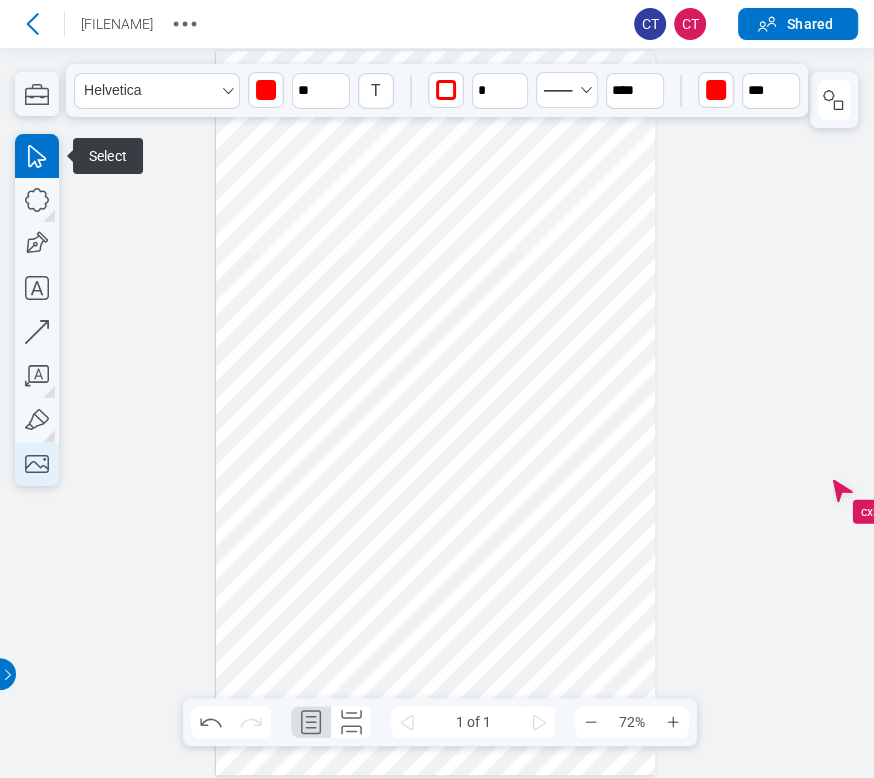 click 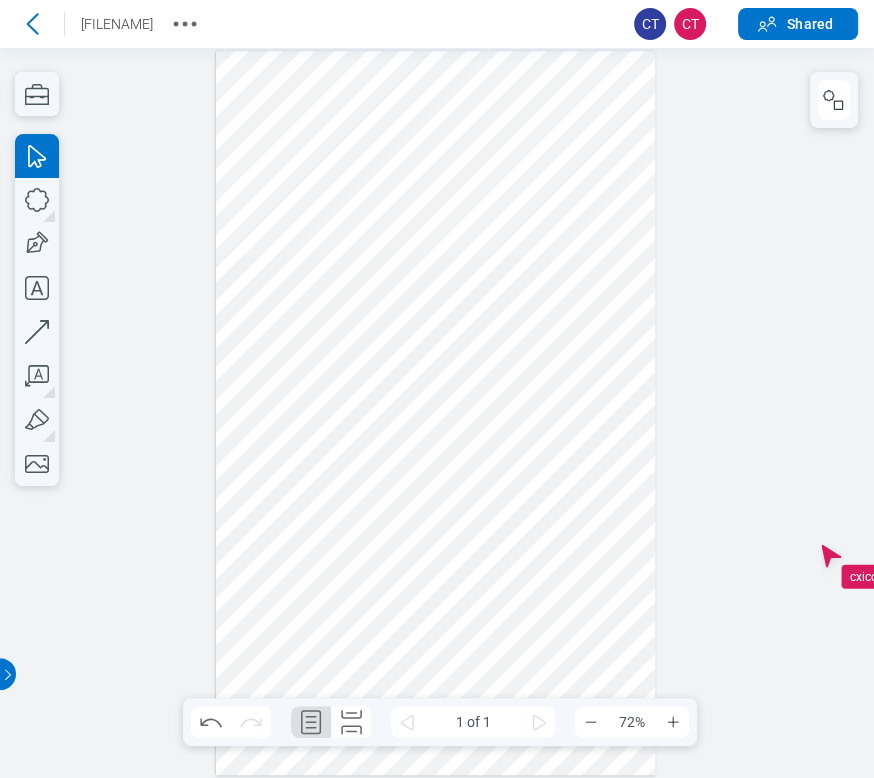 click at bounding box center [436, 413] 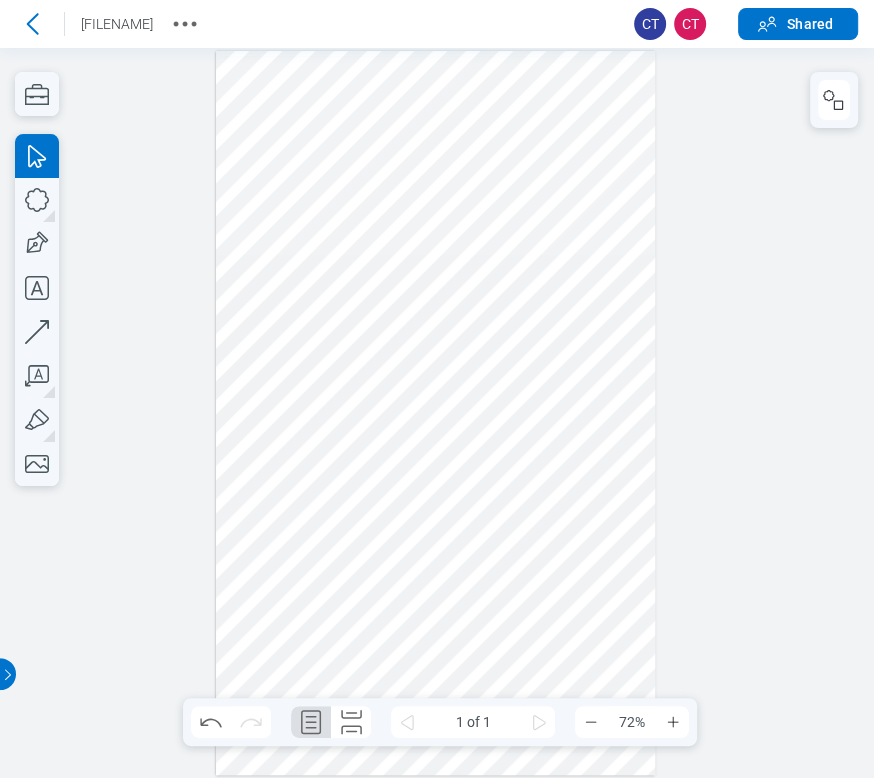 drag, startPoint x: 338, startPoint y: 496, endPoint x: 466, endPoint y: 547, distance: 137.78607 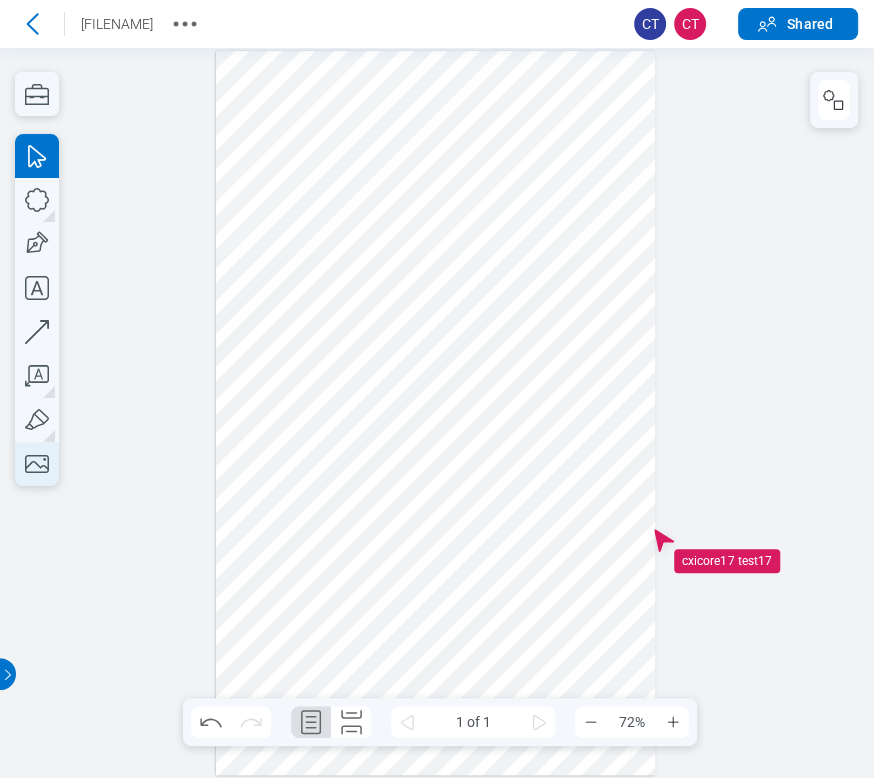 click 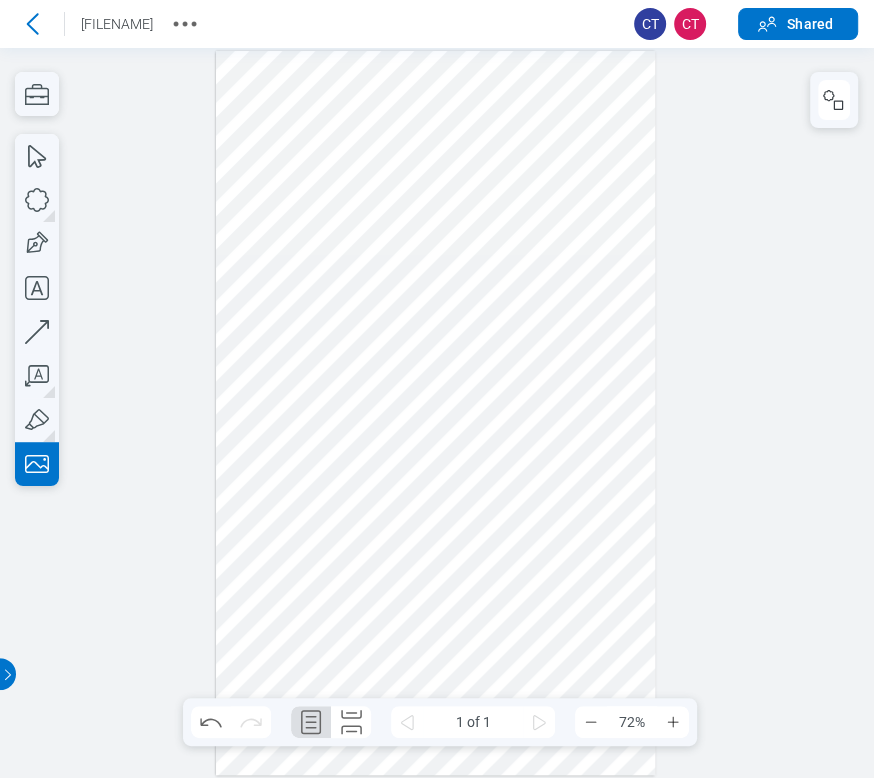 drag, startPoint x: 491, startPoint y: 261, endPoint x: 547, endPoint y: 368, distance: 120.76837 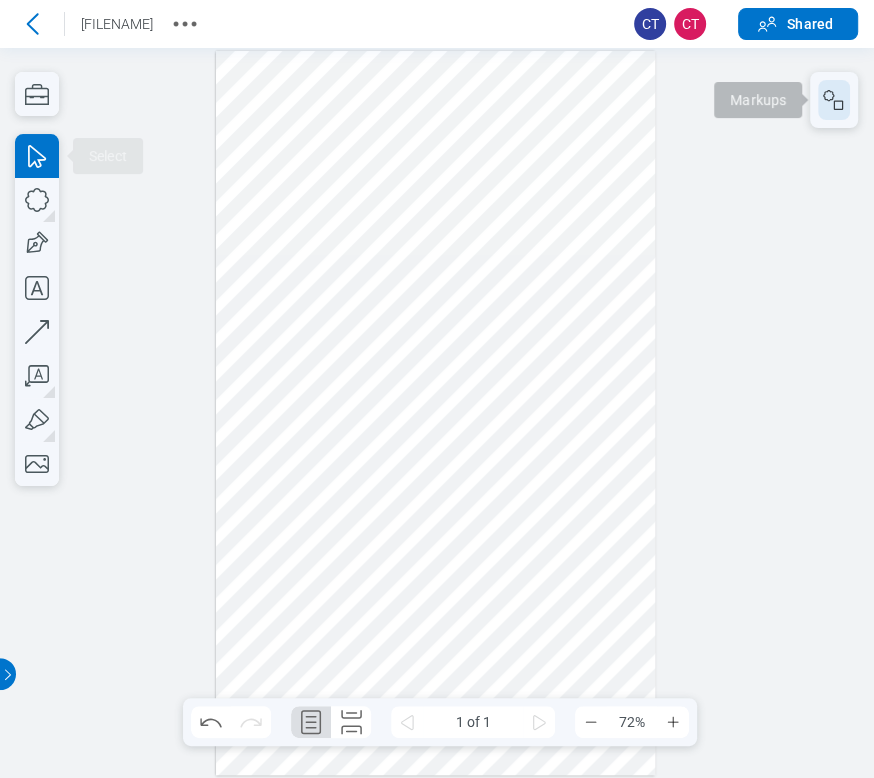 click 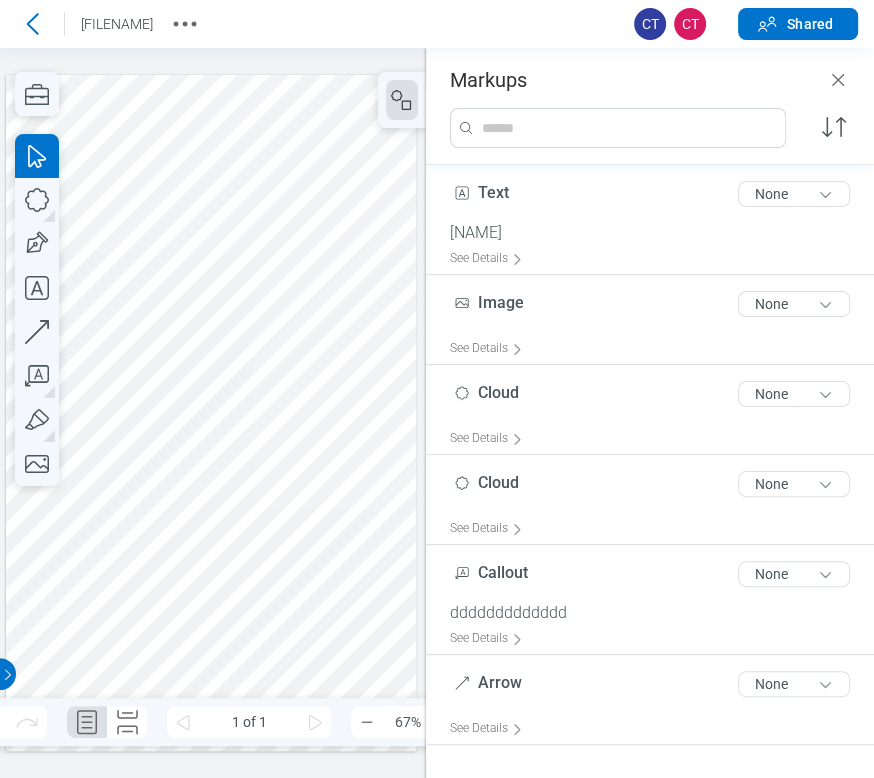 click at bounding box center (211, 413) 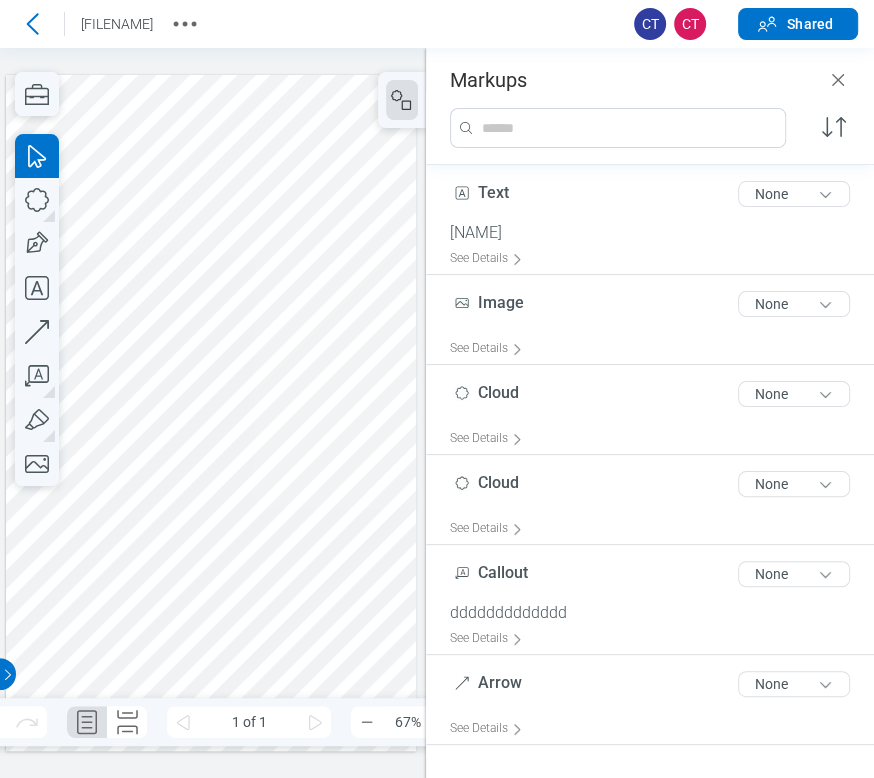 click at bounding box center [211, 413] 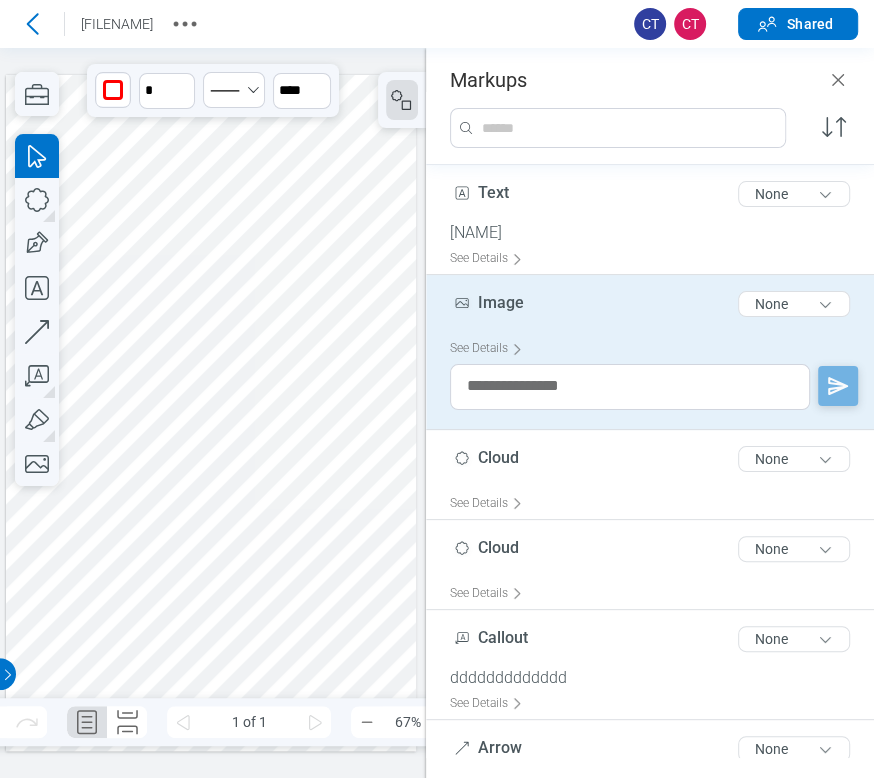 click at bounding box center (211, 413) 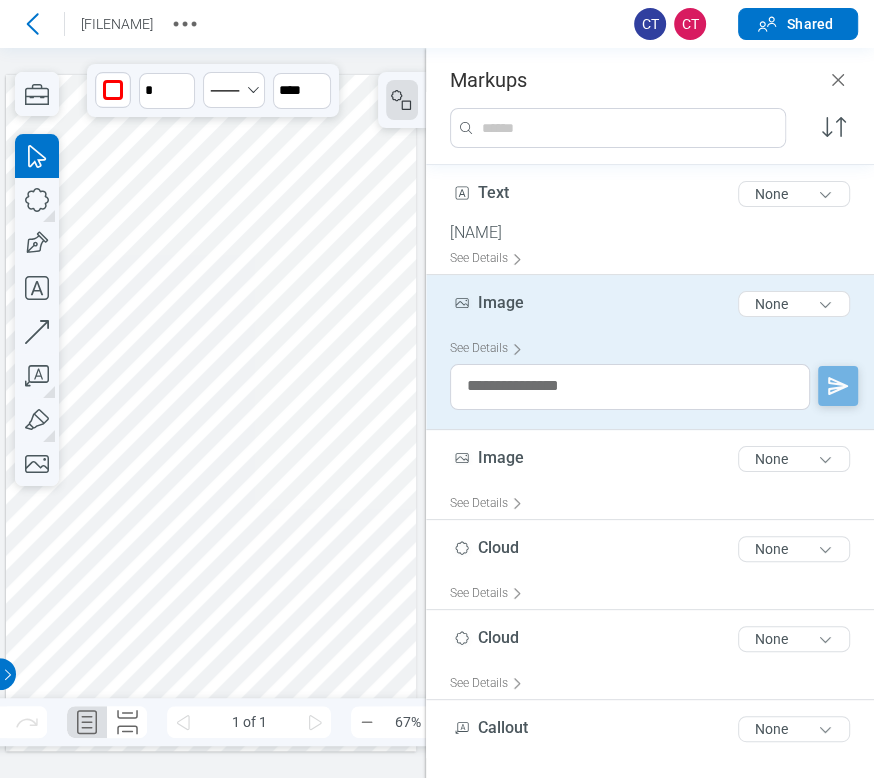 click at bounding box center [211, 413] 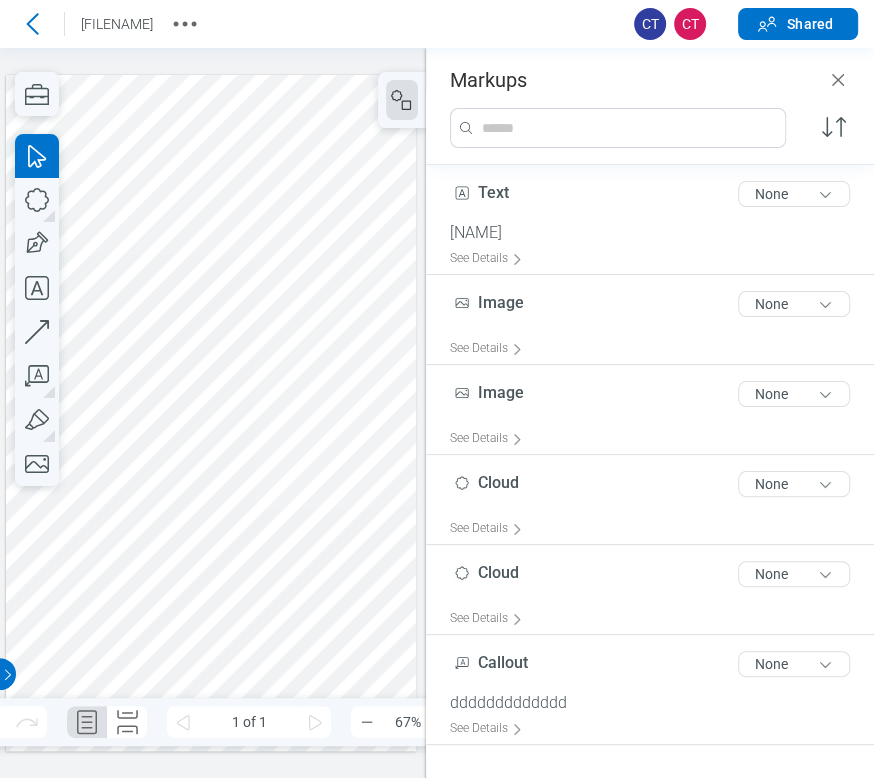 click at bounding box center [211, 413] 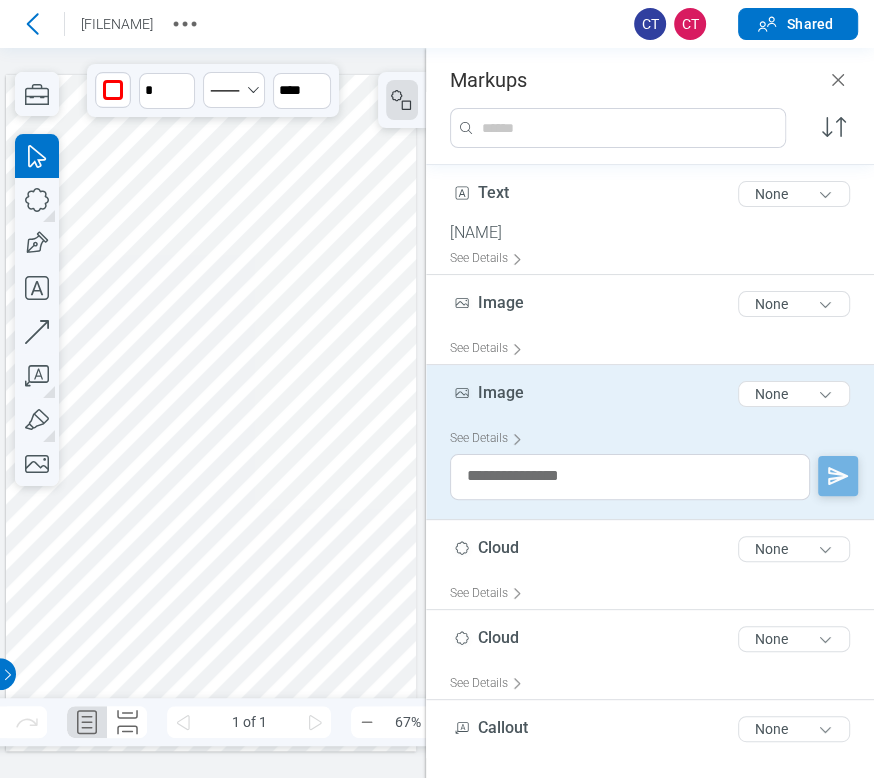 click at bounding box center (211, 413) 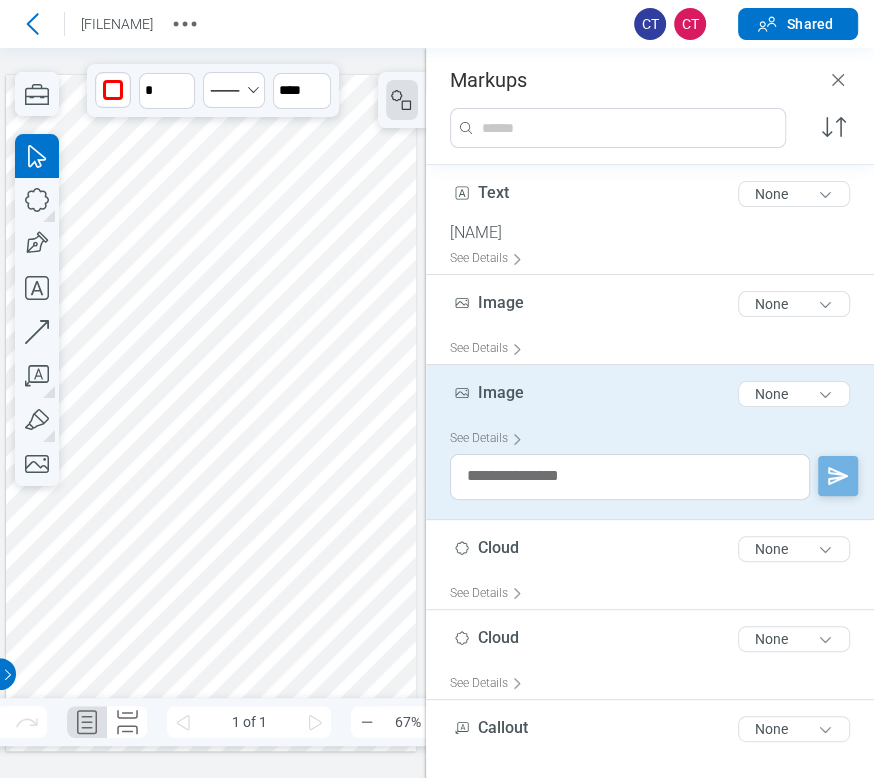click at bounding box center [211, 413] 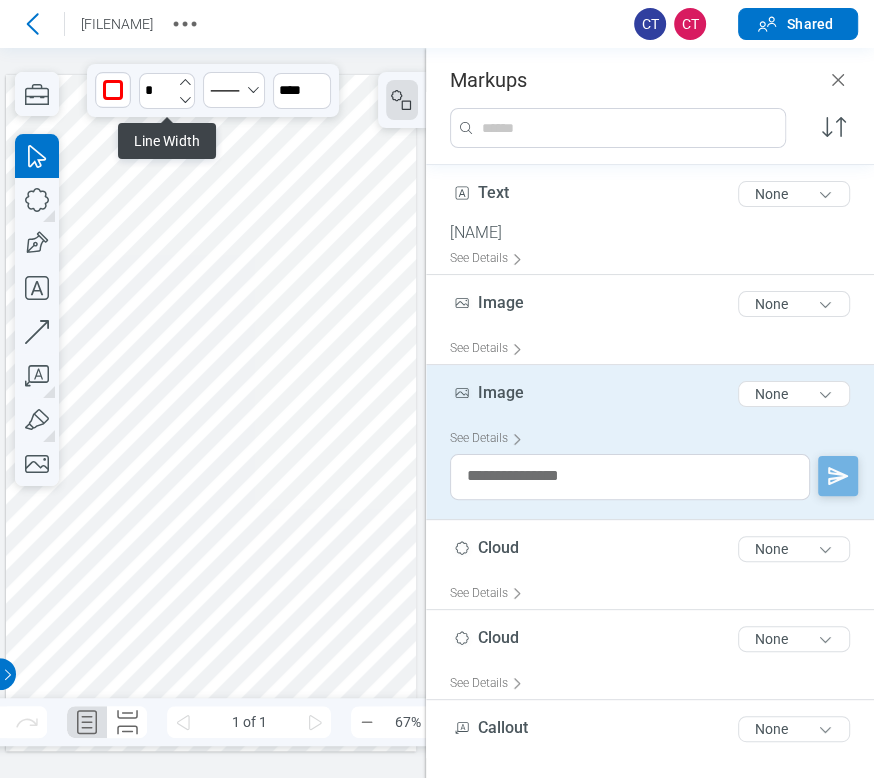 click 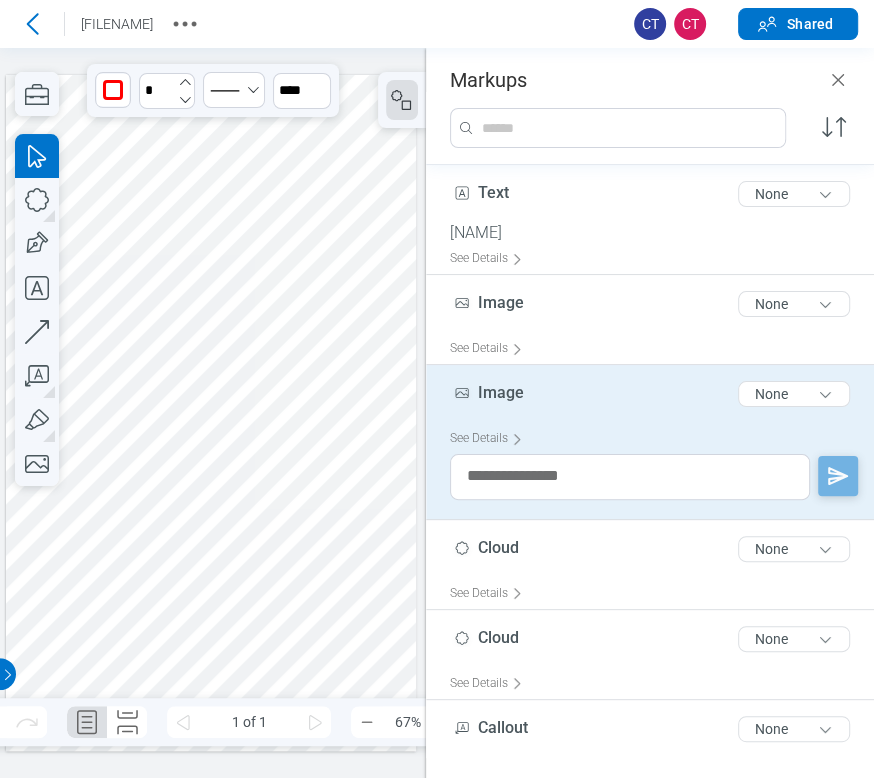 click 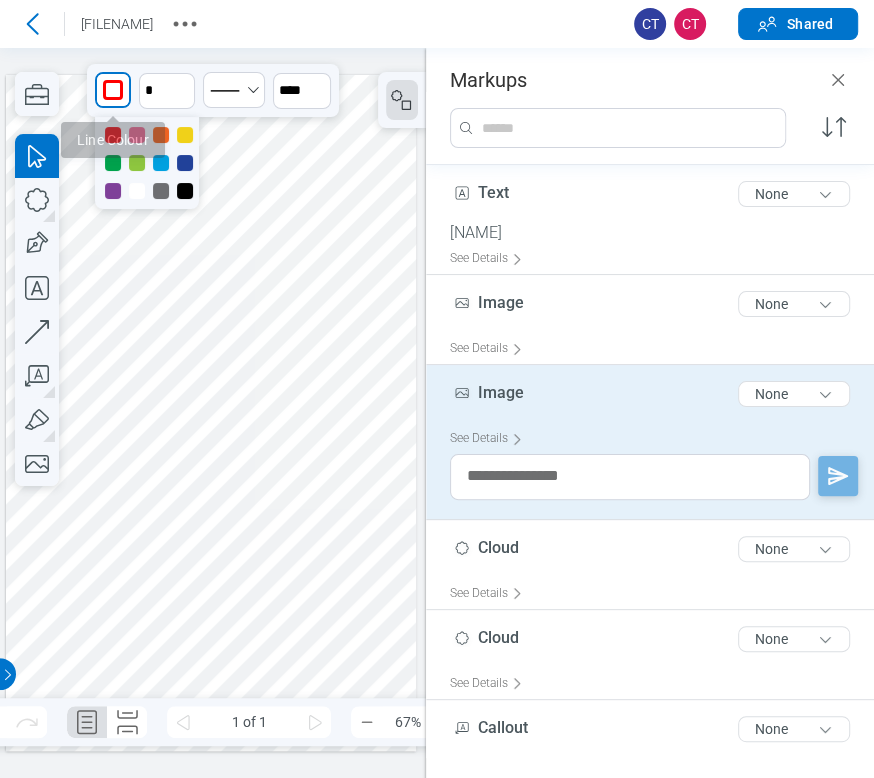 click at bounding box center [113, 90] 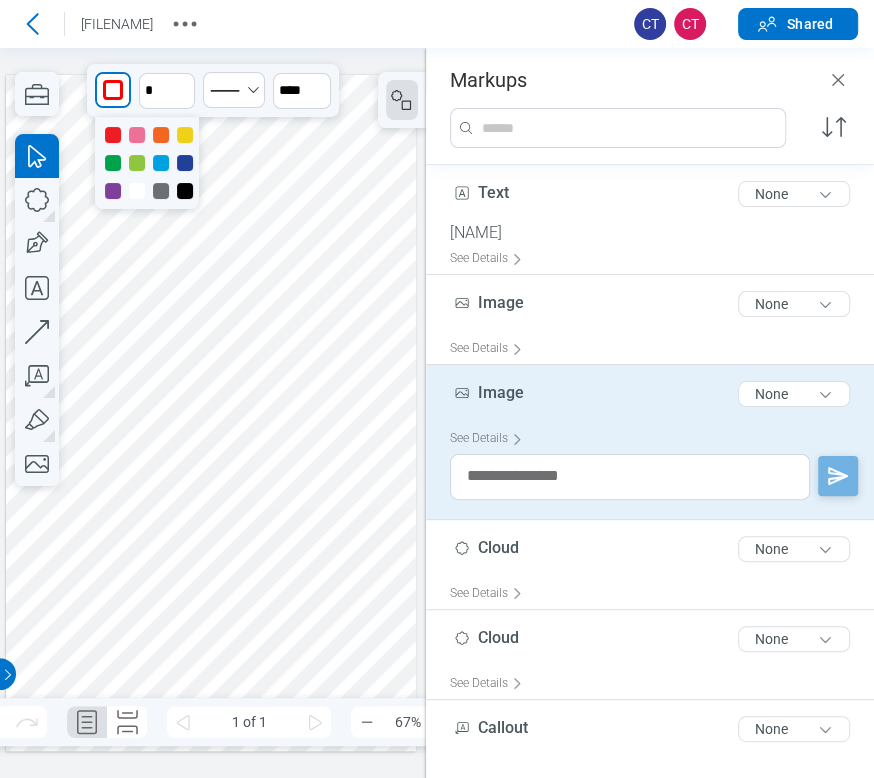 click at bounding box center (185, 135) 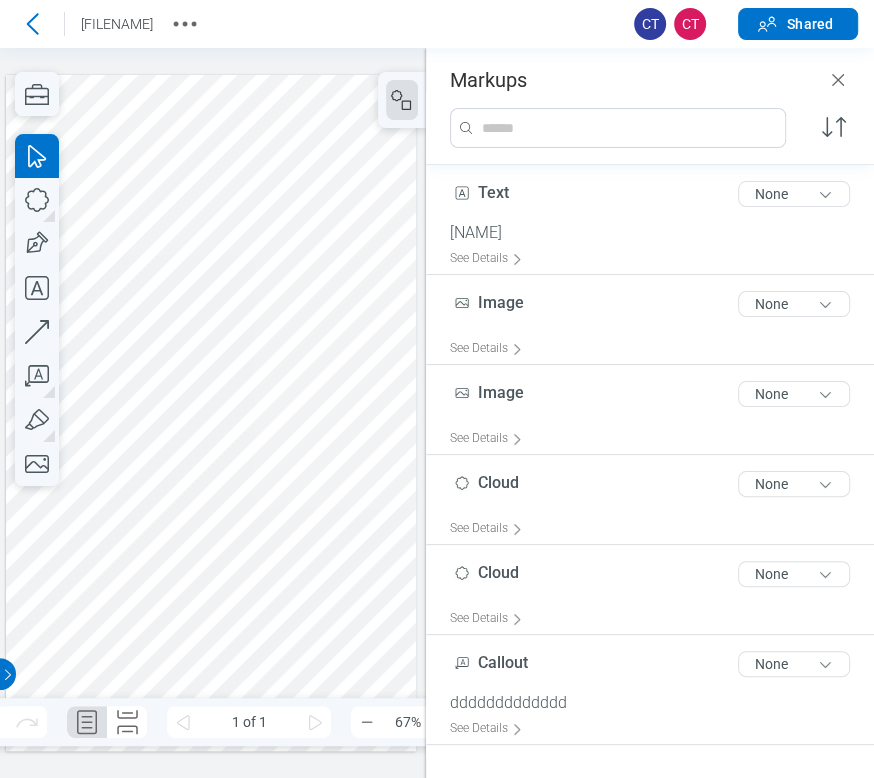 click at bounding box center (211, 413) 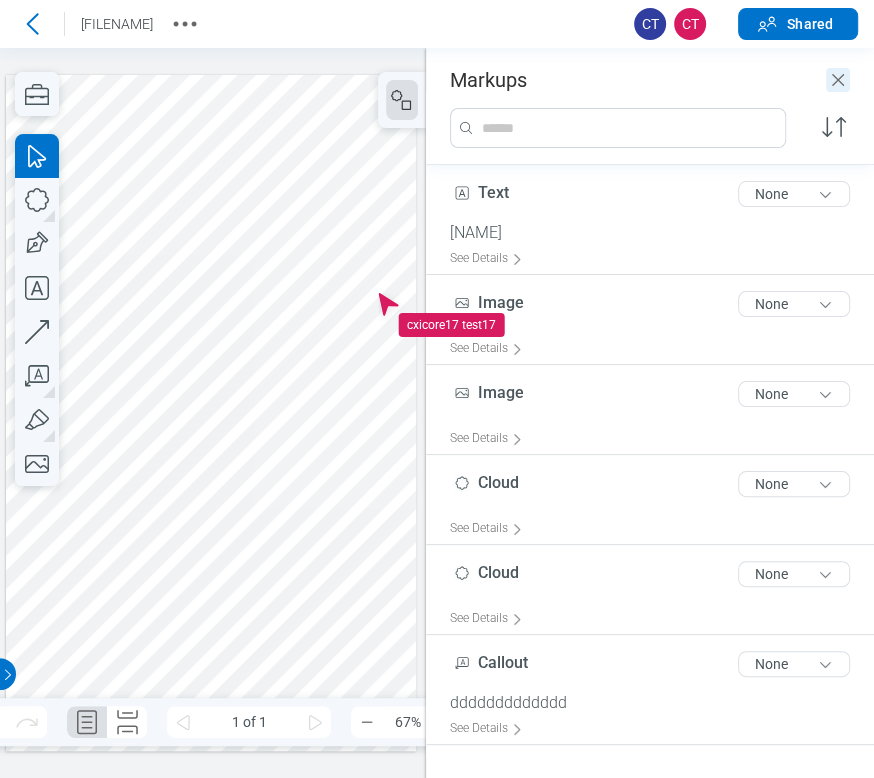 click 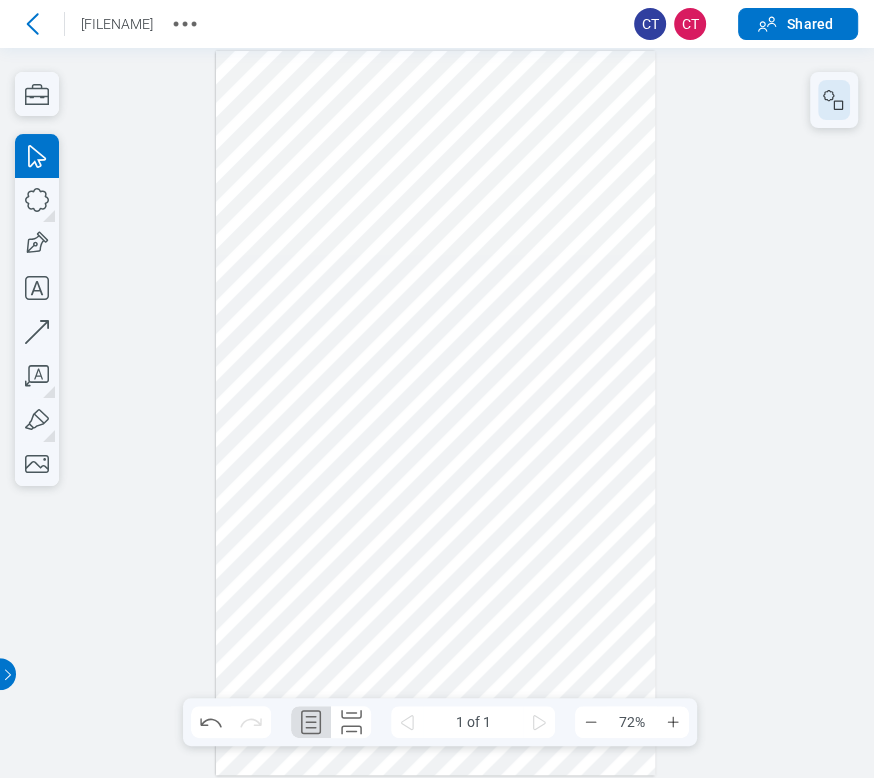 click 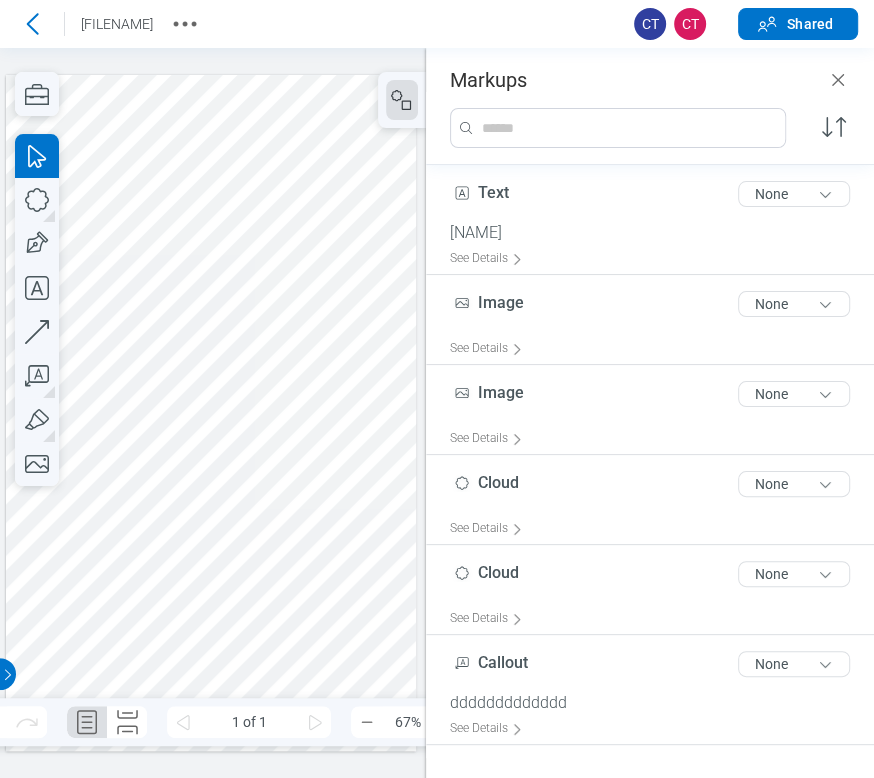 click at bounding box center (211, 413) 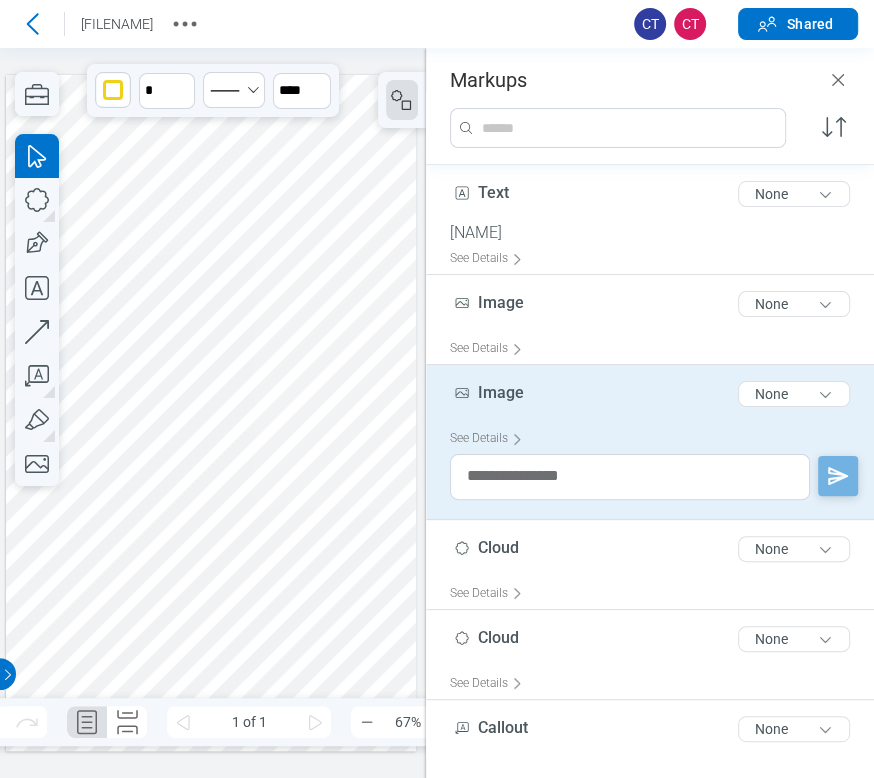 click at bounding box center [211, 413] 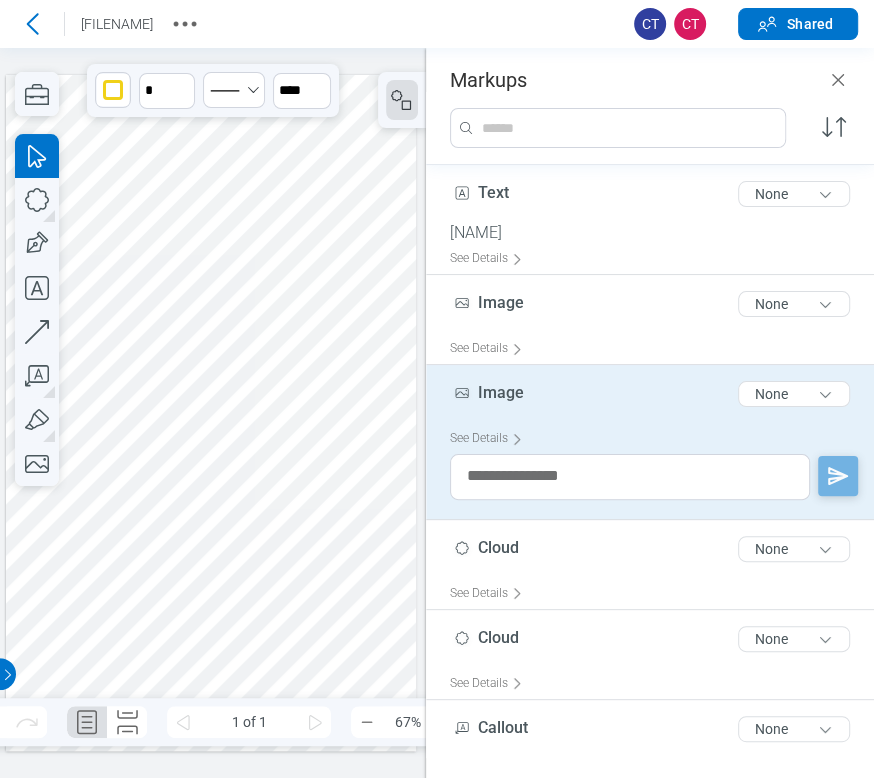 click at bounding box center (211, 413) 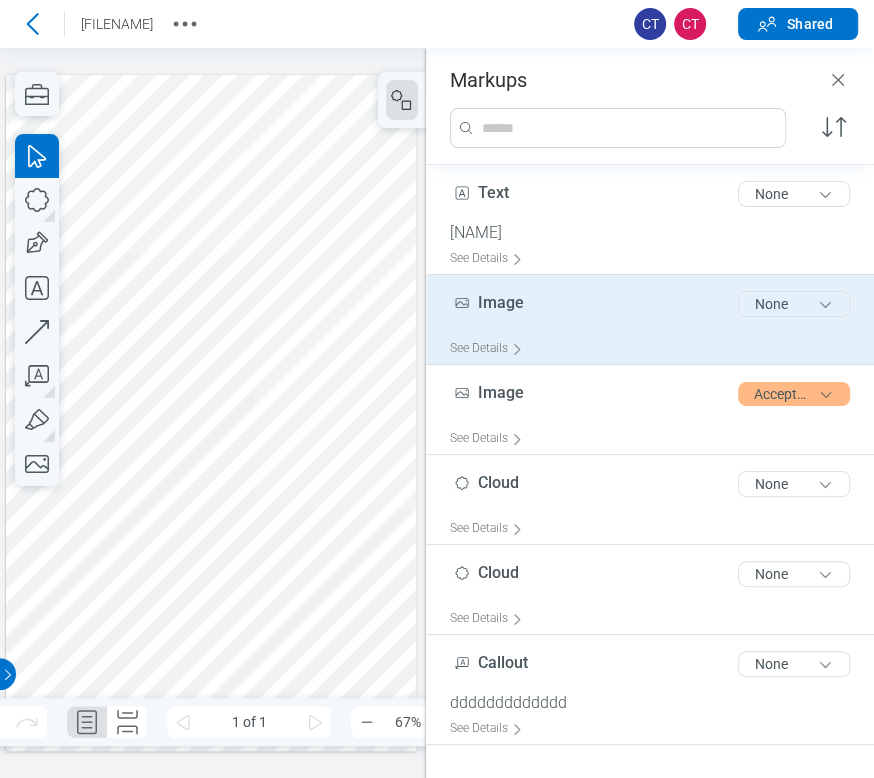 click on "None" at bounding box center [794, 304] 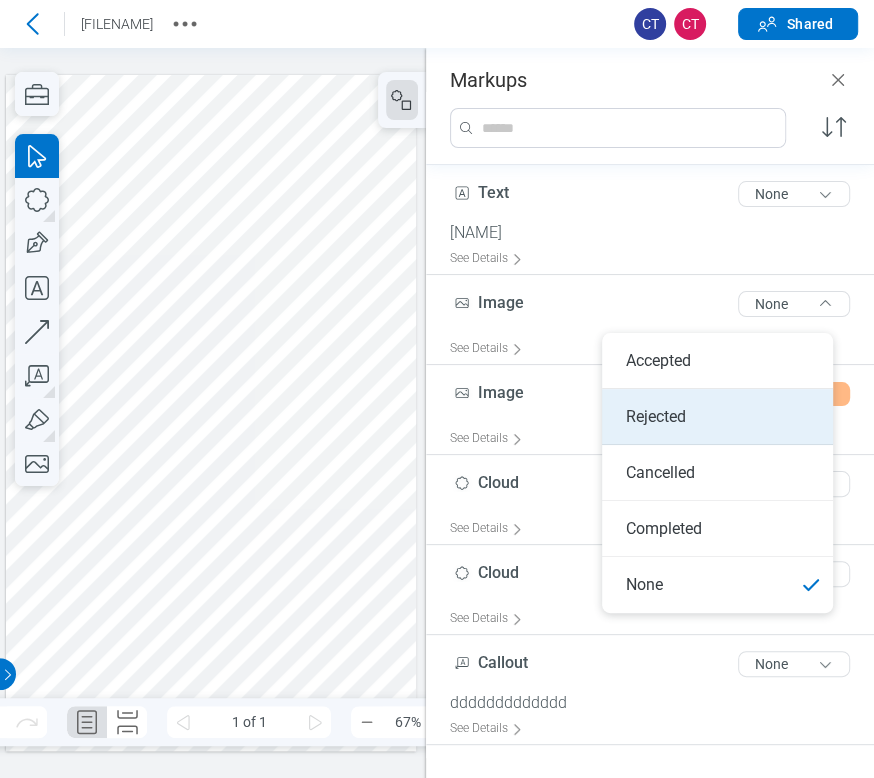 click on "Rejected" at bounding box center [717, 417] 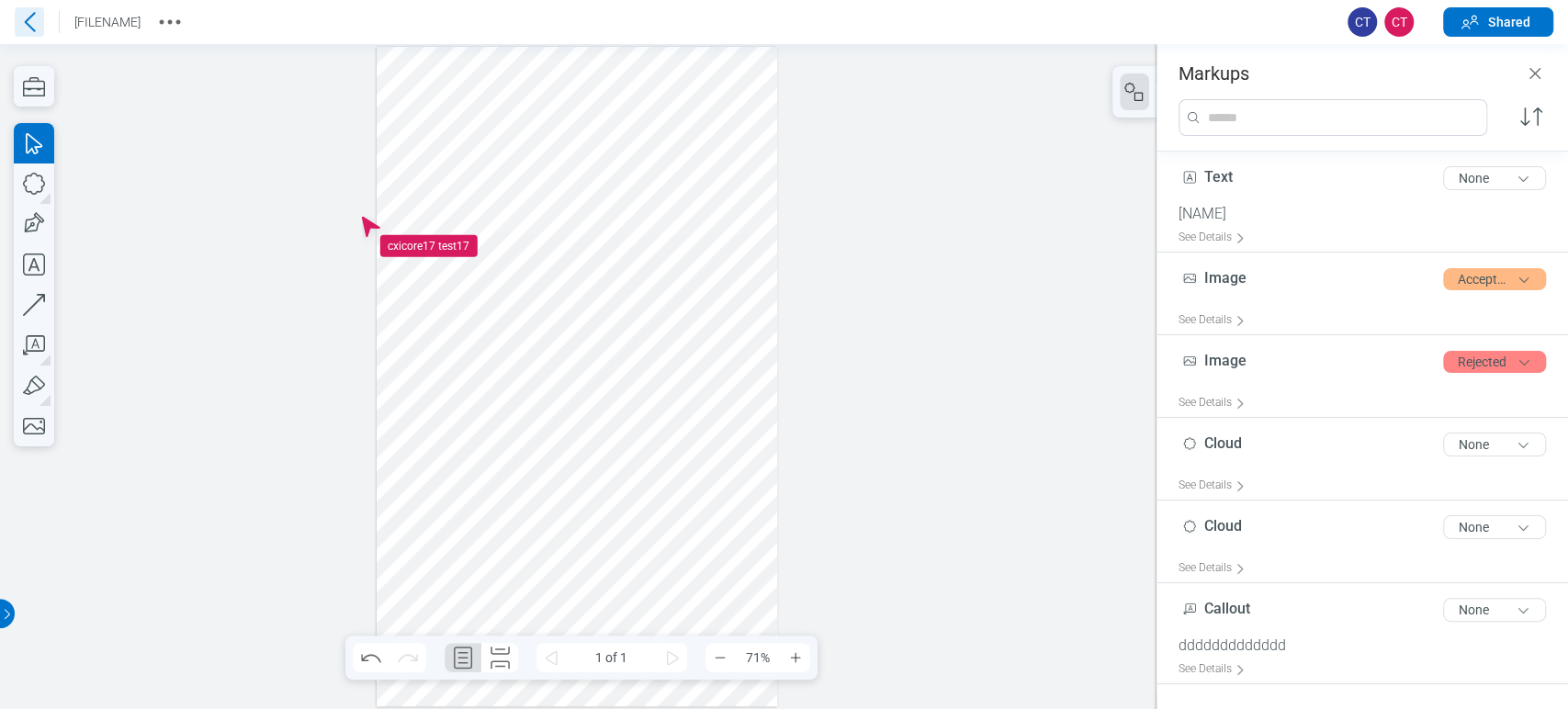 click 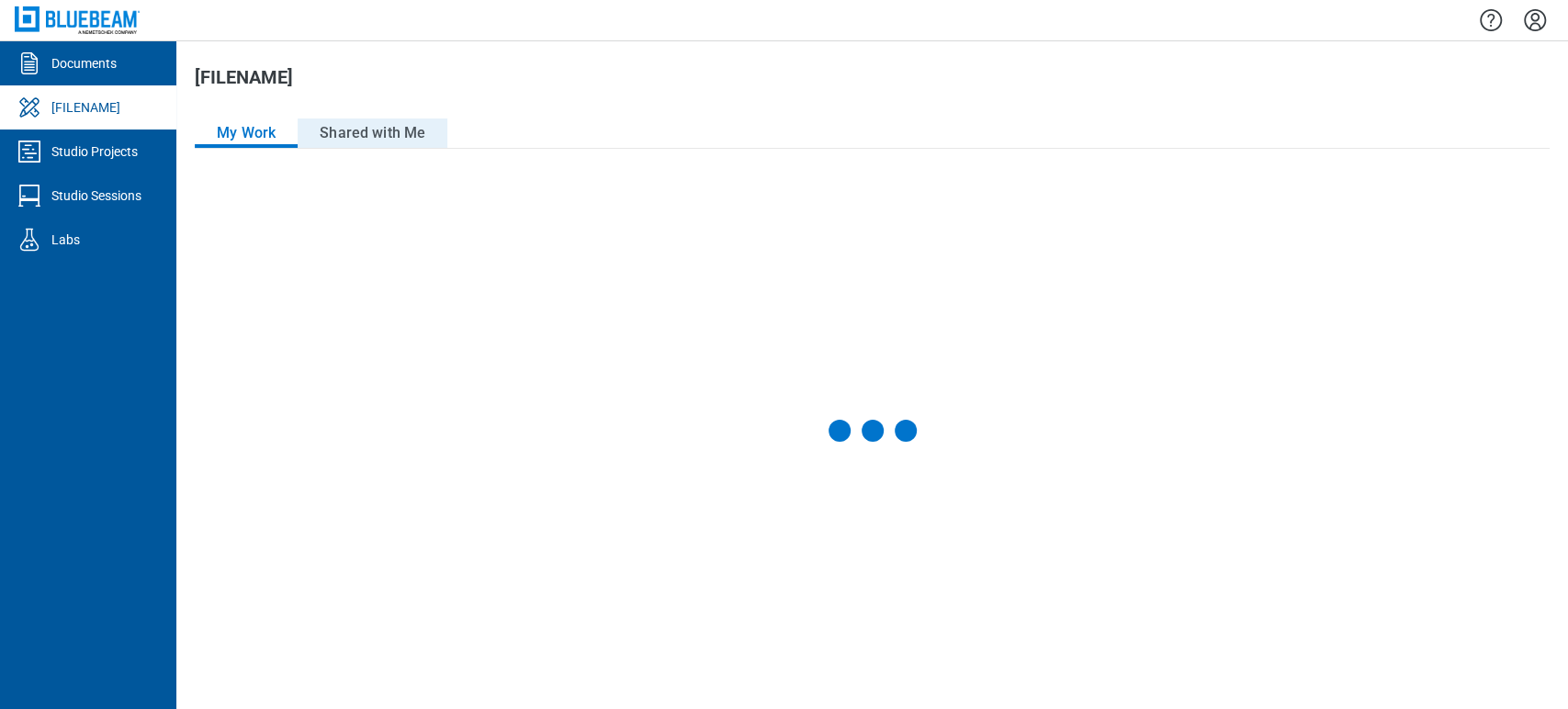 click on "Shared with Me" at bounding box center (372, 133) 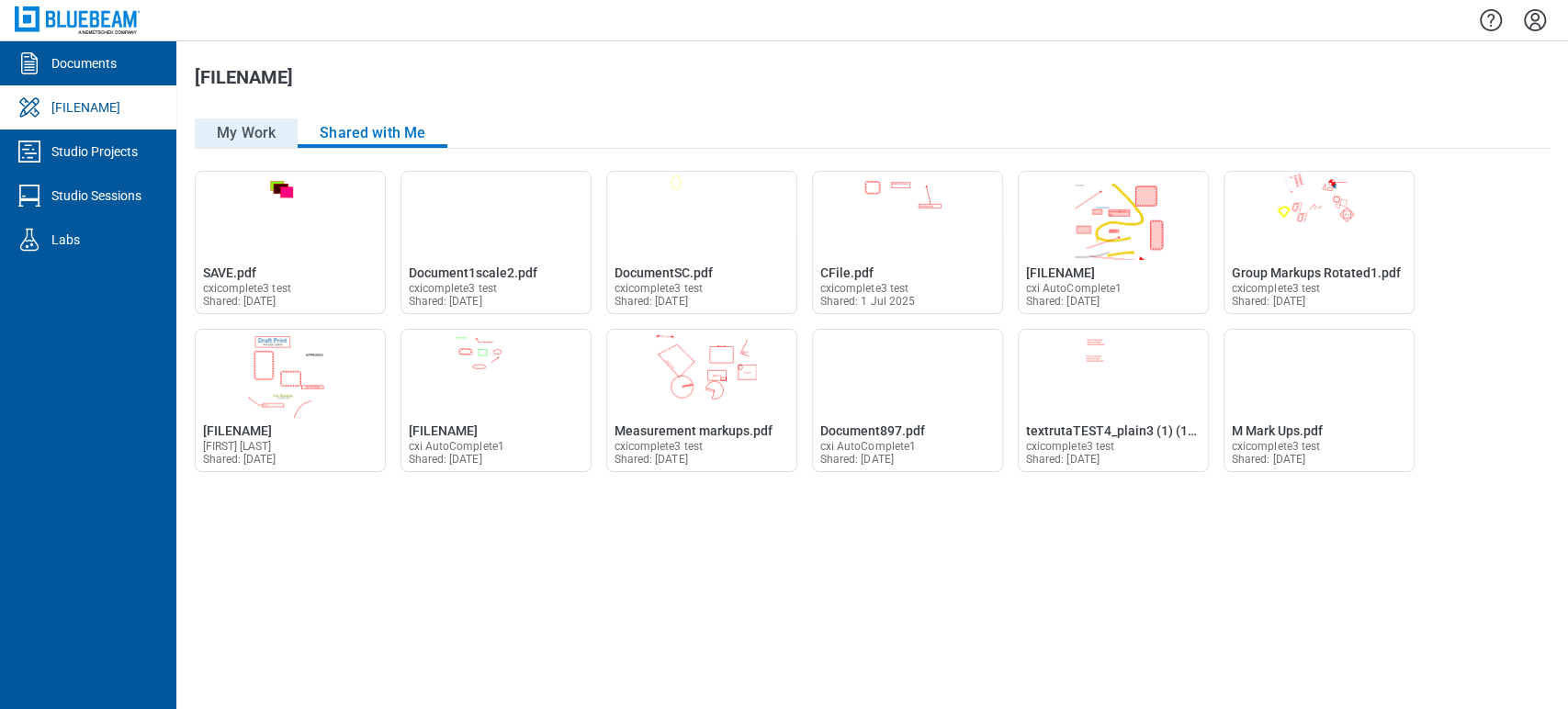 click on "My Work" at bounding box center [246, 133] 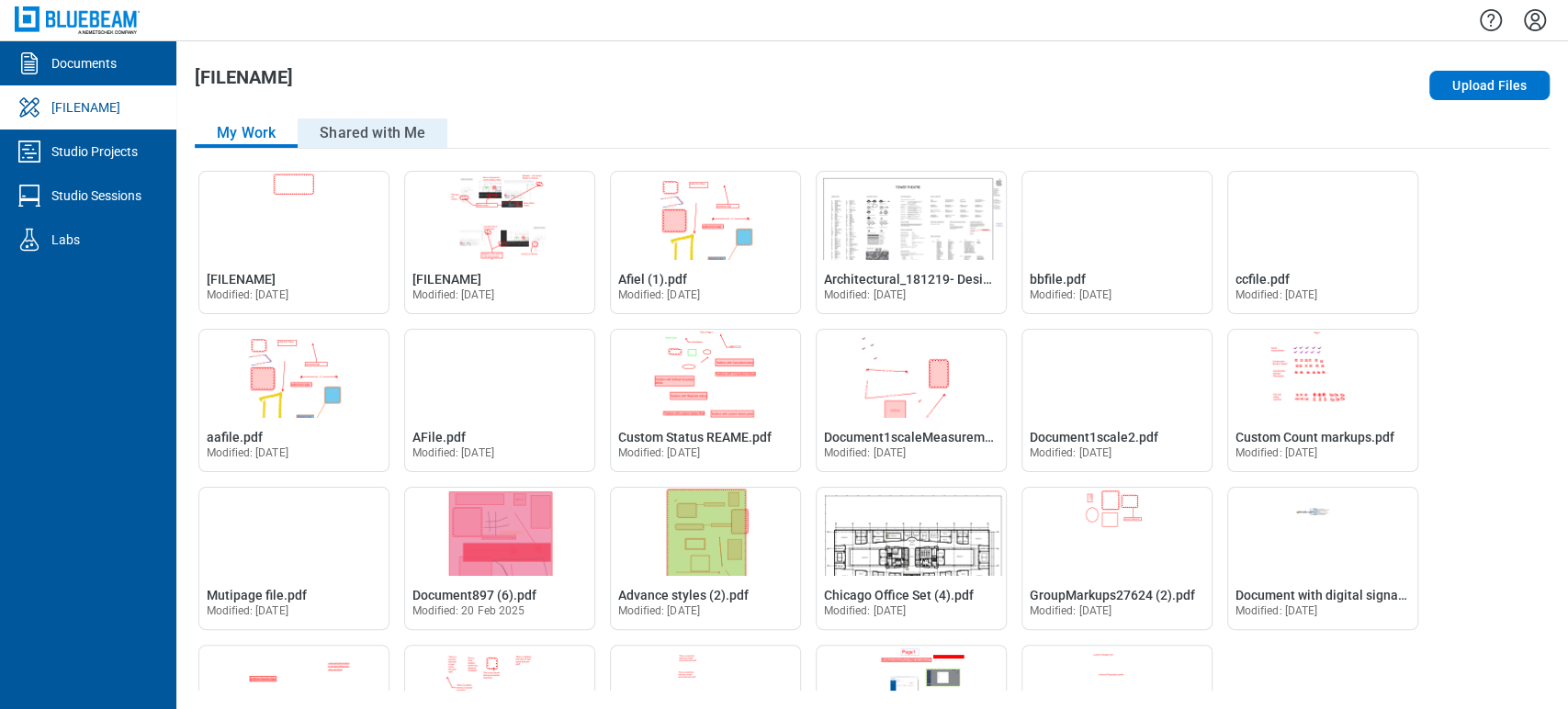 click on "Shared with Me" at bounding box center (372, 133) 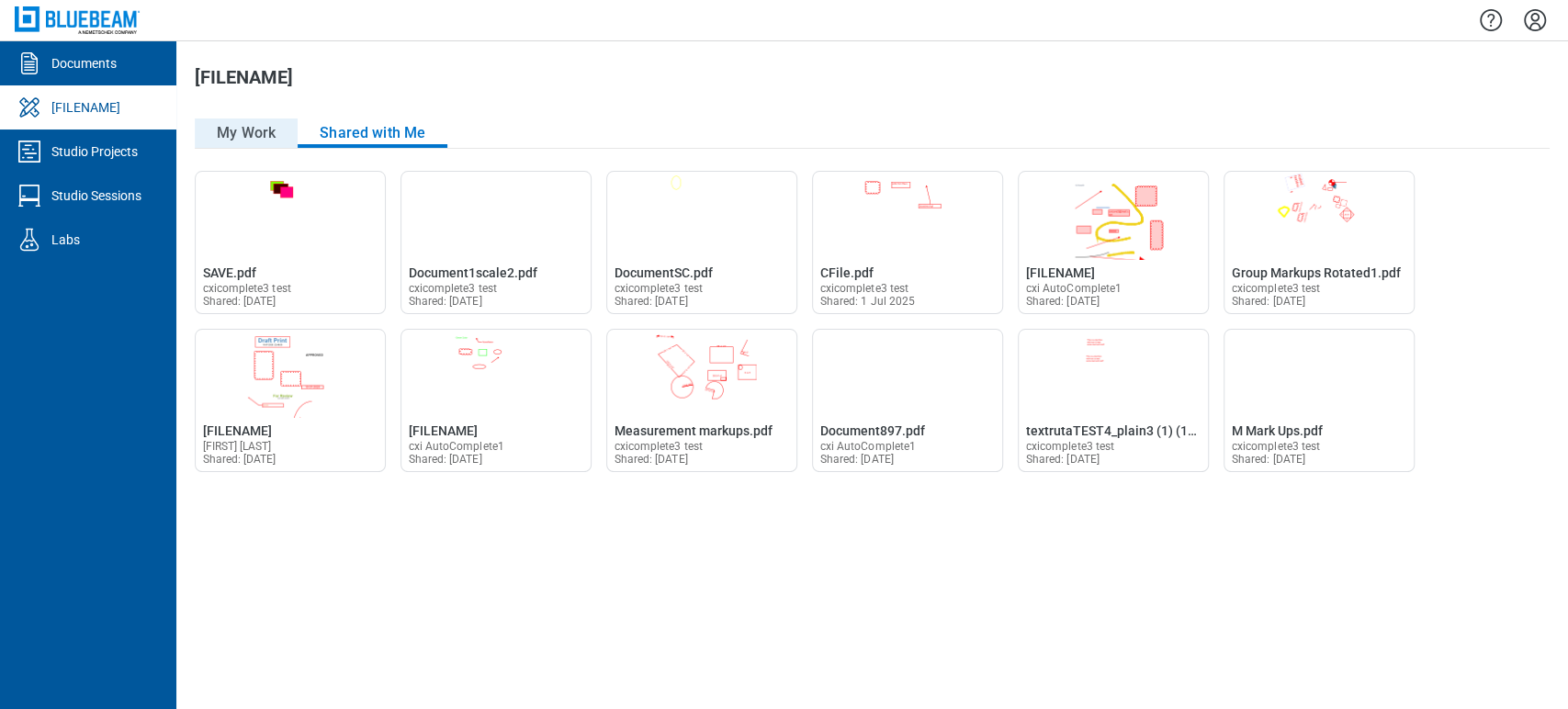 click on "My Work" at bounding box center (246, 133) 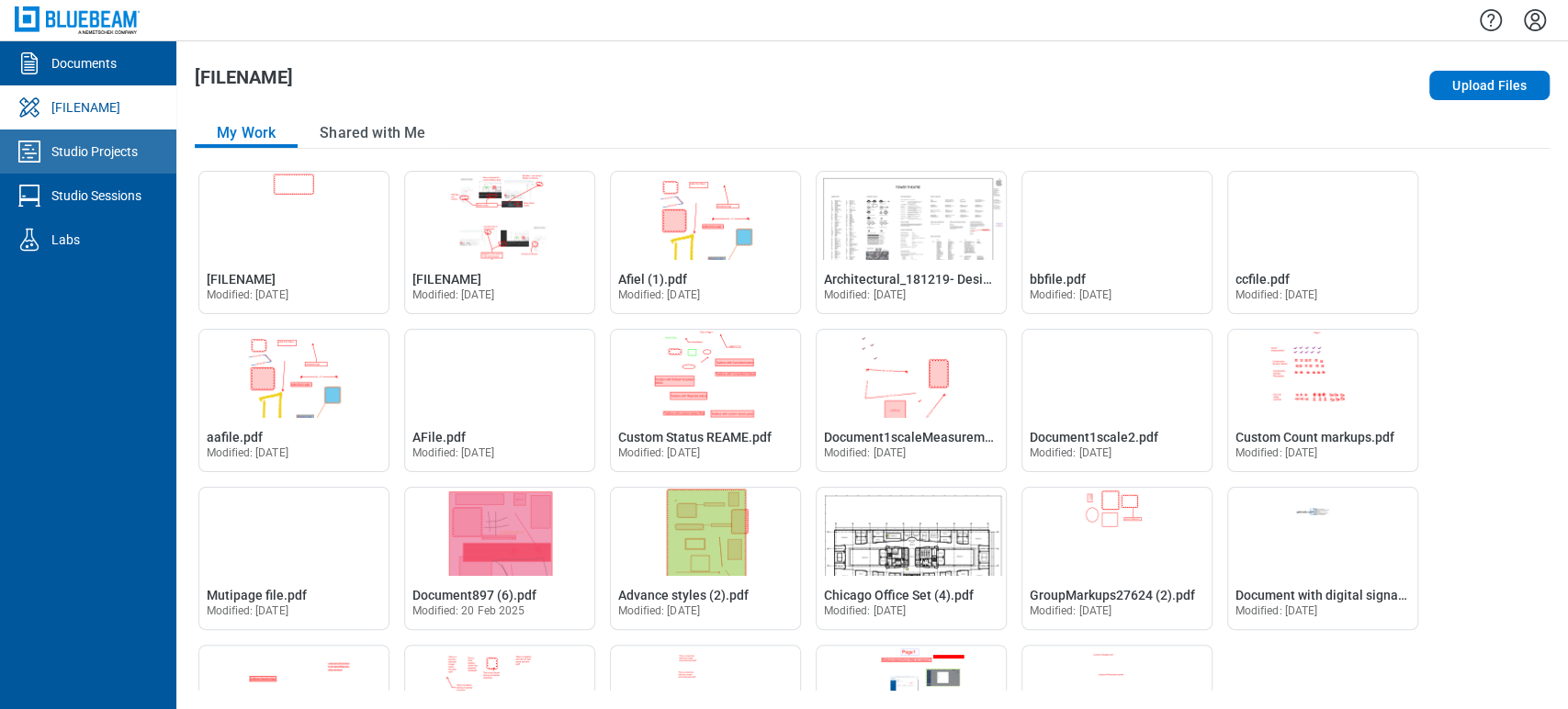 click on "Studio Projects" at bounding box center [95, 152] 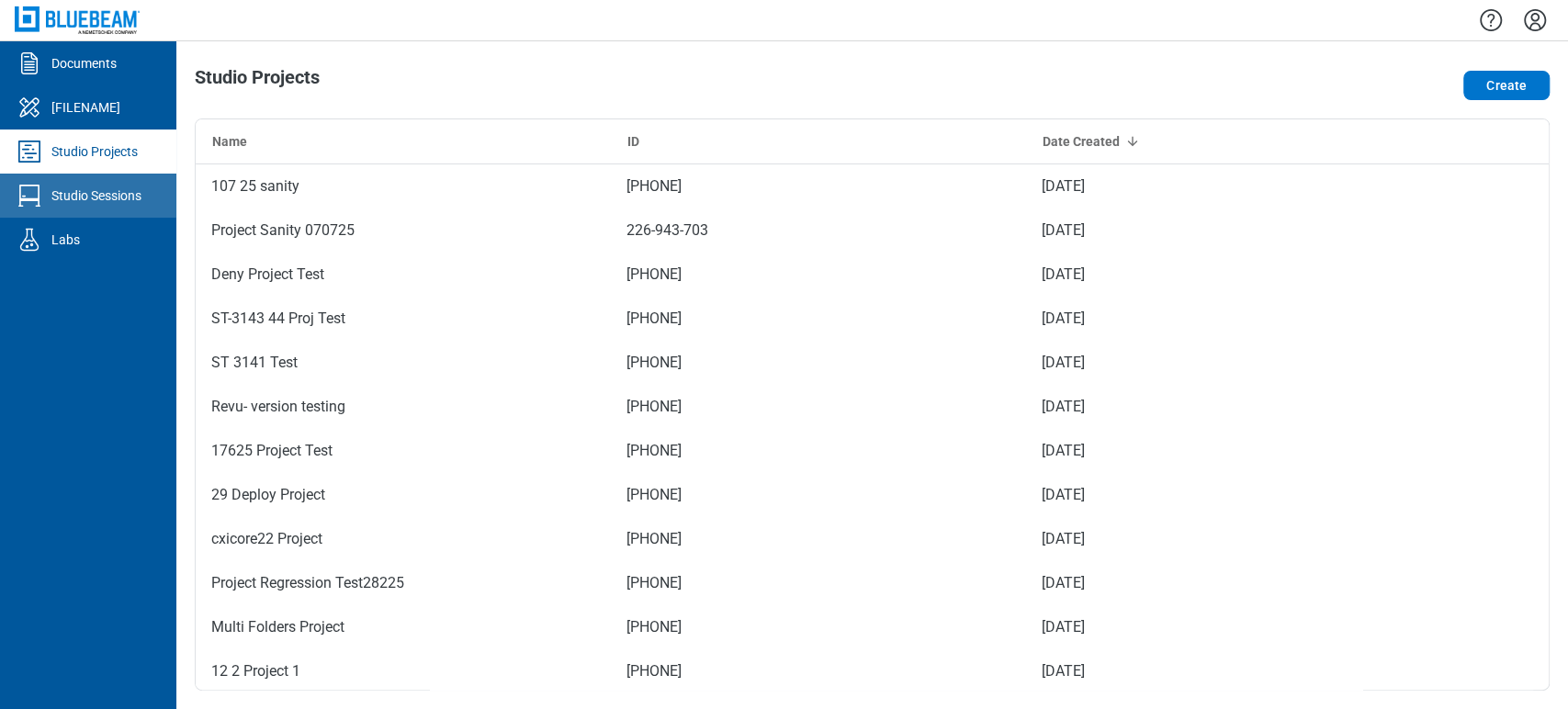 click on "Studio Sessions" at bounding box center (96, 196) 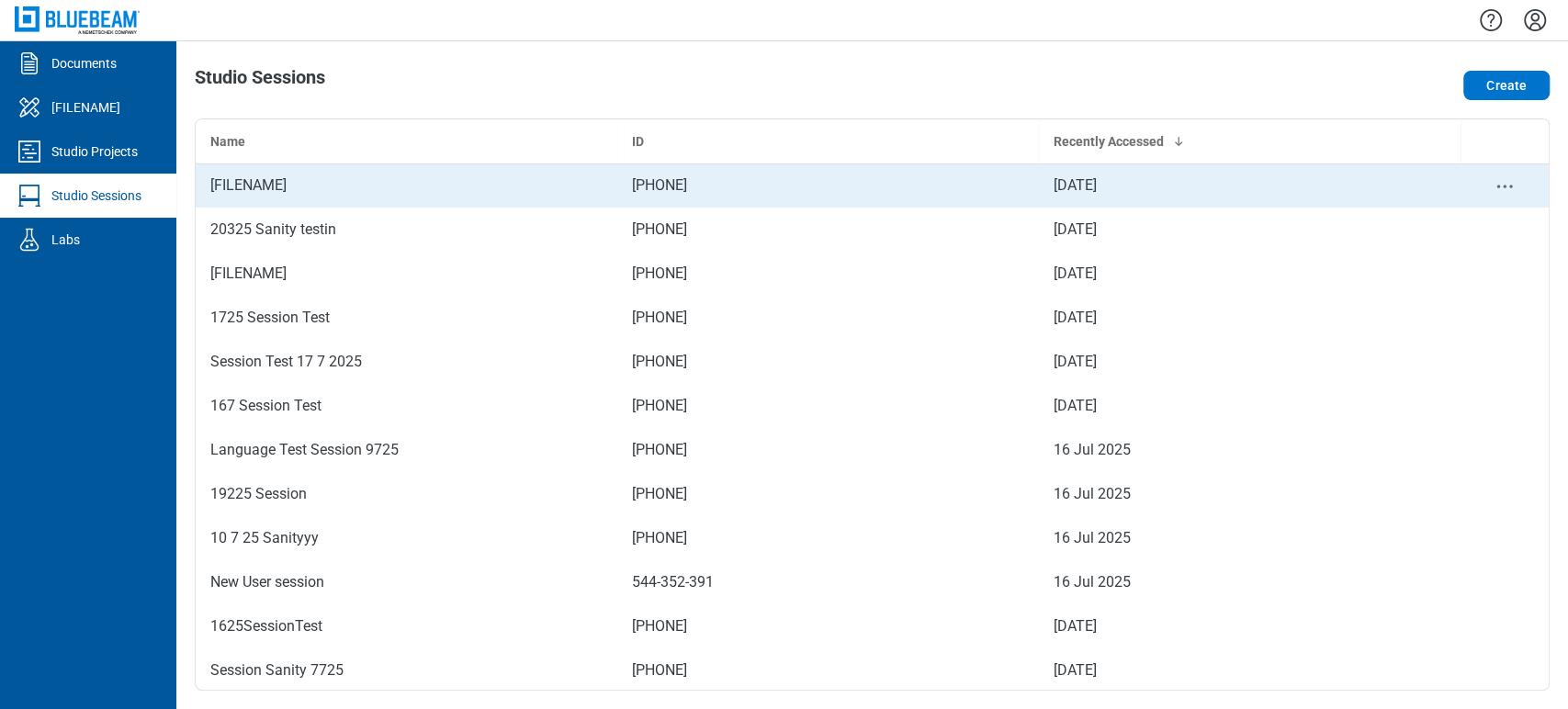 click on "[FILENAME]" at bounding box center [406, 186] 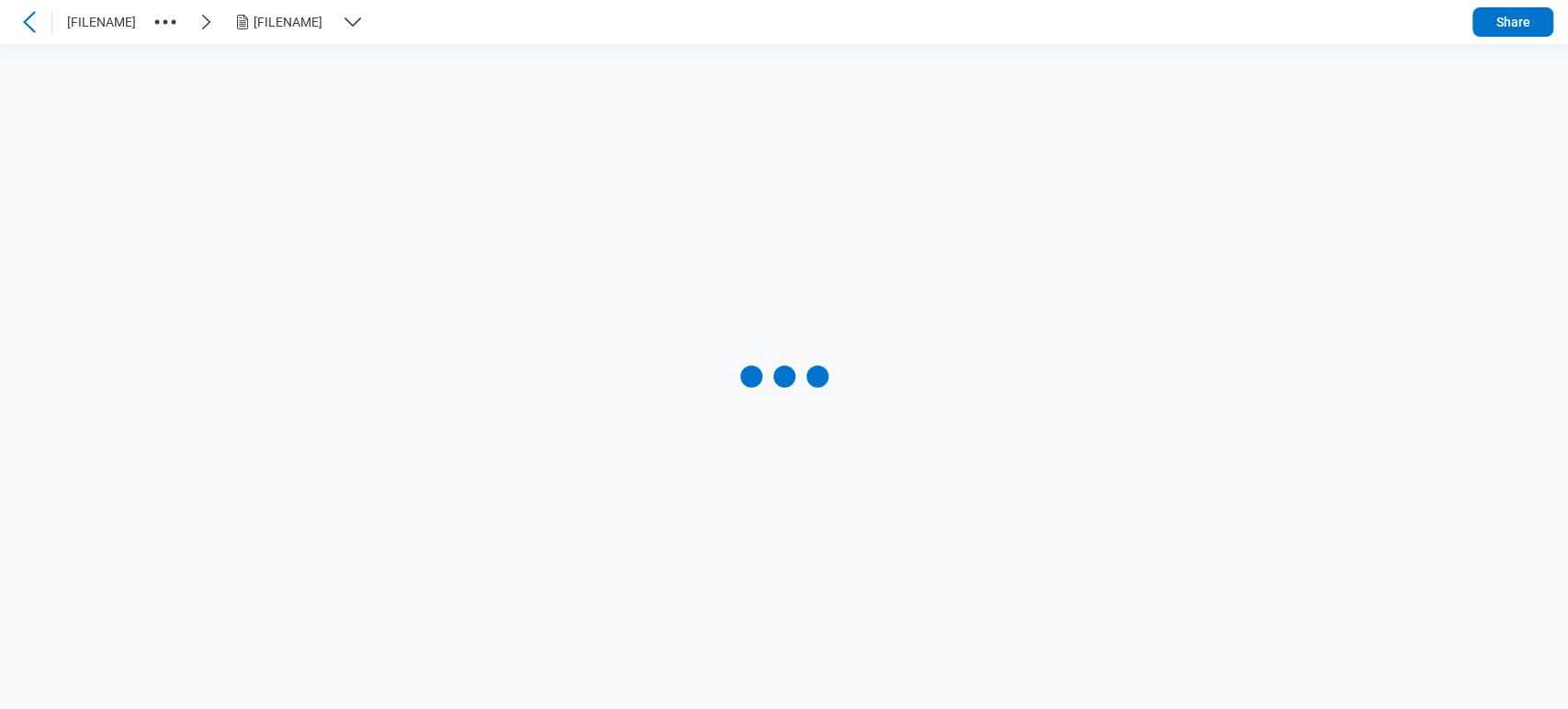 scroll, scrollTop: 0, scrollLeft: 0, axis: both 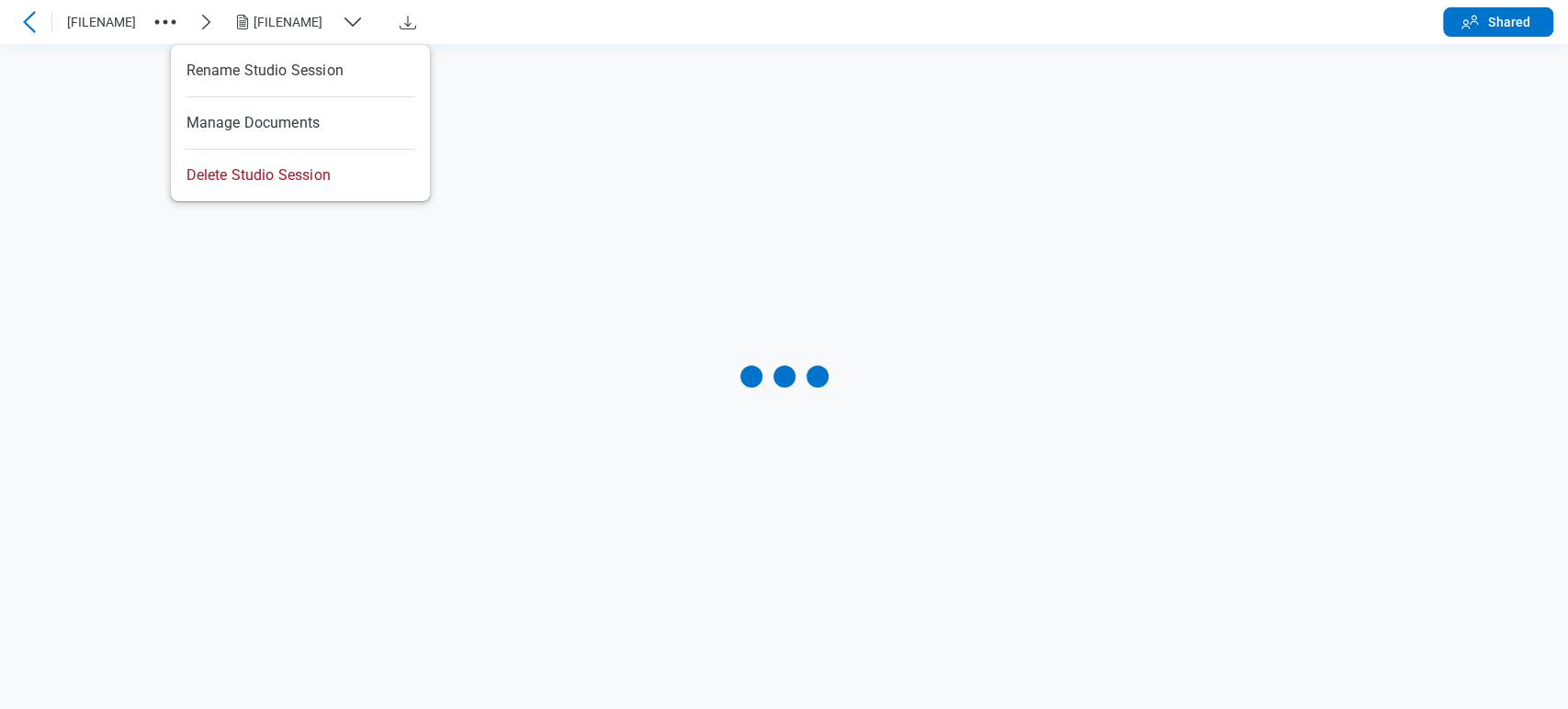 click 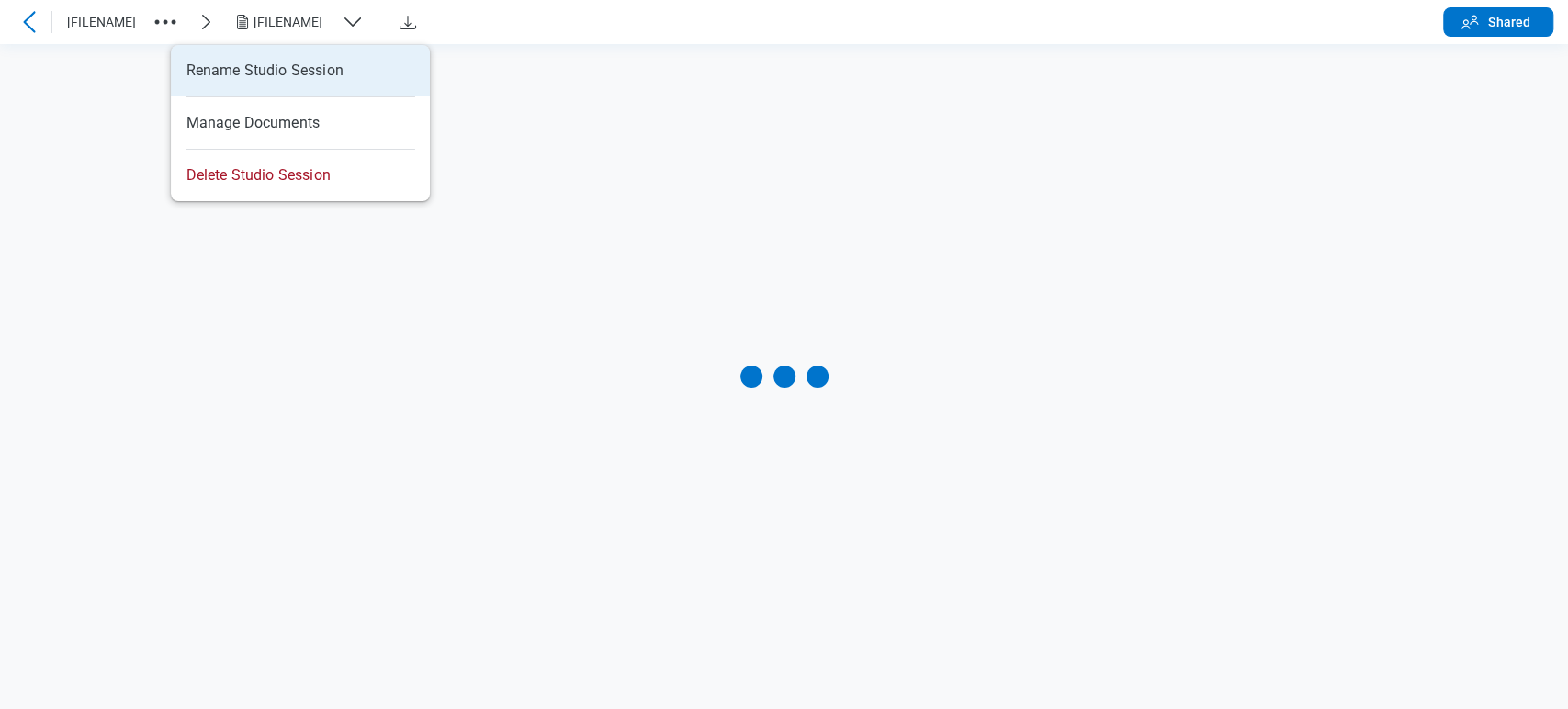 click at bounding box center (784, 377) 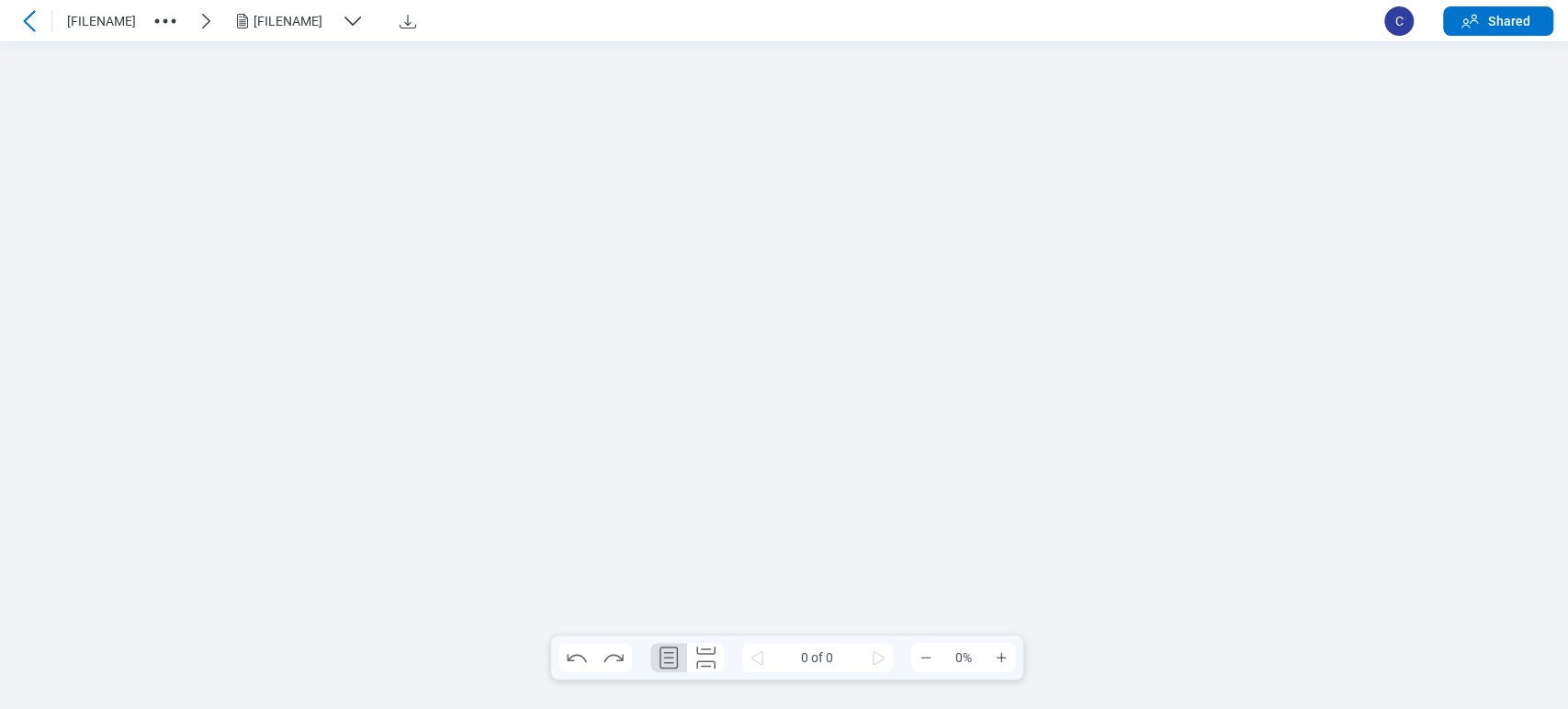 scroll, scrollTop: 0, scrollLeft: 0, axis: both 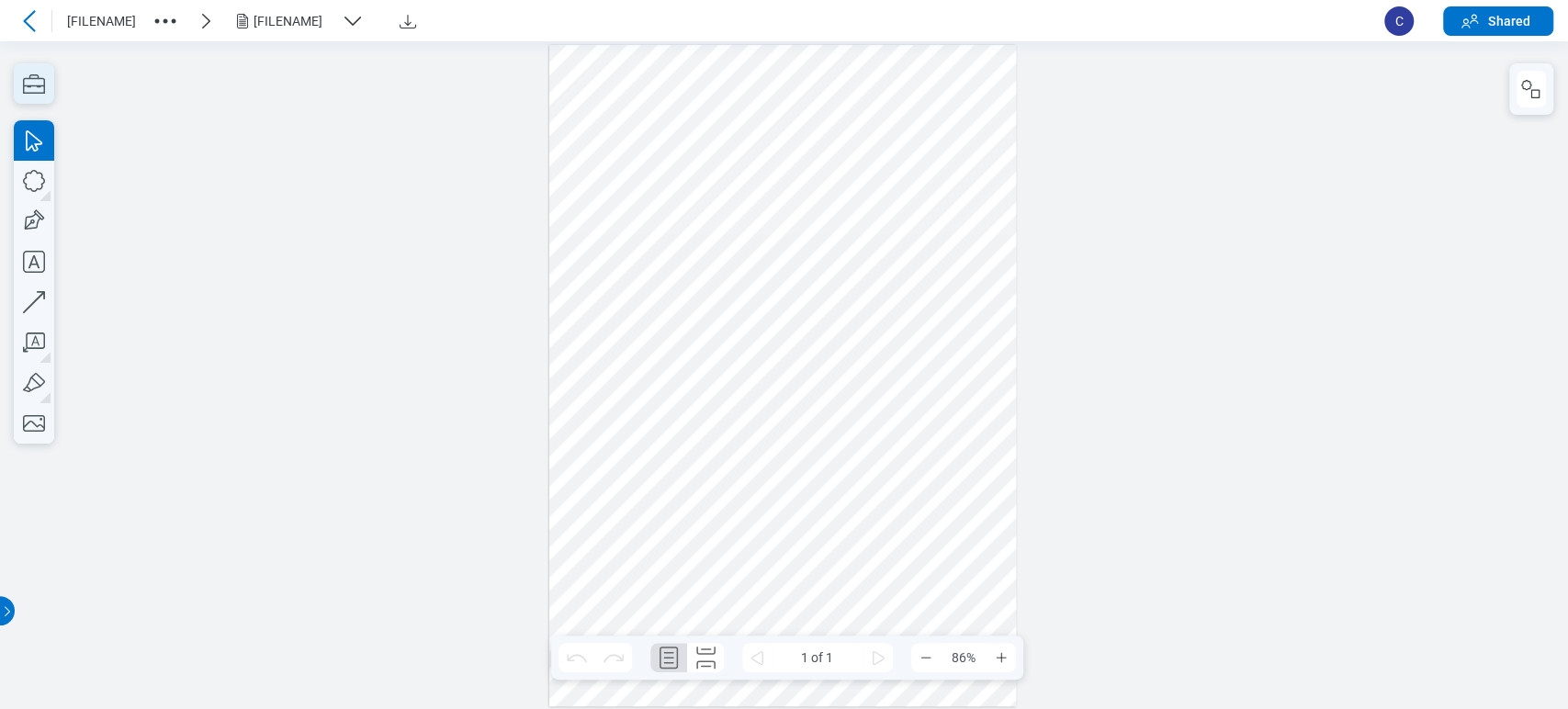 click 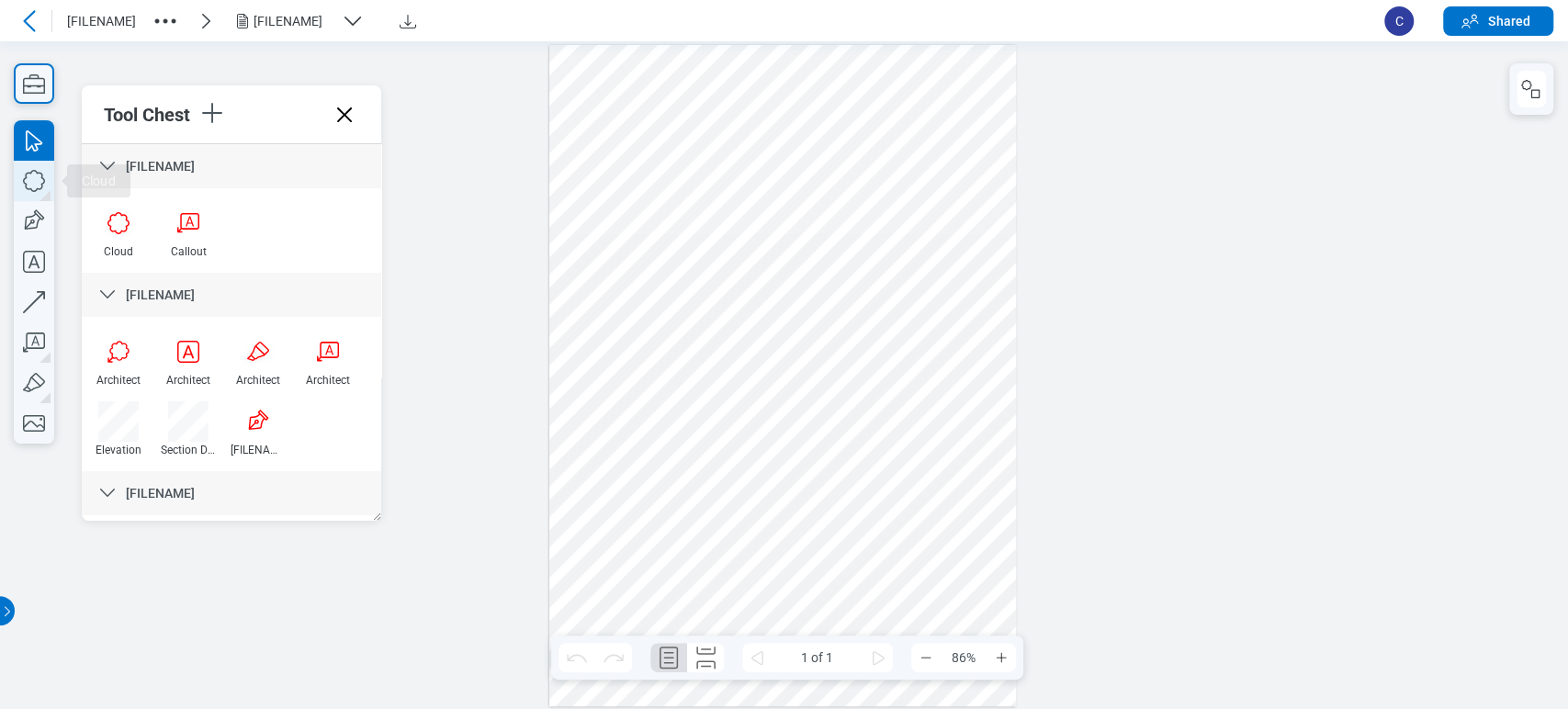 click 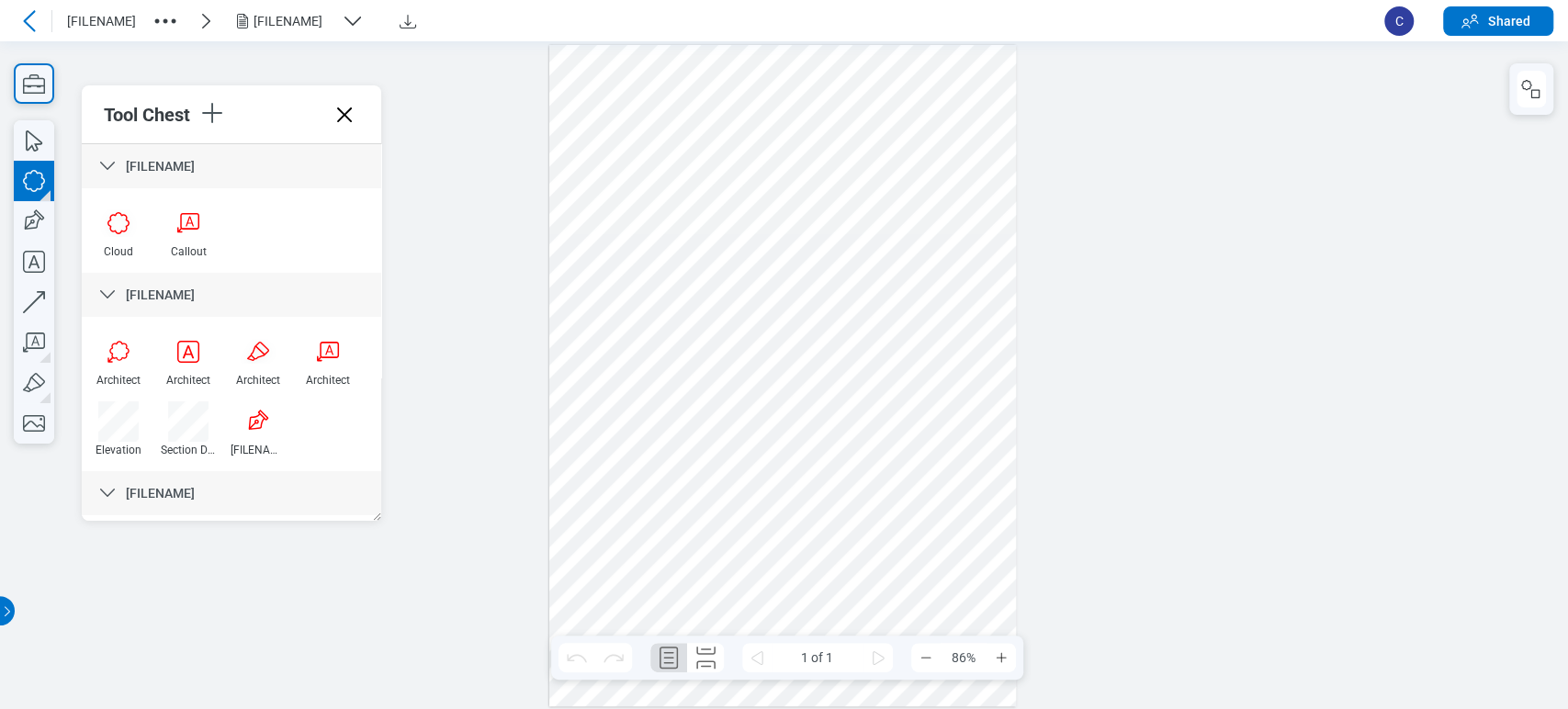 drag, startPoint x: 595, startPoint y: 171, endPoint x: 682, endPoint y: 257, distance: 122.33152 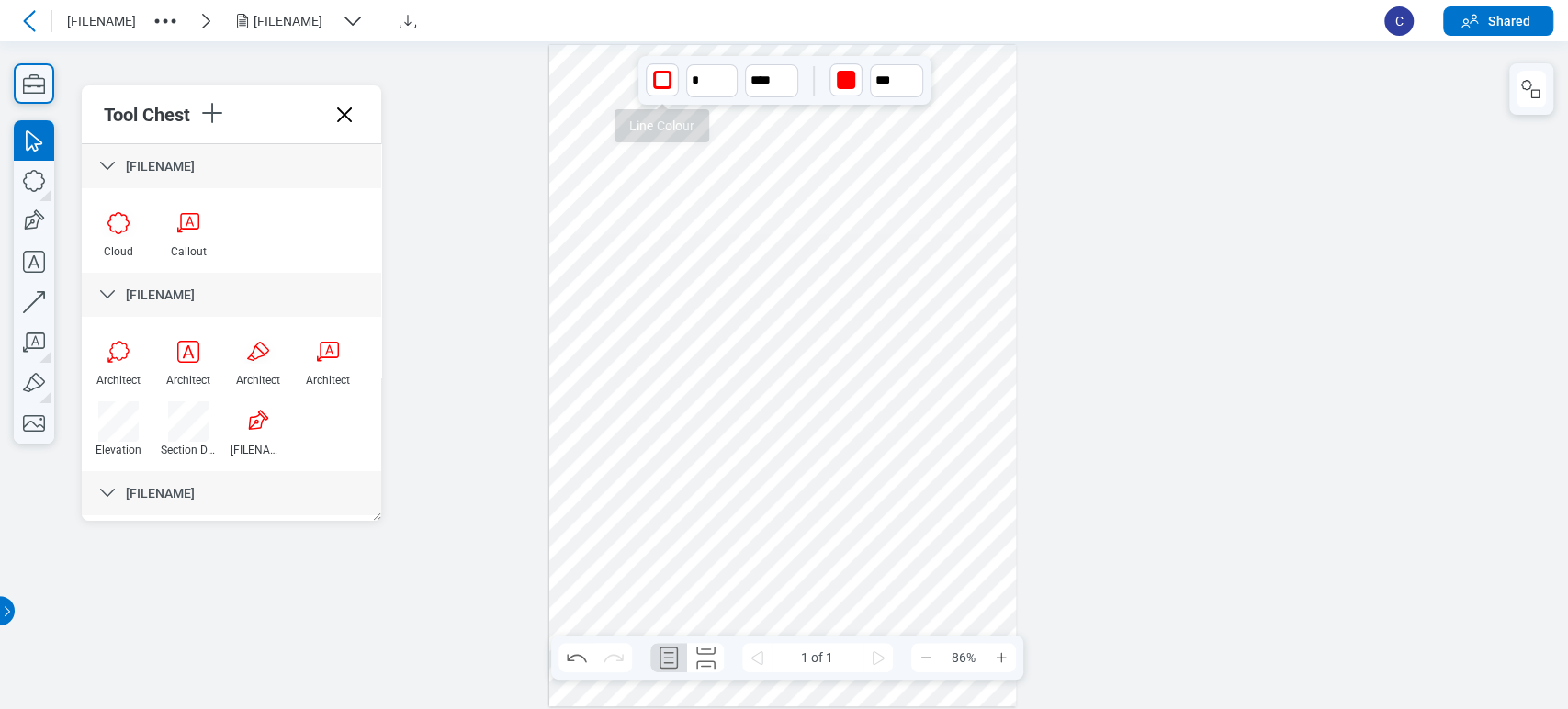 click at bounding box center (662, 80) 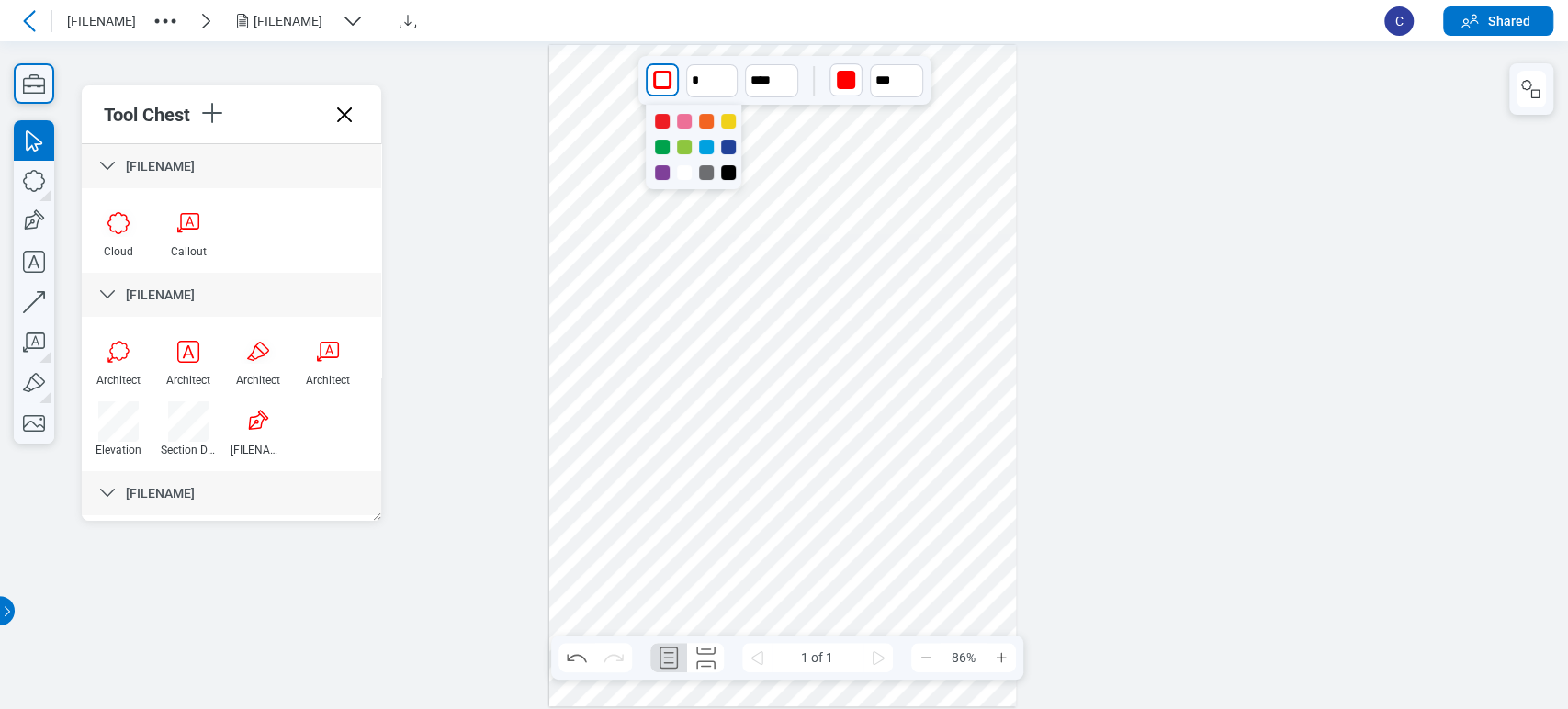 click at bounding box center [728, 173] 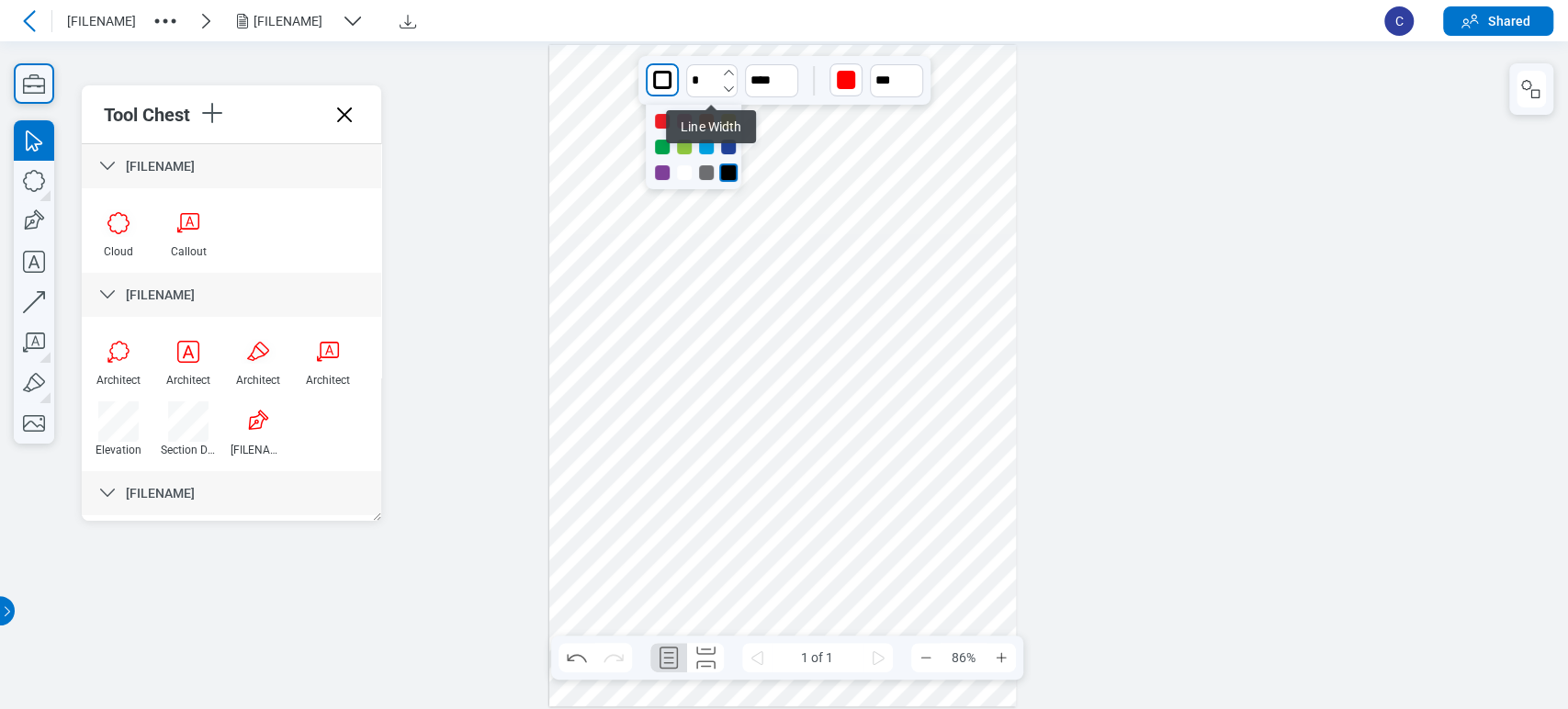 click 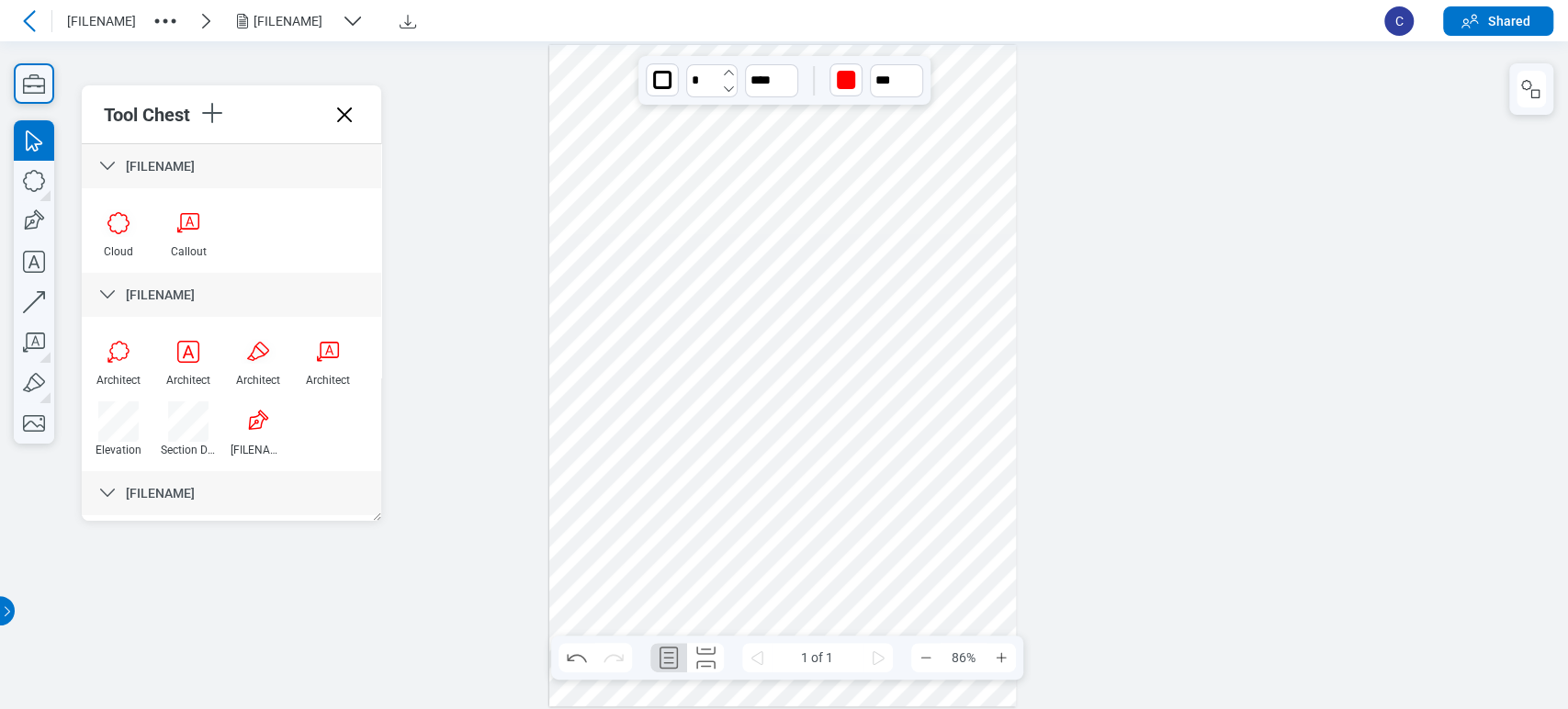 click 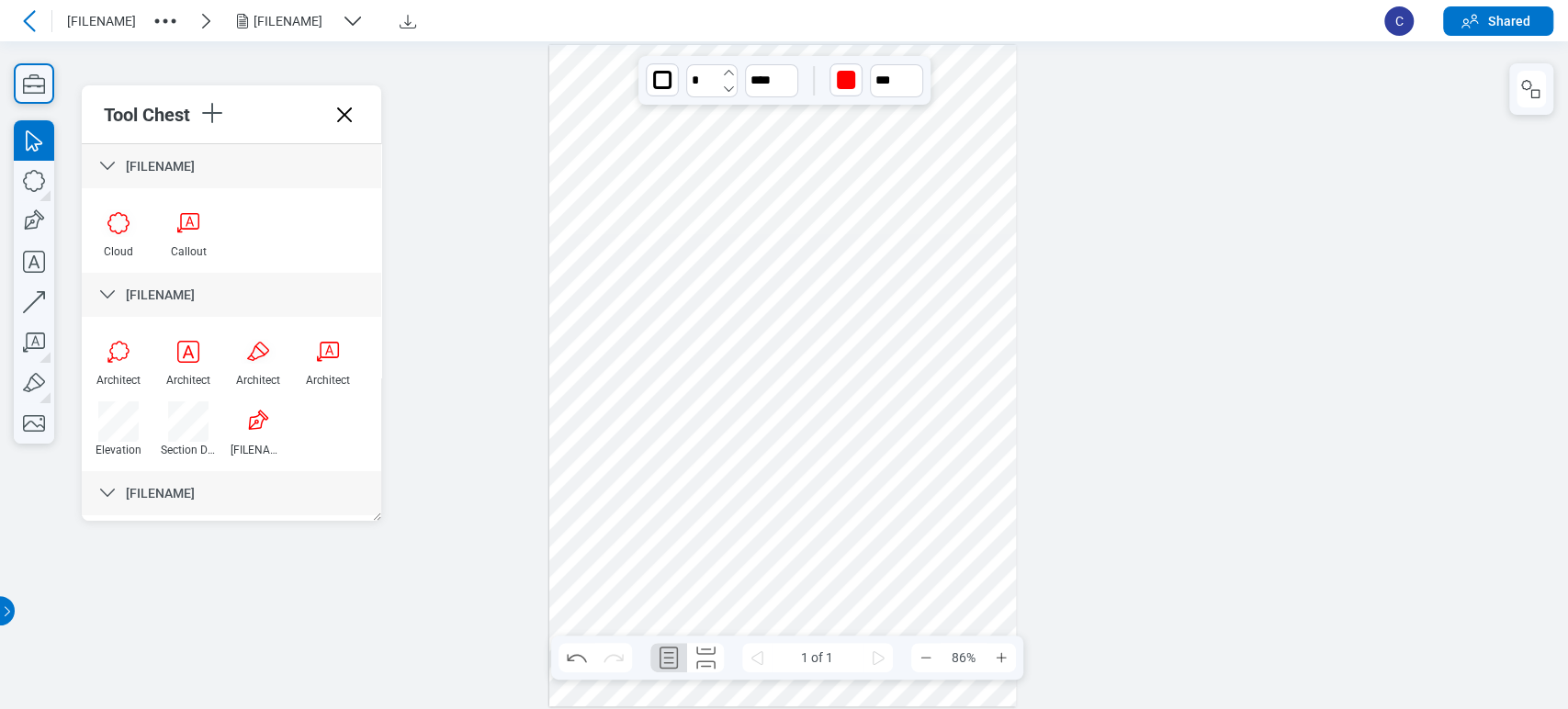 click 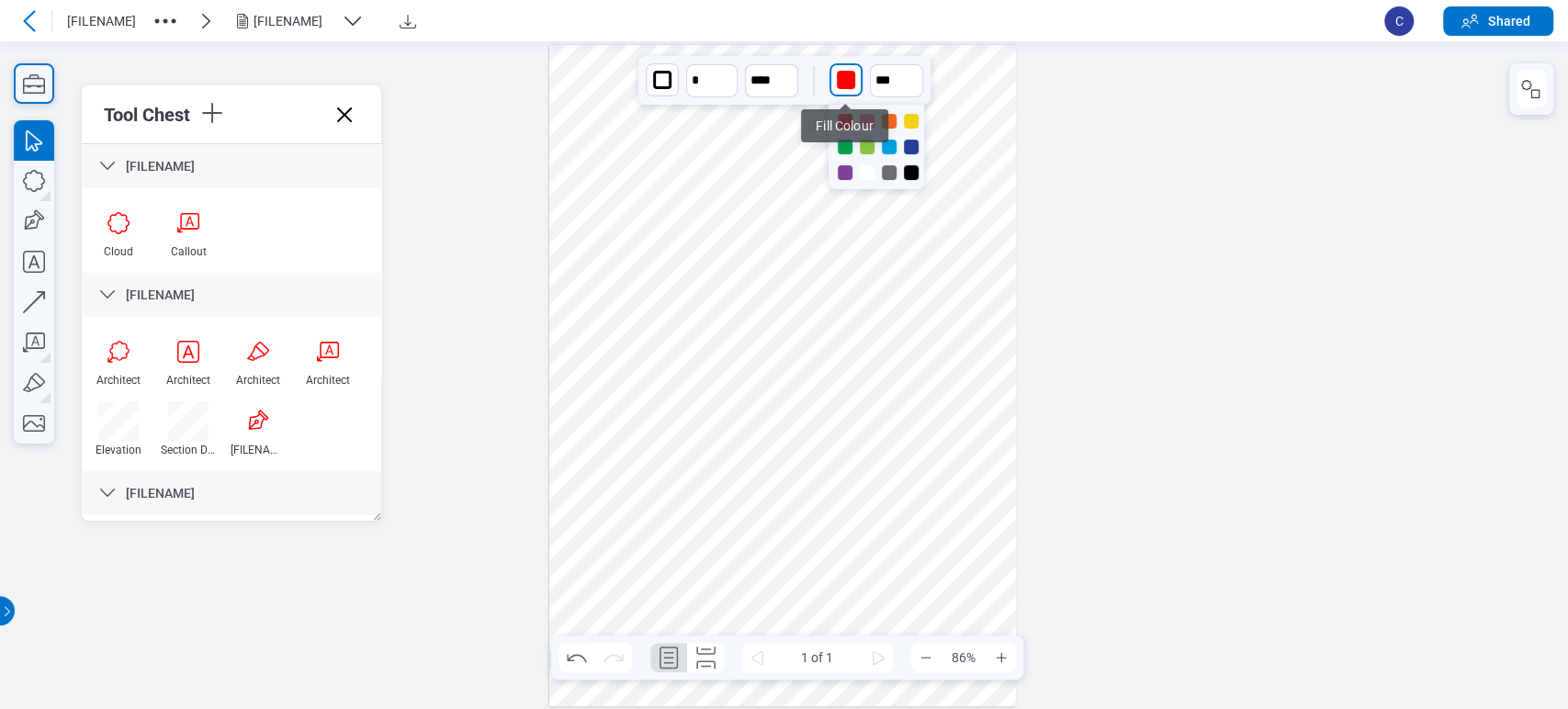 click at bounding box center [846, 80] 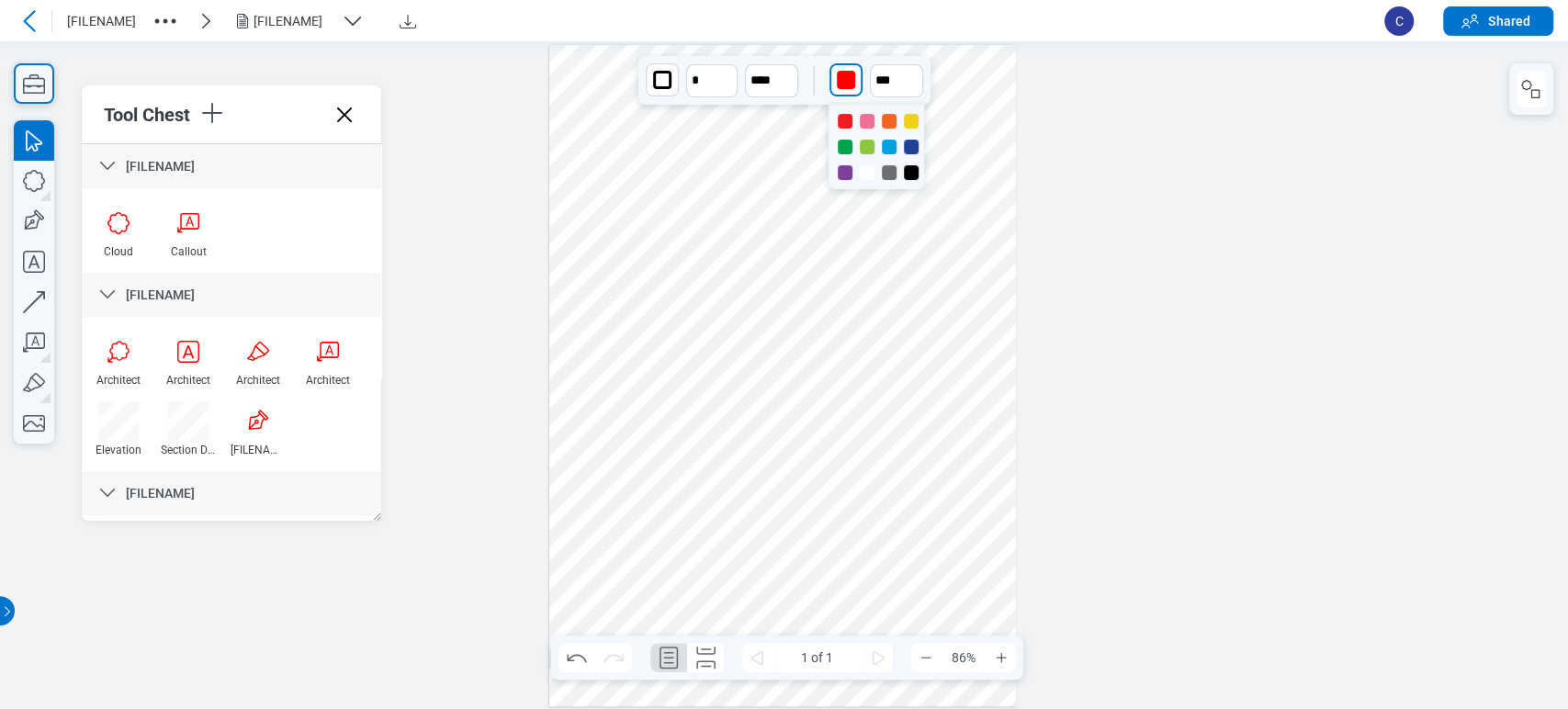 click at bounding box center (867, 147) 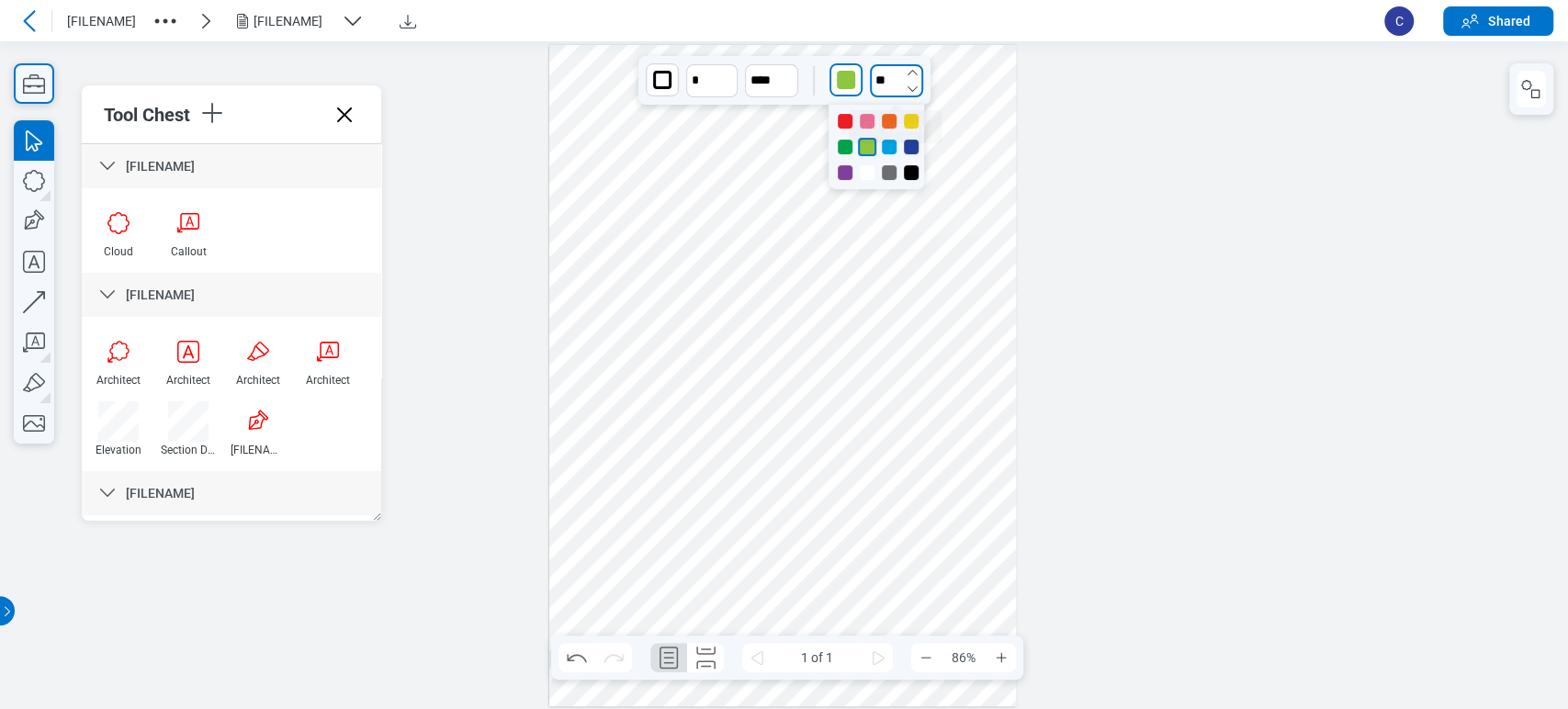 click on "**" at bounding box center [897, 81] 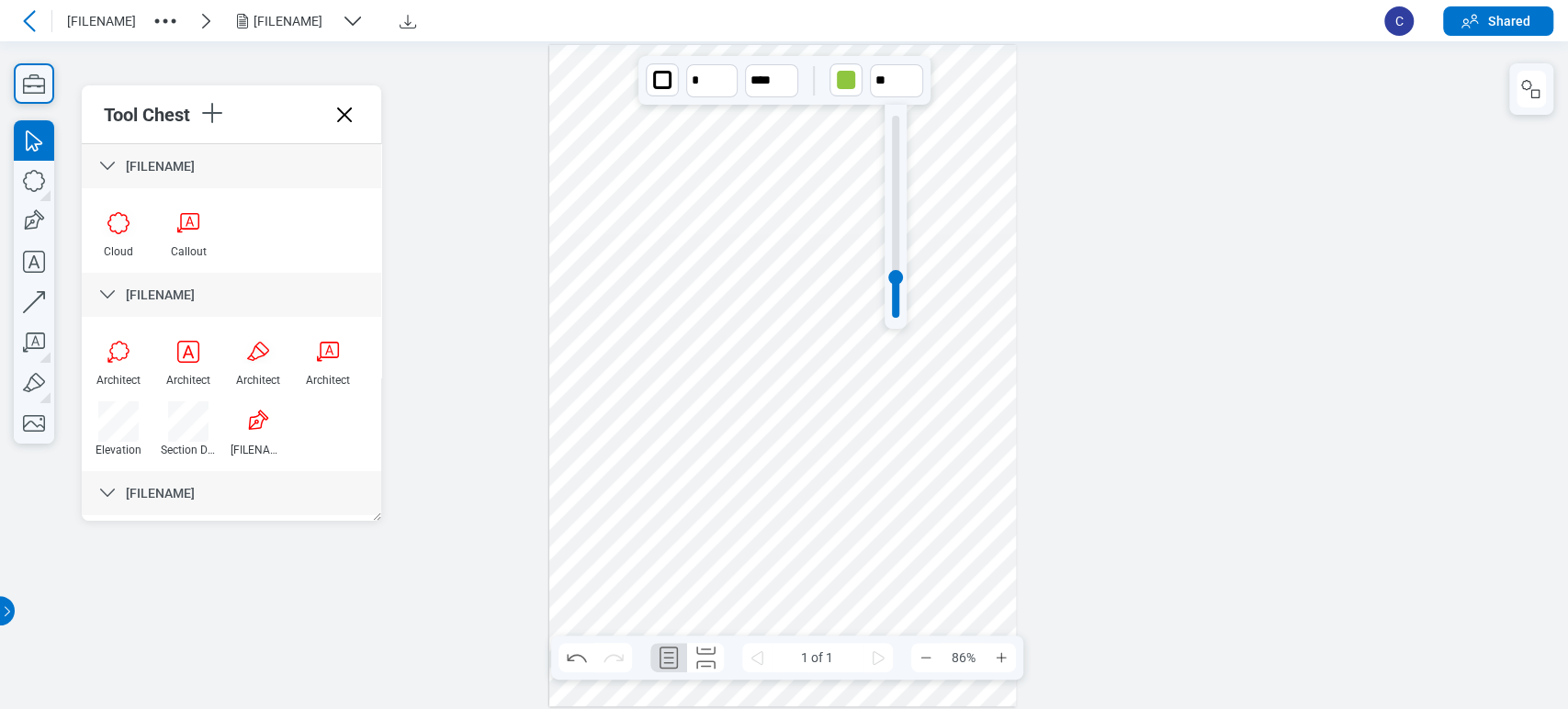 type on "**" 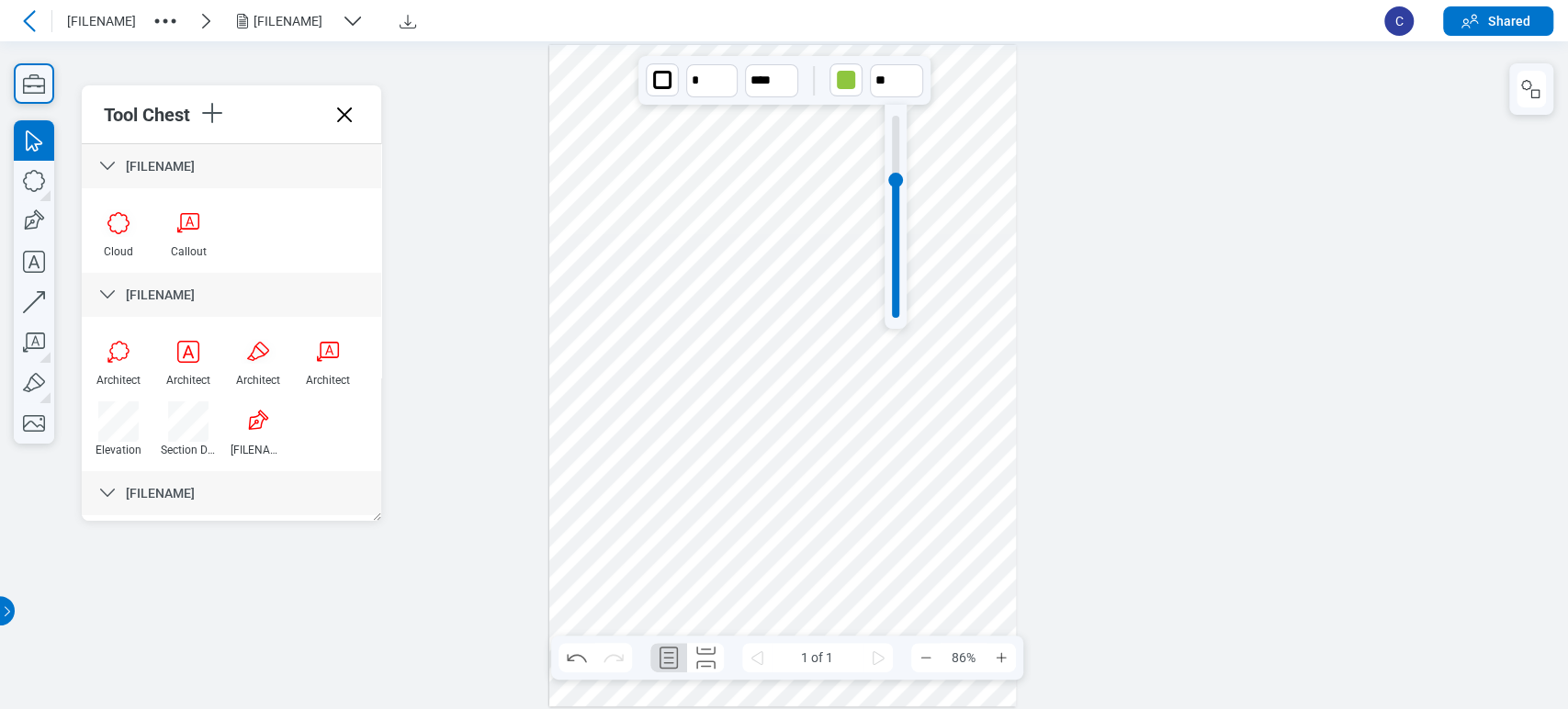 click at bounding box center [896, 217] 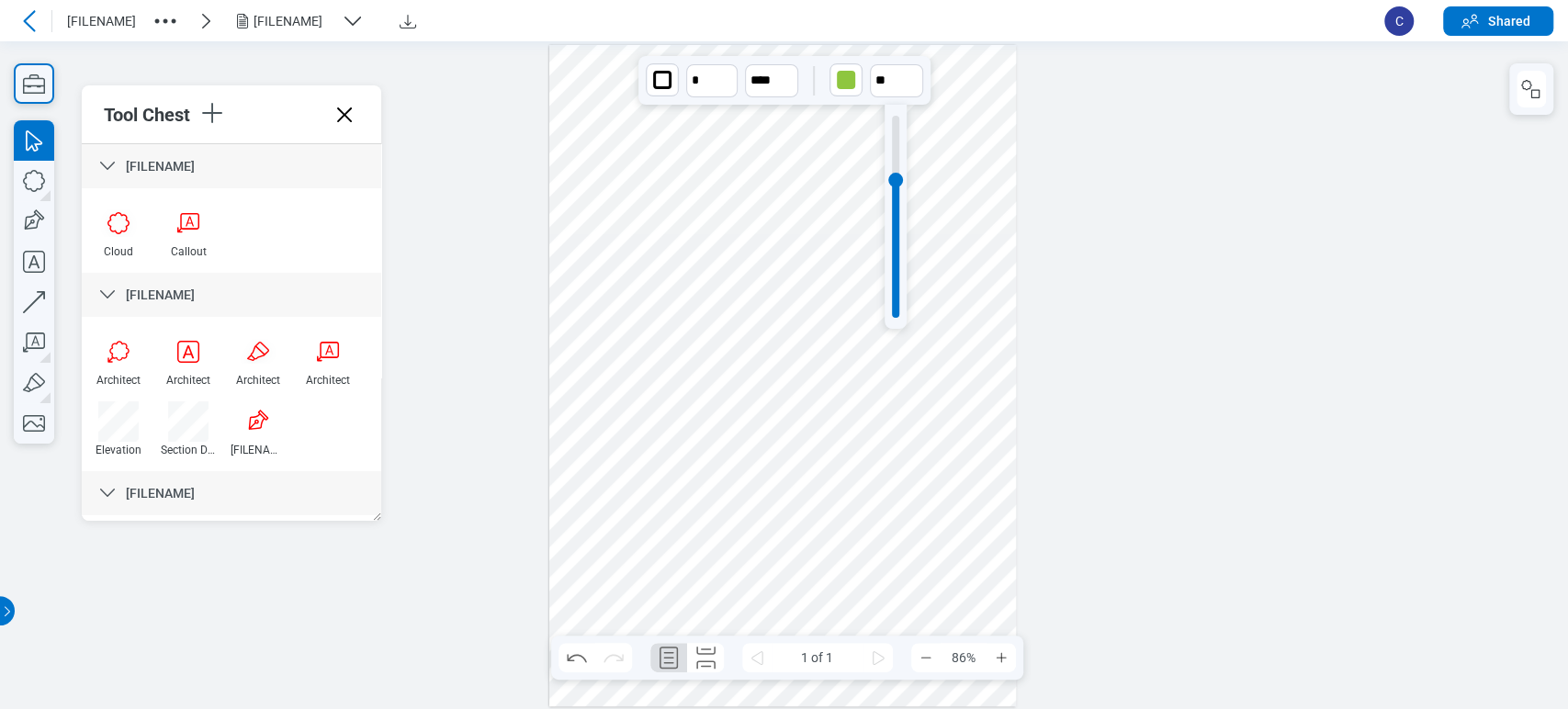 drag, startPoint x: 933, startPoint y: 246, endPoint x: 903, endPoint y: 234, distance: 32.310989 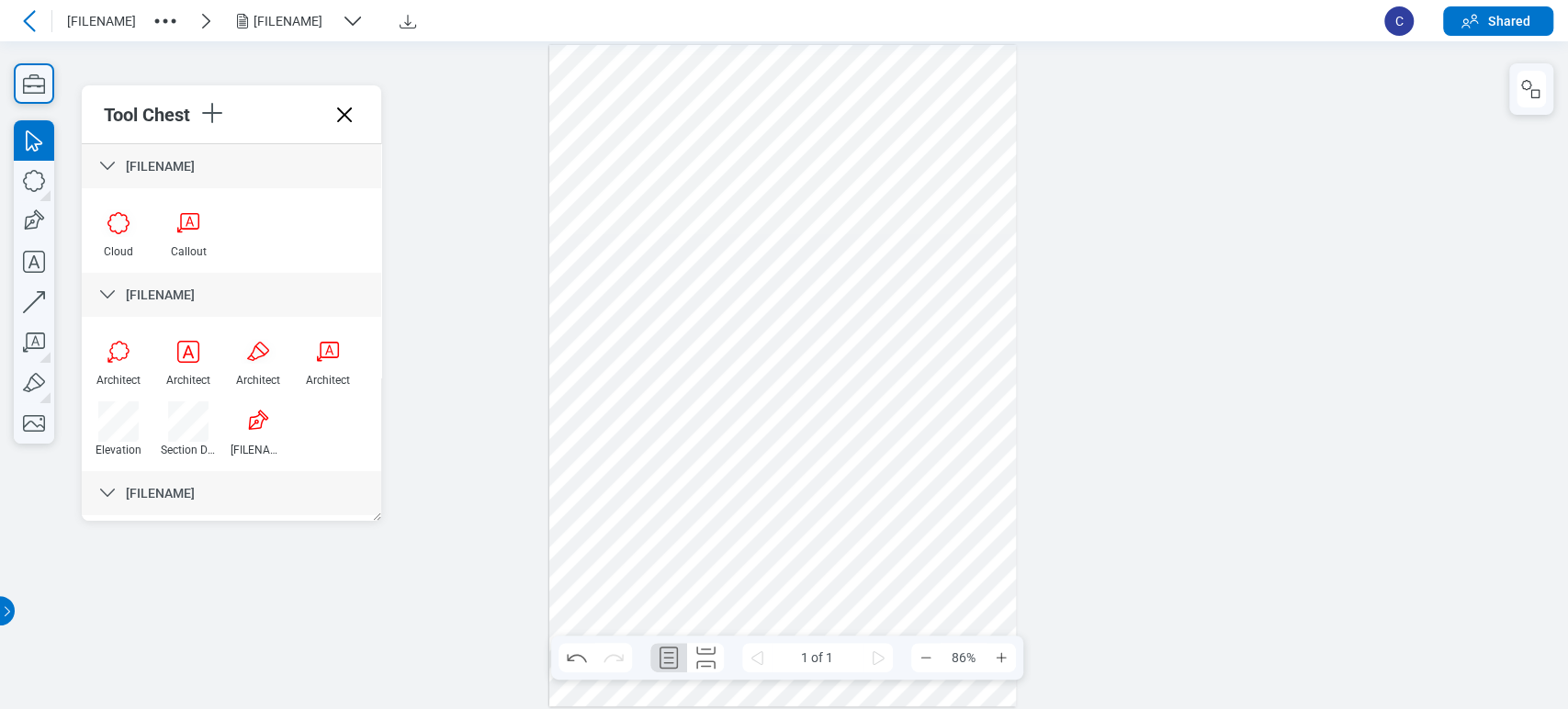 click at bounding box center [783, 376] 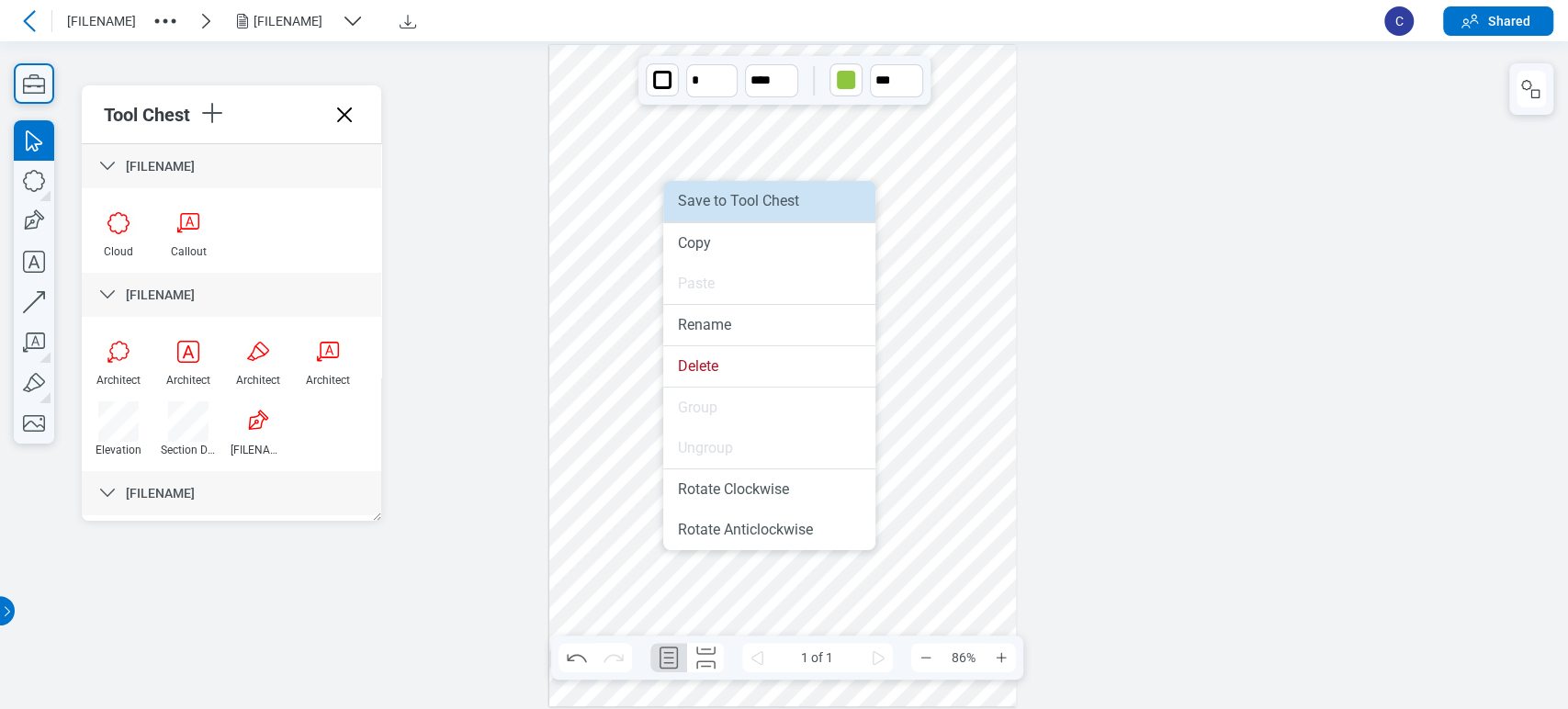 click on "Save to Tool Chest" at bounding box center (769, 201) 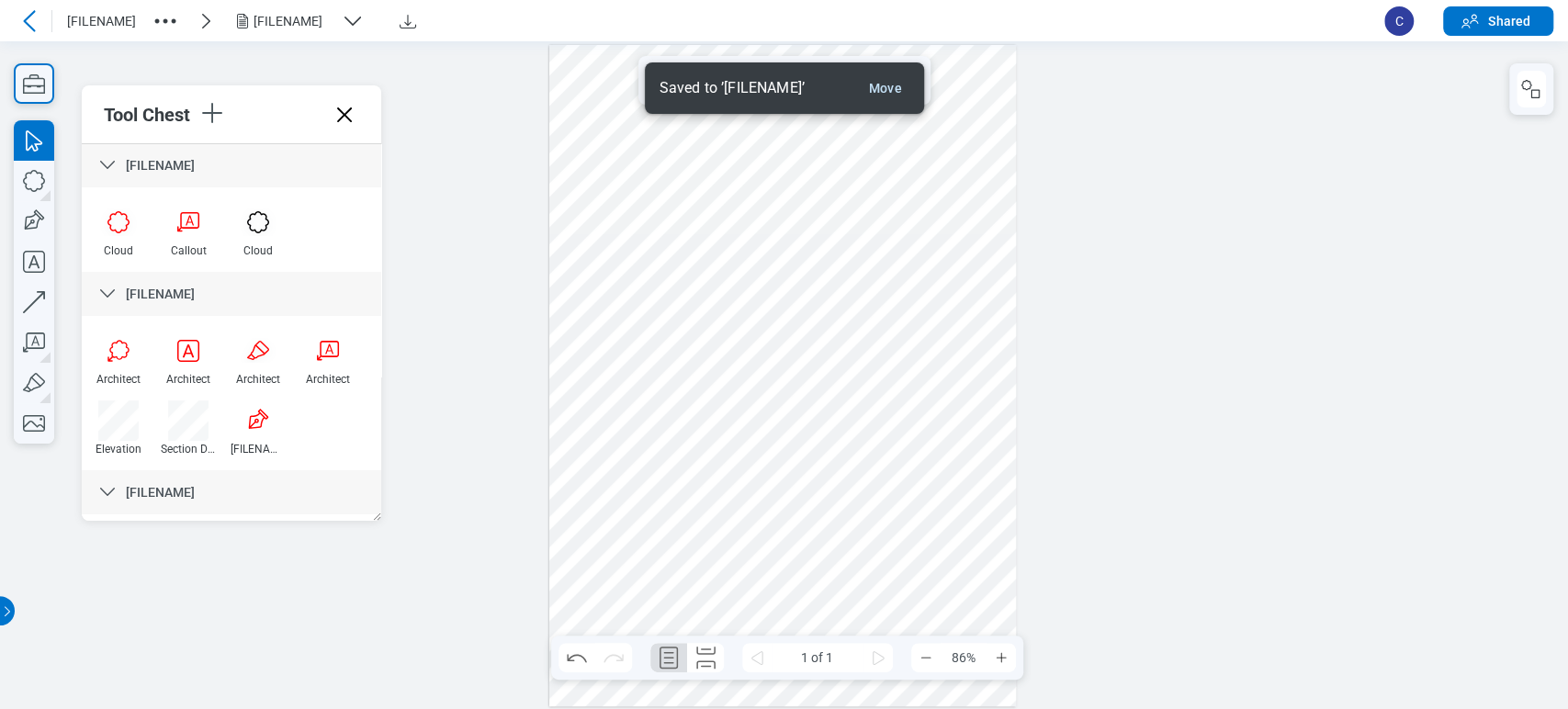 scroll, scrollTop: 0, scrollLeft: 0, axis: both 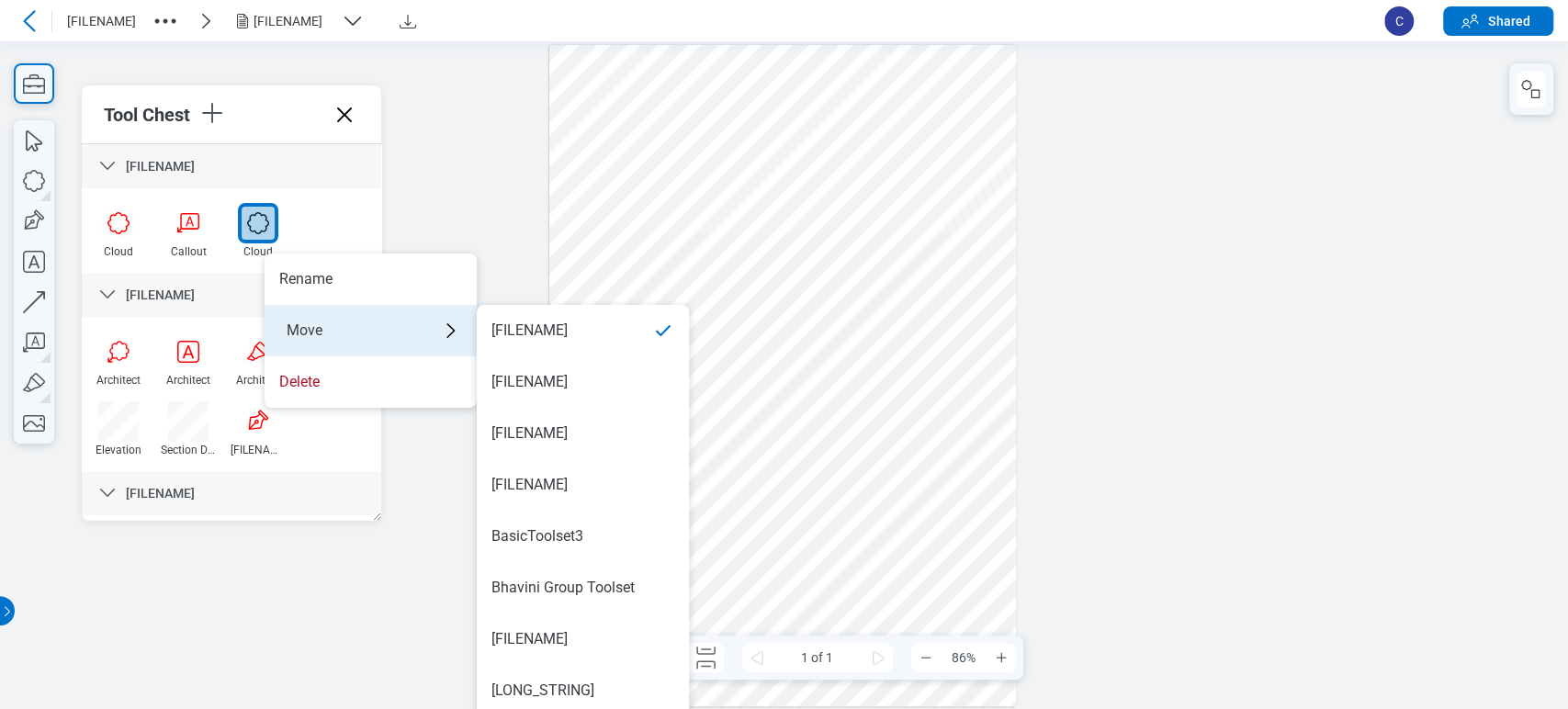 click on "Move" at bounding box center (370, 331) 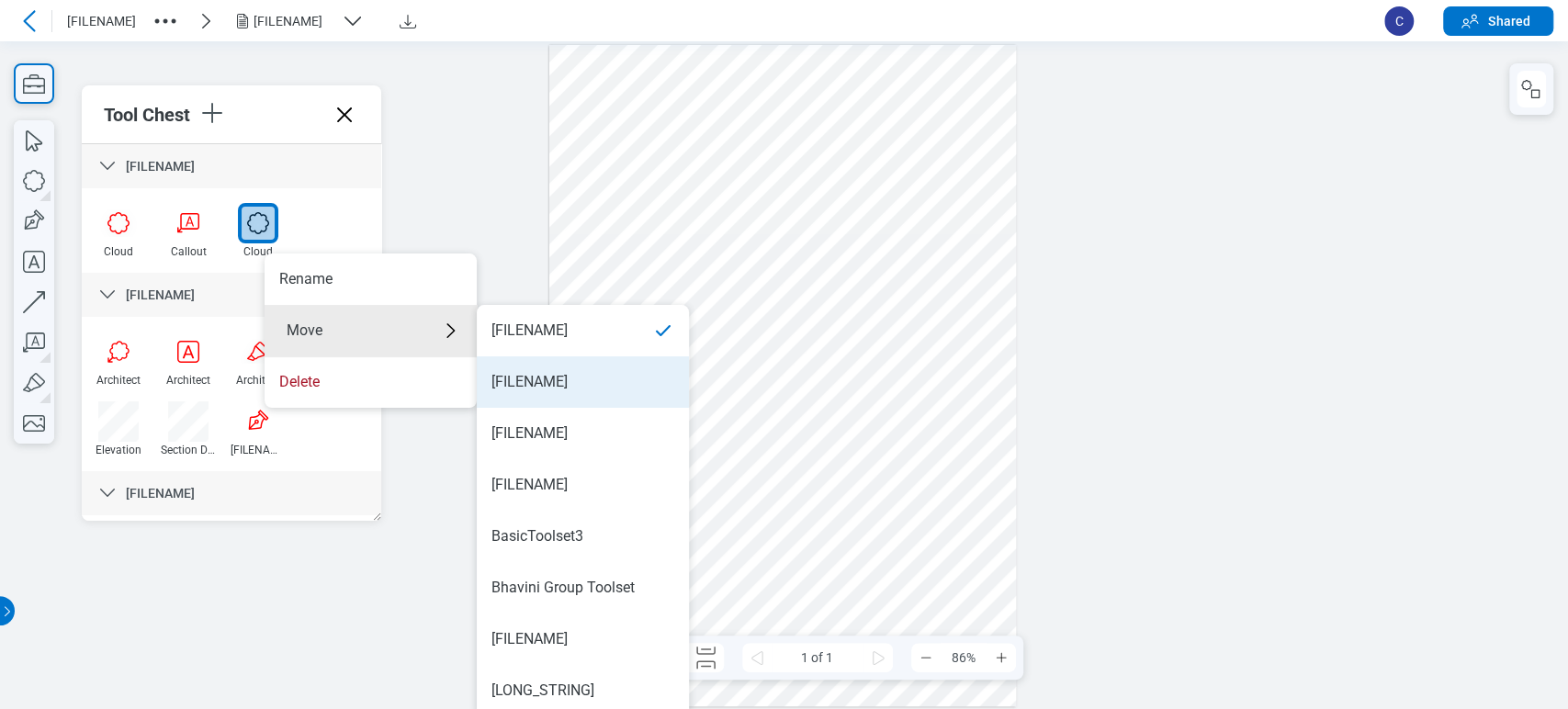 click on "[FILENAME]" at bounding box center [529, 382] 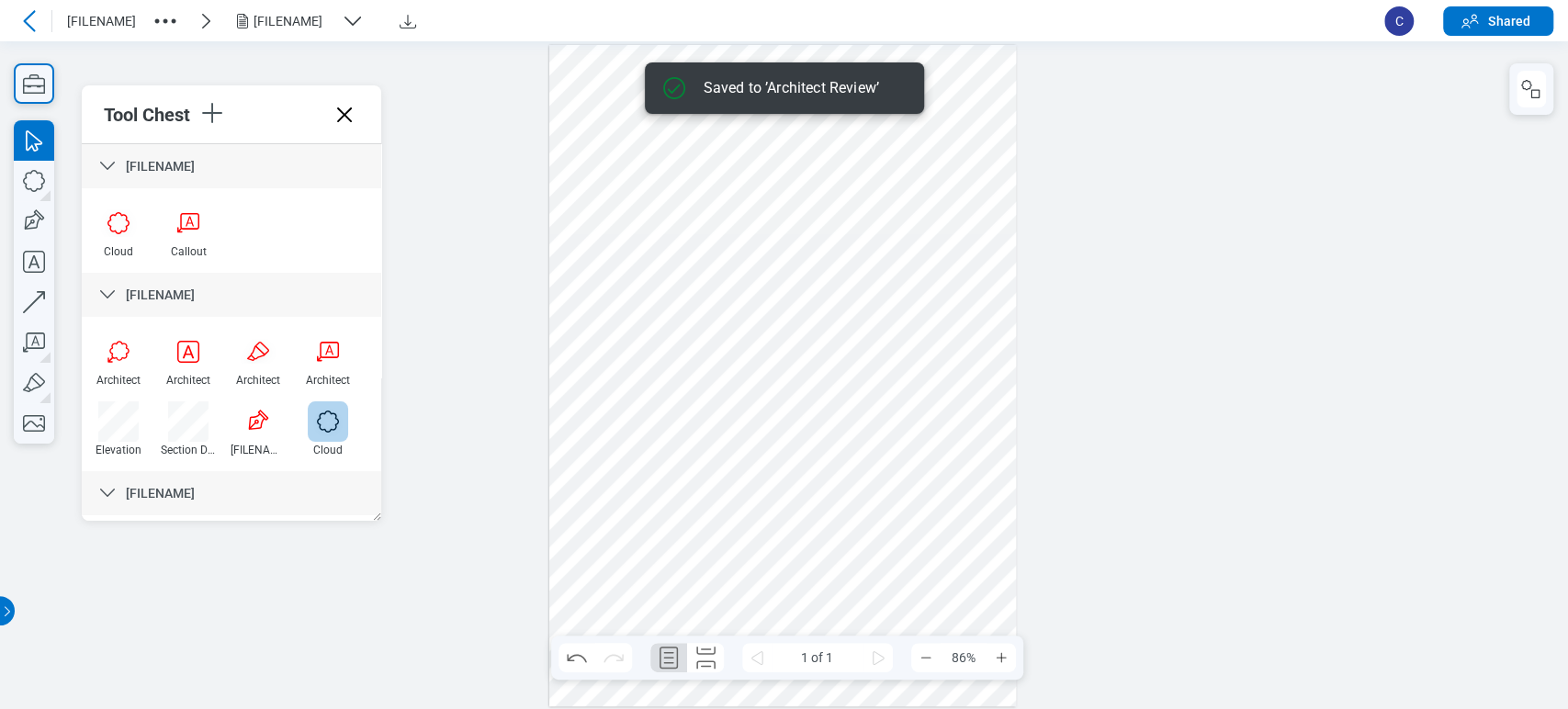 click at bounding box center (328, 422) 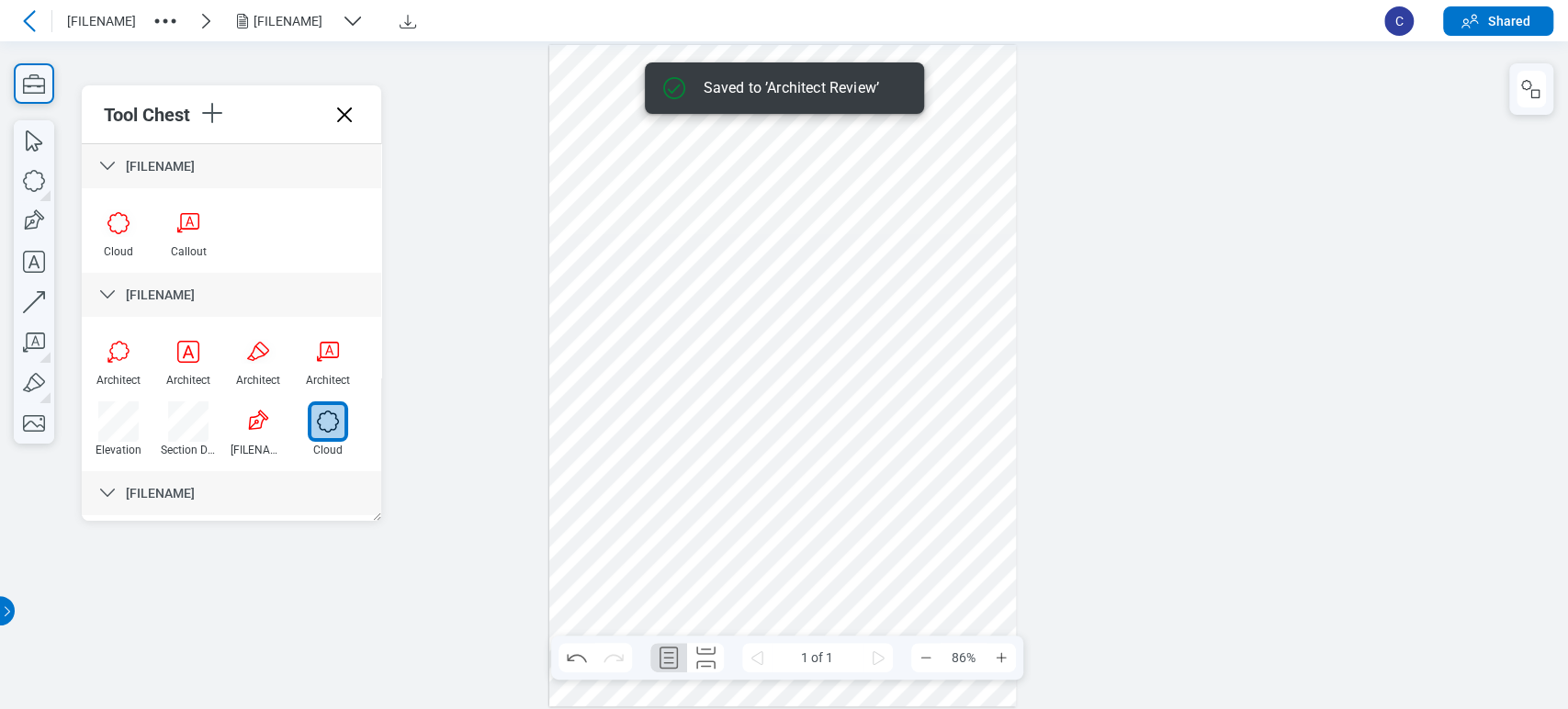 drag, startPoint x: 675, startPoint y: 378, endPoint x: 753, endPoint y: 438, distance: 98.40732 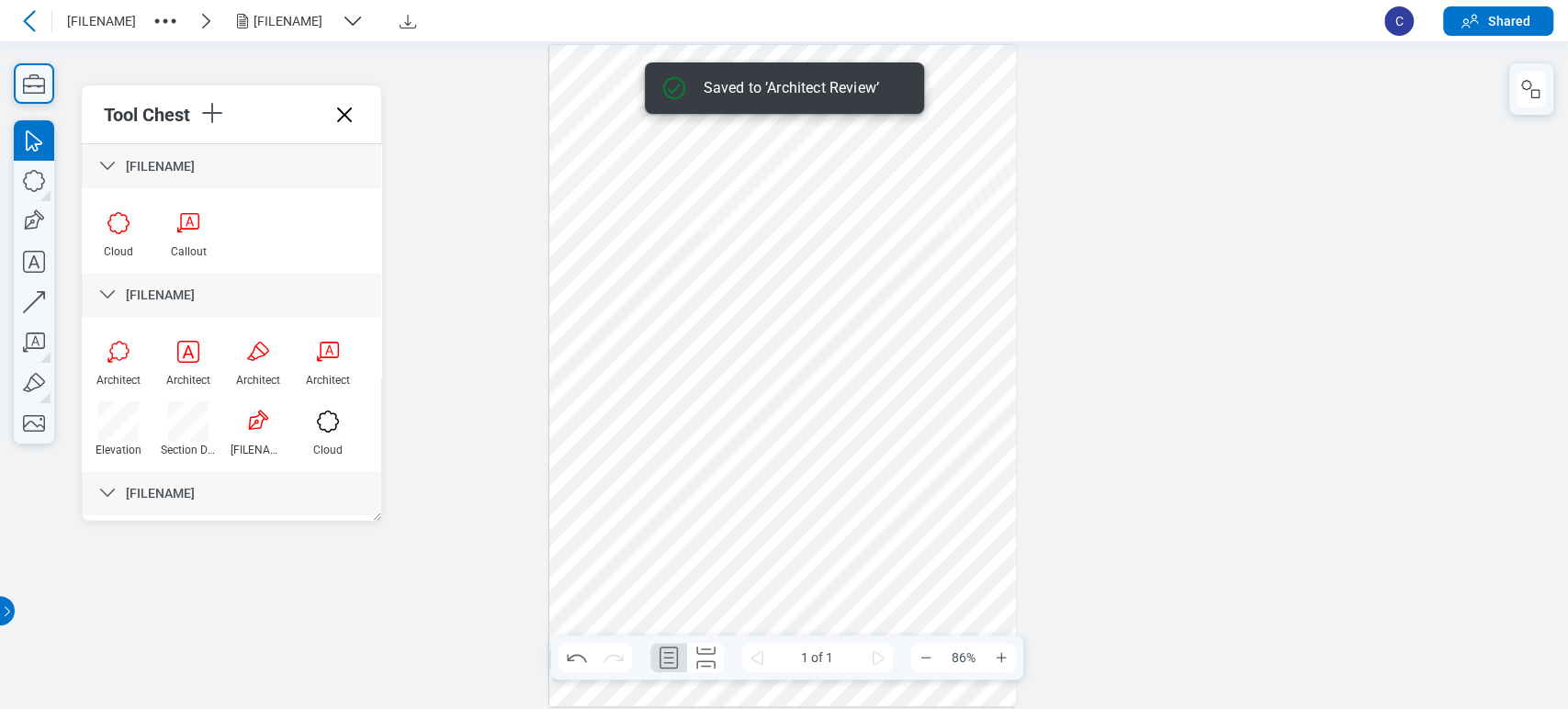 drag, startPoint x: 842, startPoint y: 411, endPoint x: 787, endPoint y: 411, distance: 55 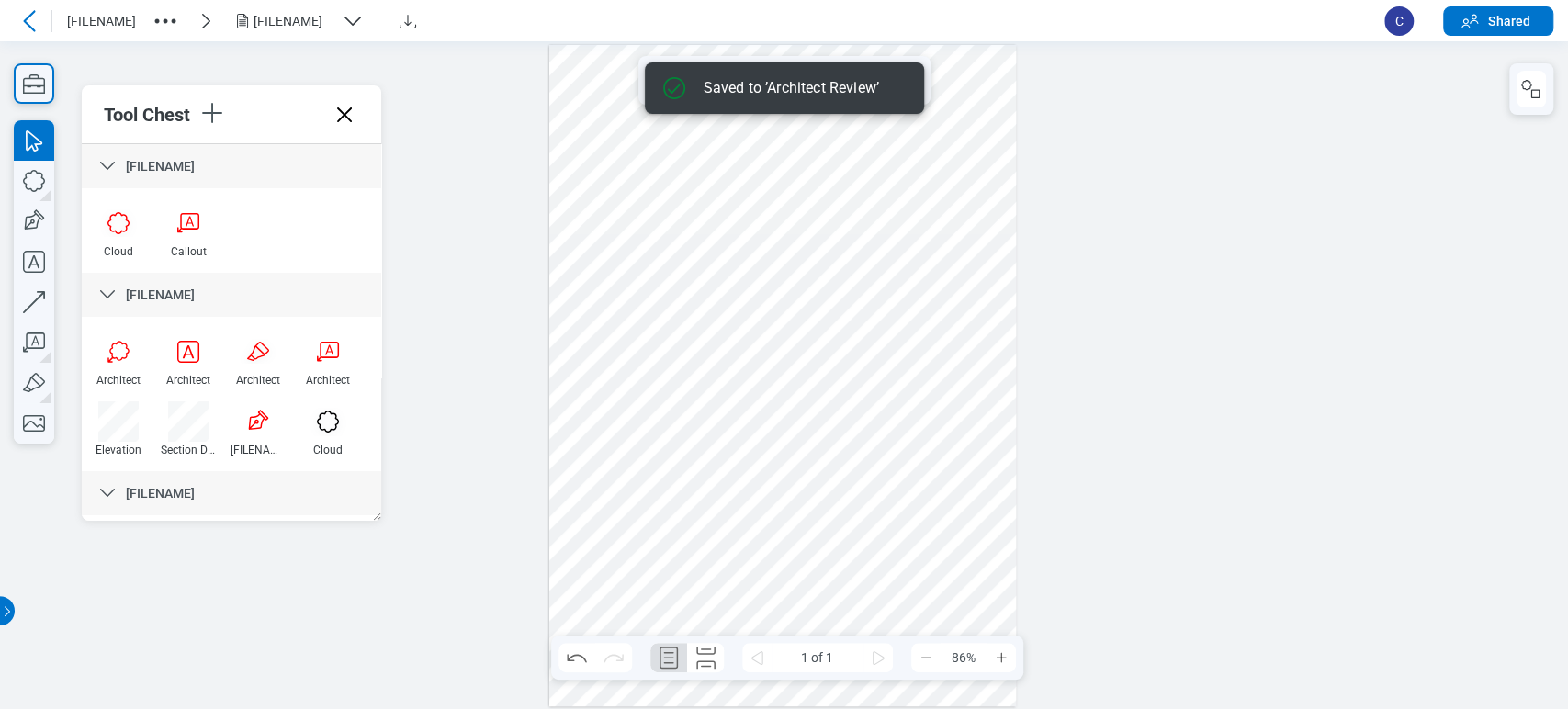 click at bounding box center (783, 376) 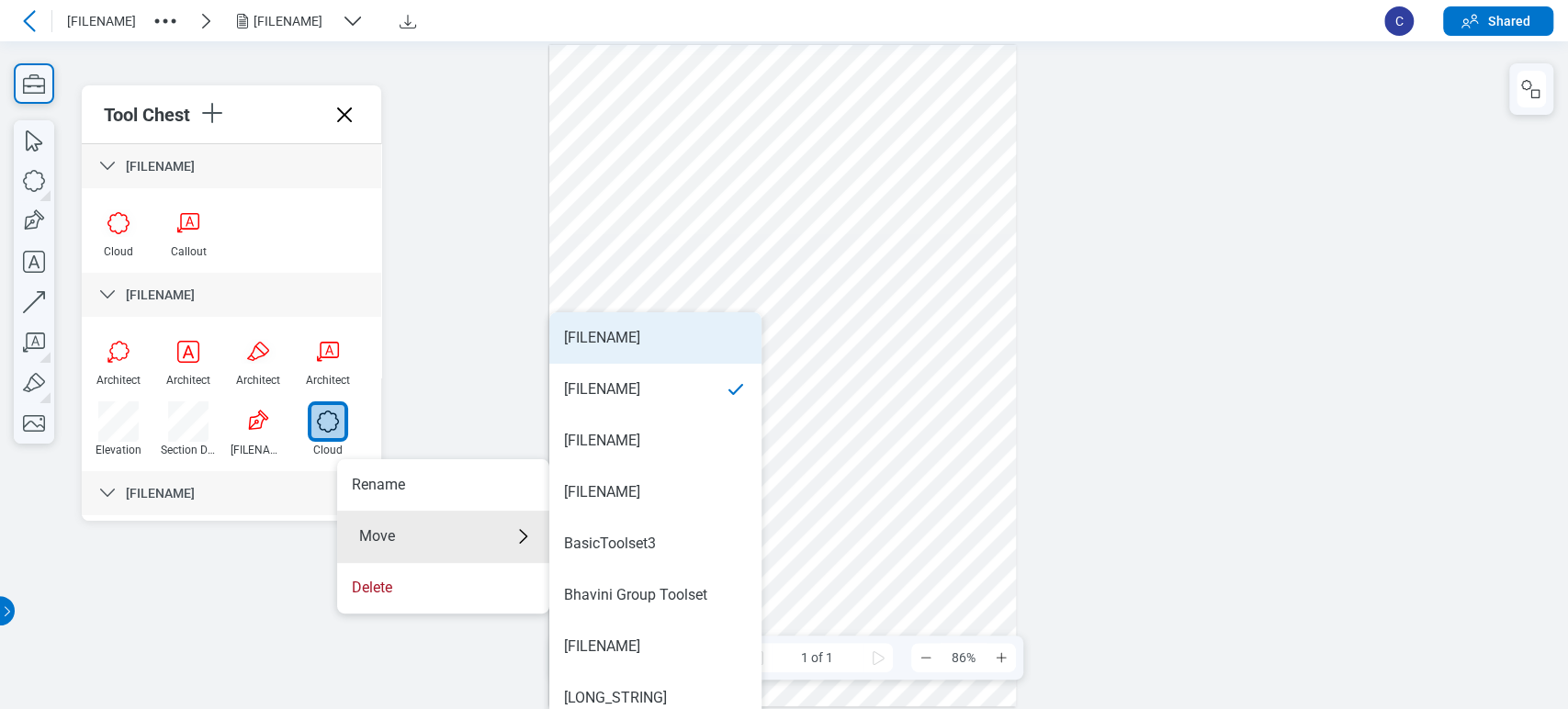 click on "[FILENAME]" at bounding box center (602, 338) 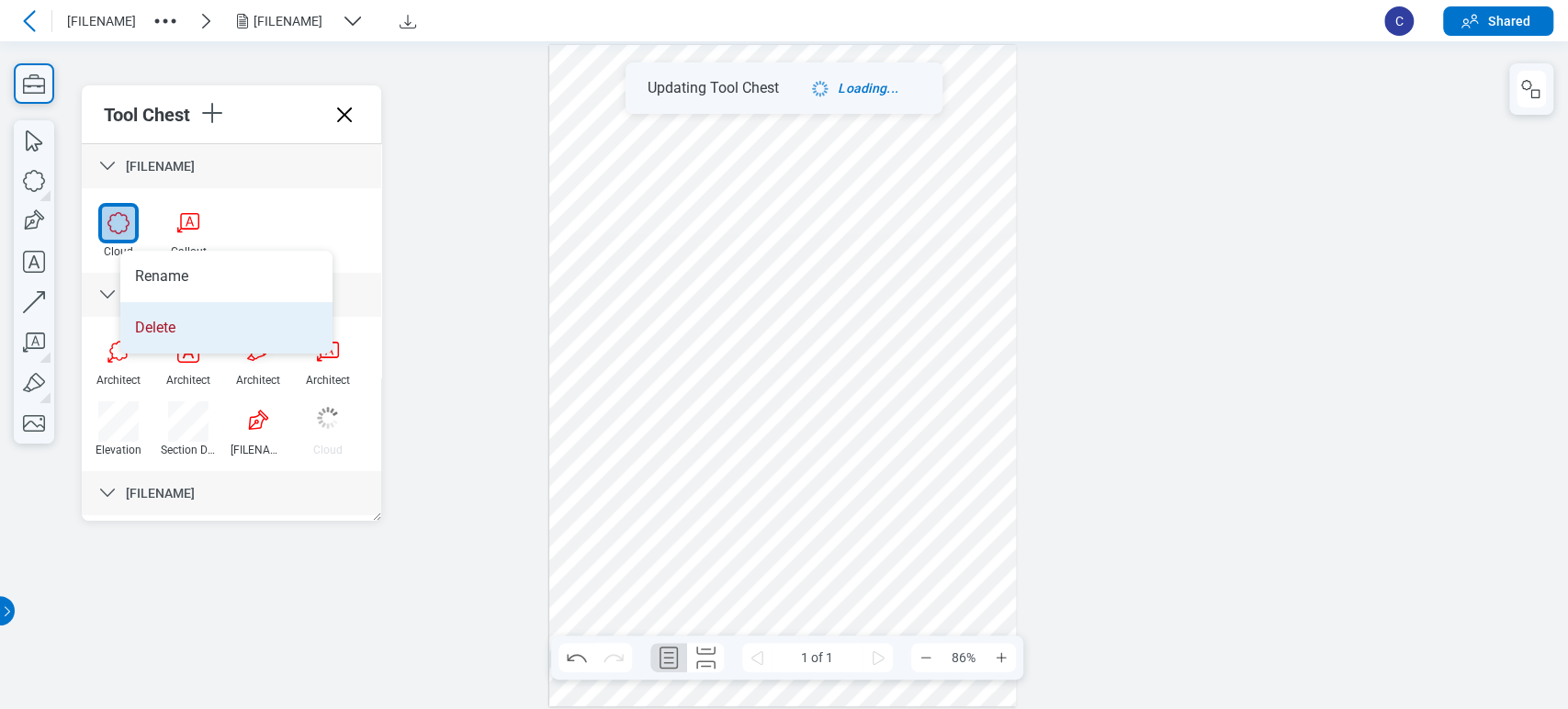 click on "Delete" at bounding box center [226, 328] 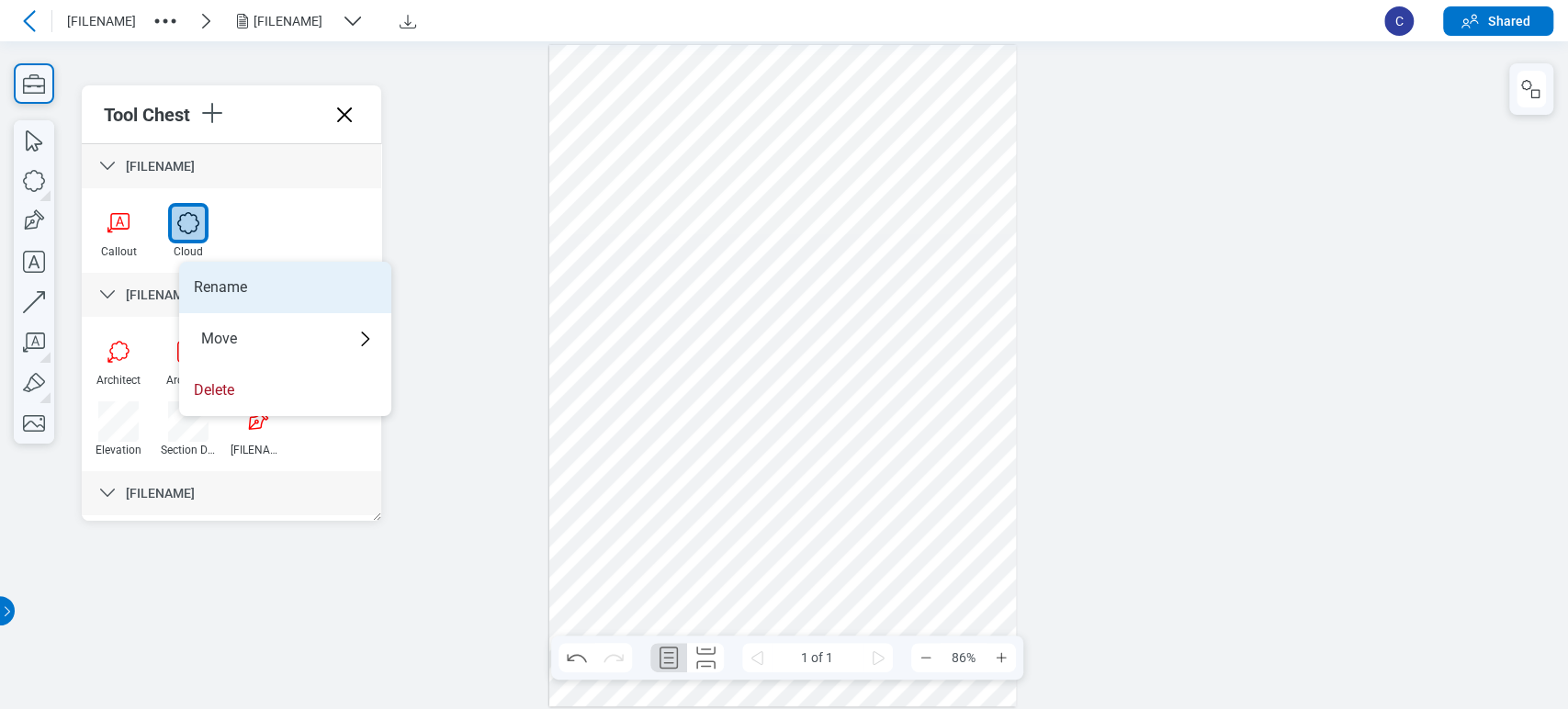 click on "Rename" at bounding box center [285, 287] 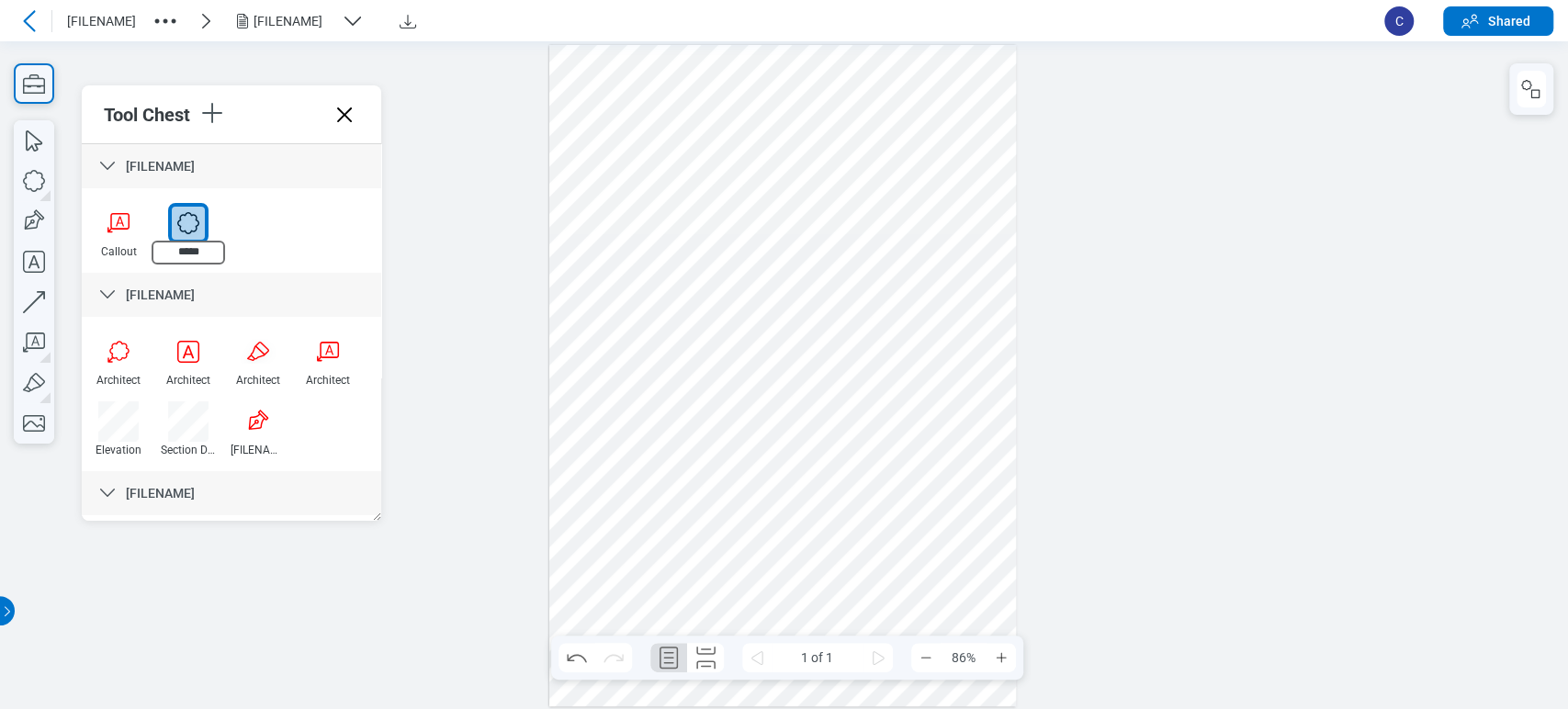 click on "*****" at bounding box center (188, 253) 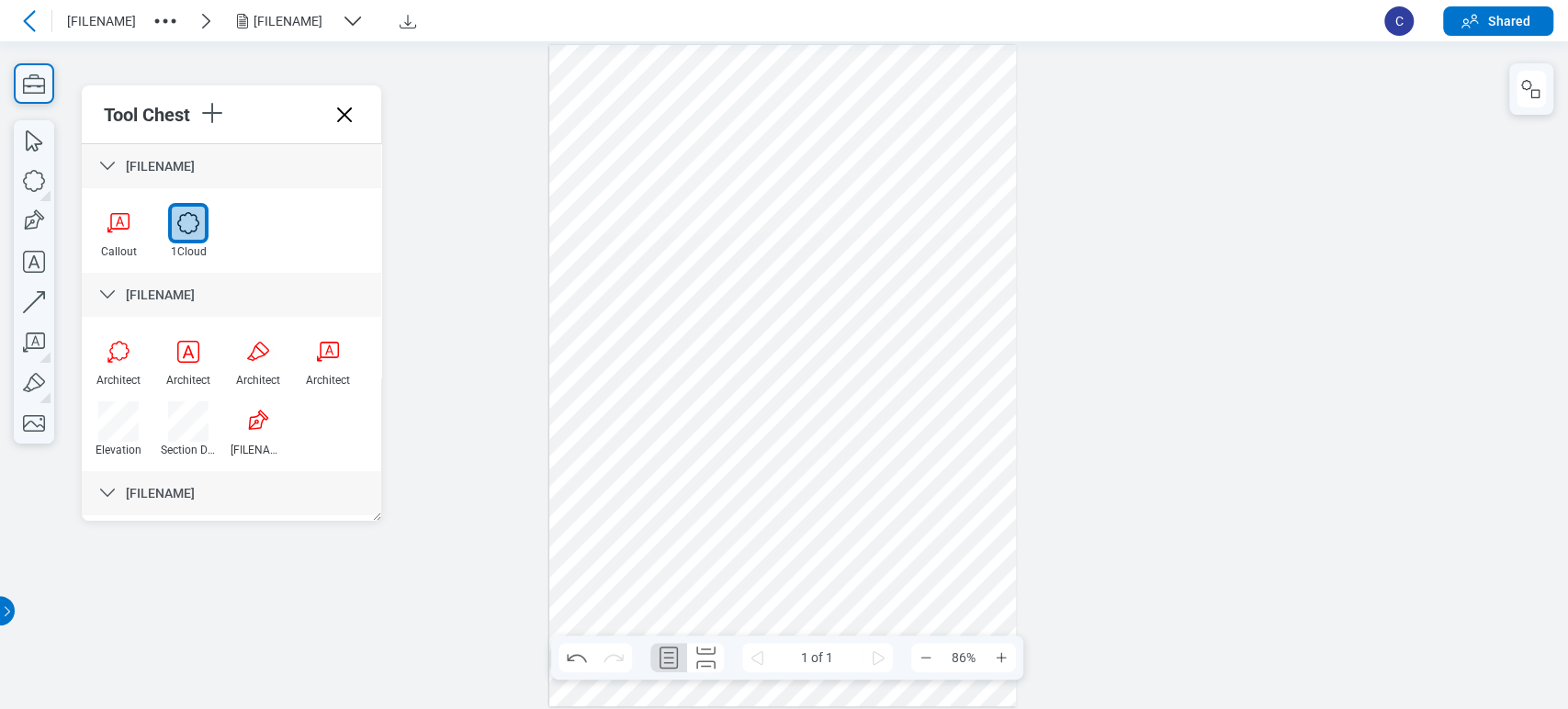 click on "Callout 1Cloud" at bounding box center [231, 238] 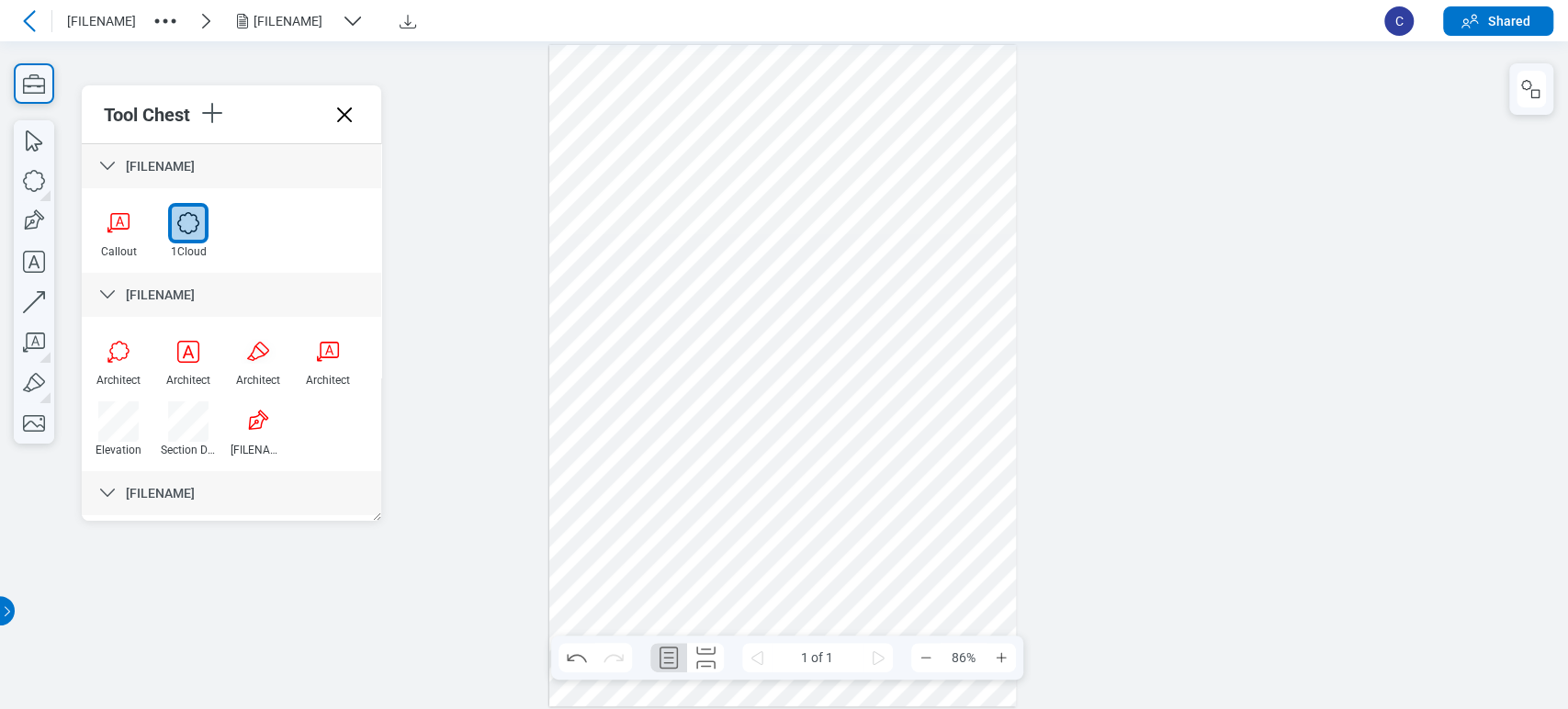 click on "1Cloud" at bounding box center (188, 231) 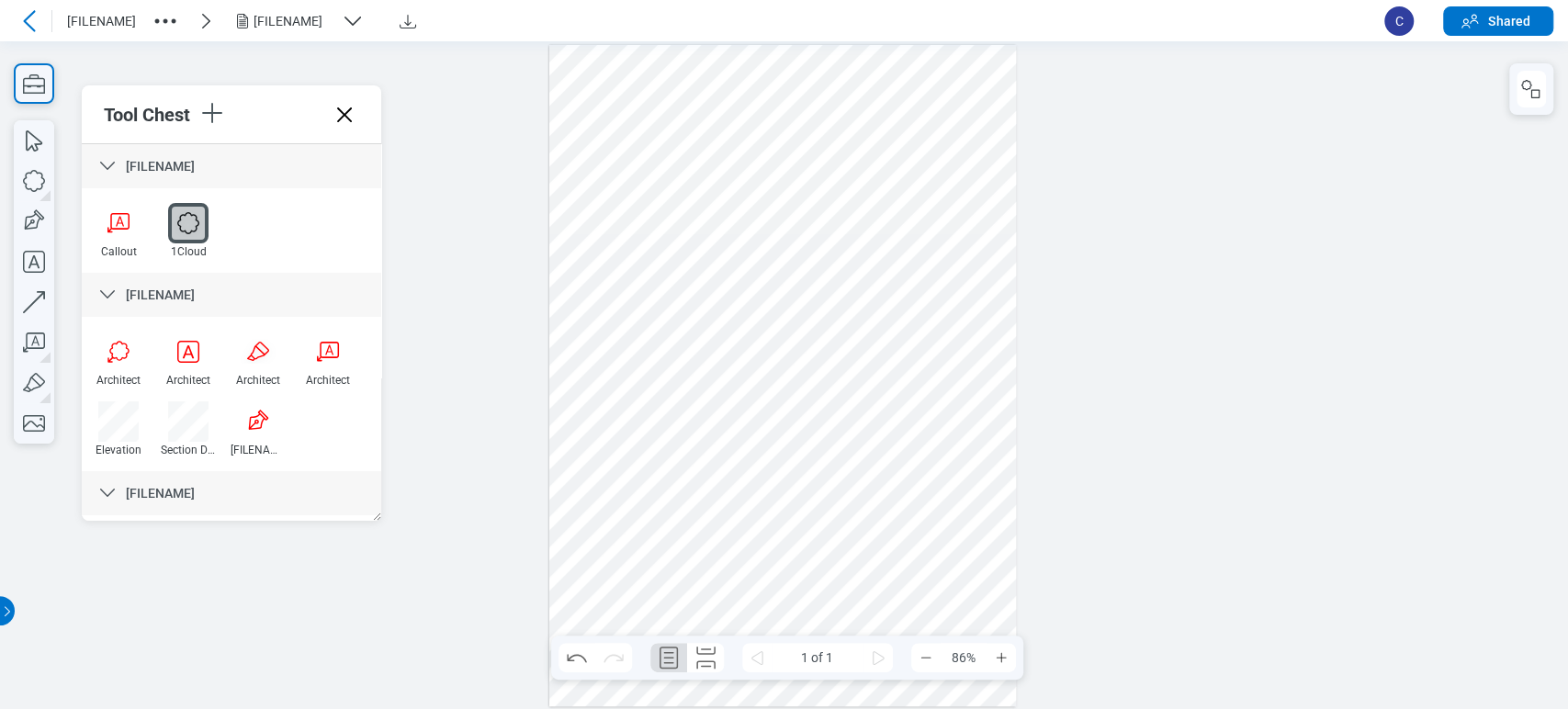 drag, startPoint x: 817, startPoint y: 174, endPoint x: 964, endPoint y: 221, distance: 154.33081 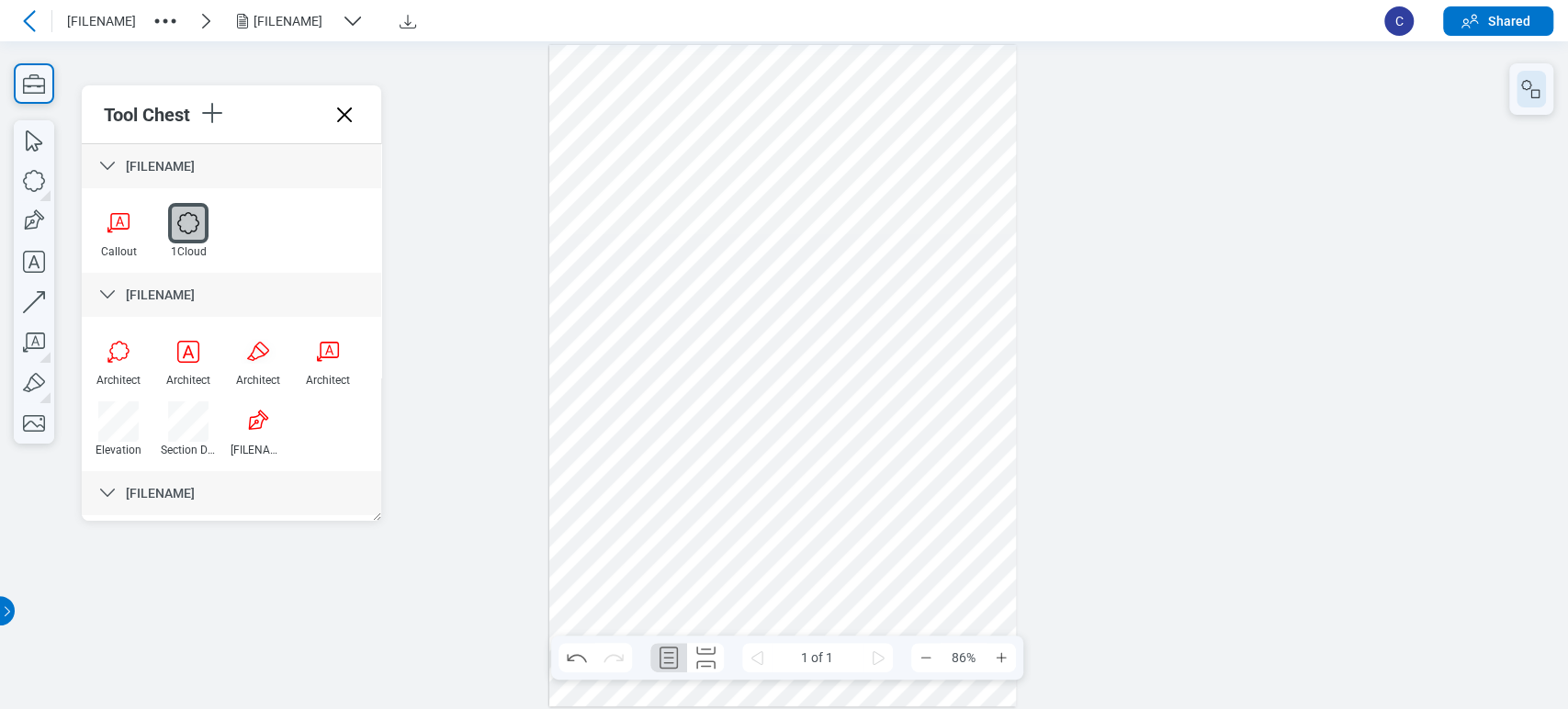 click 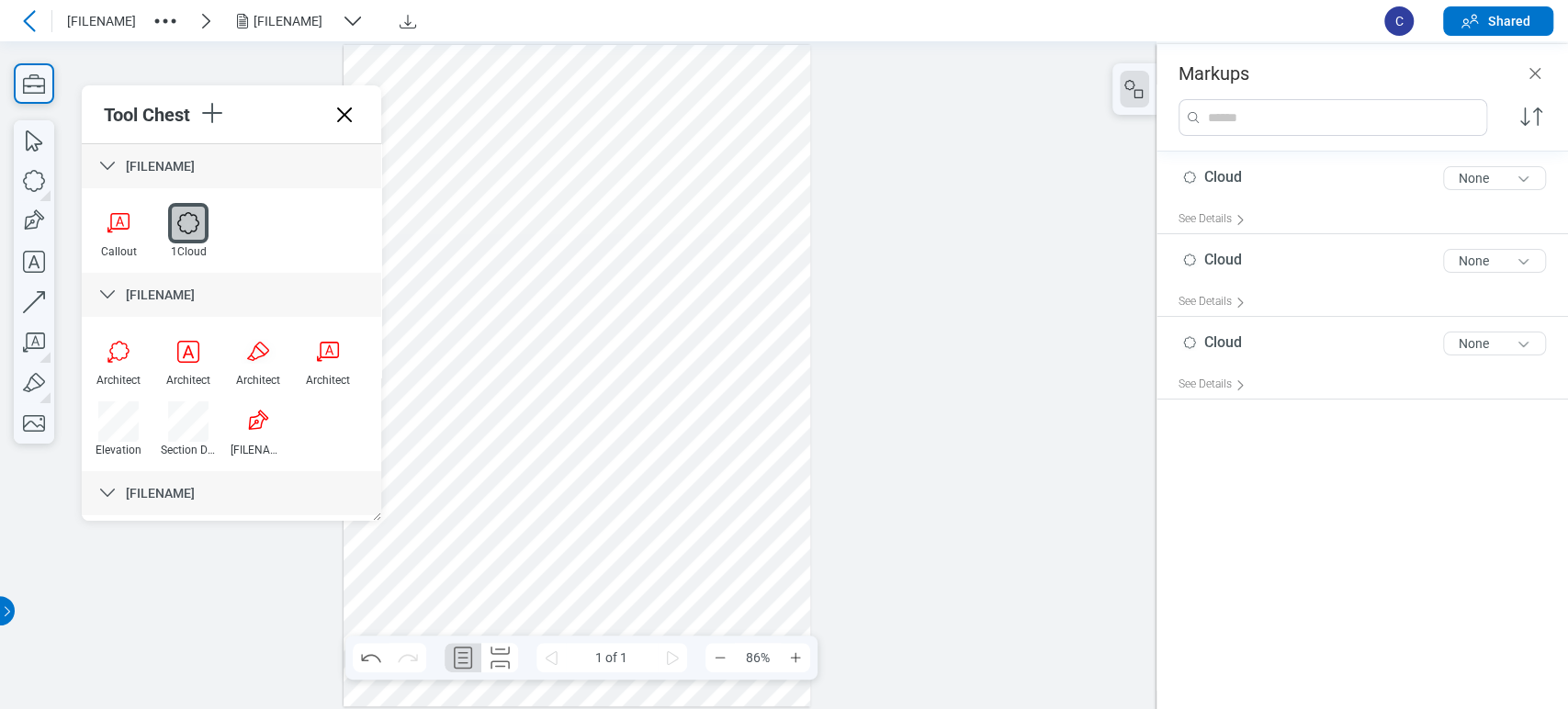 type 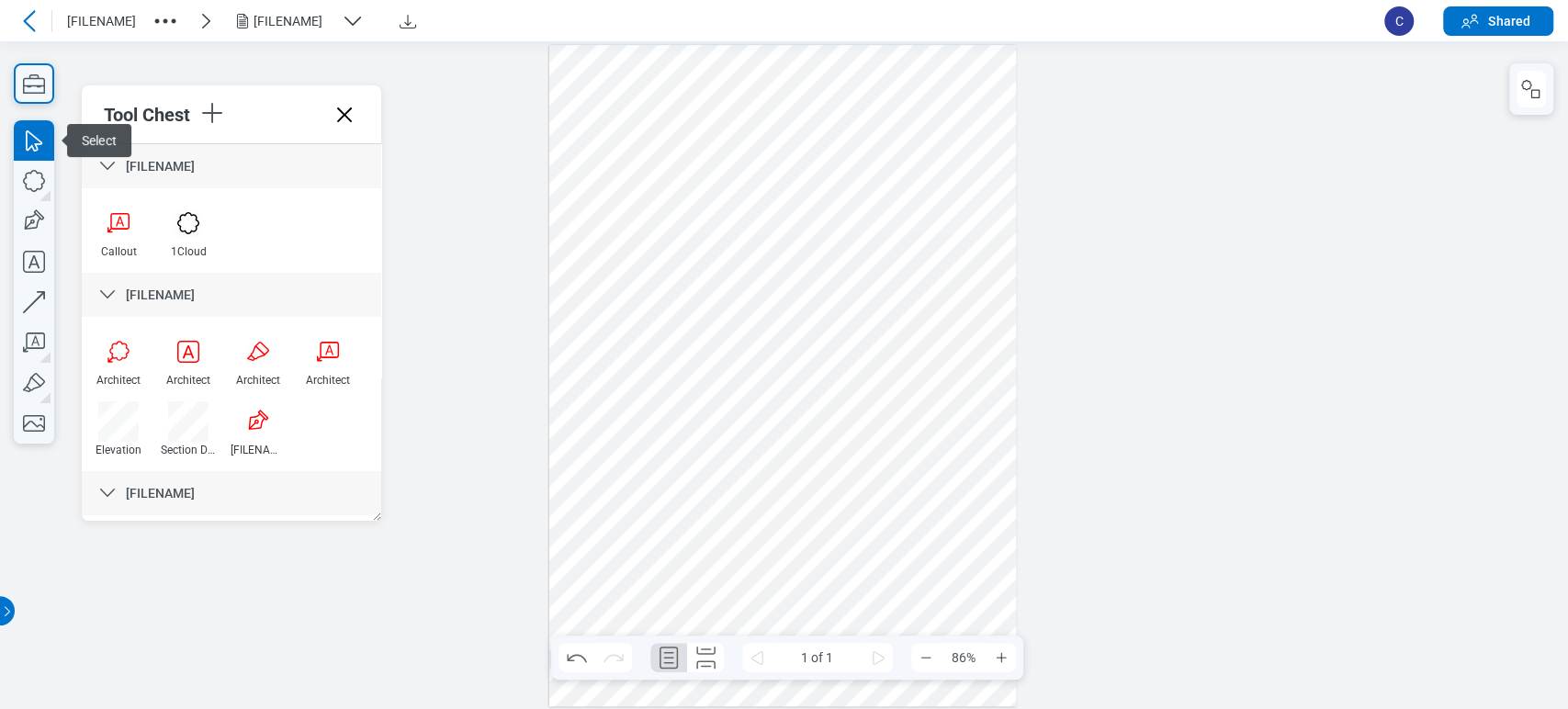 click at bounding box center [783, 376] 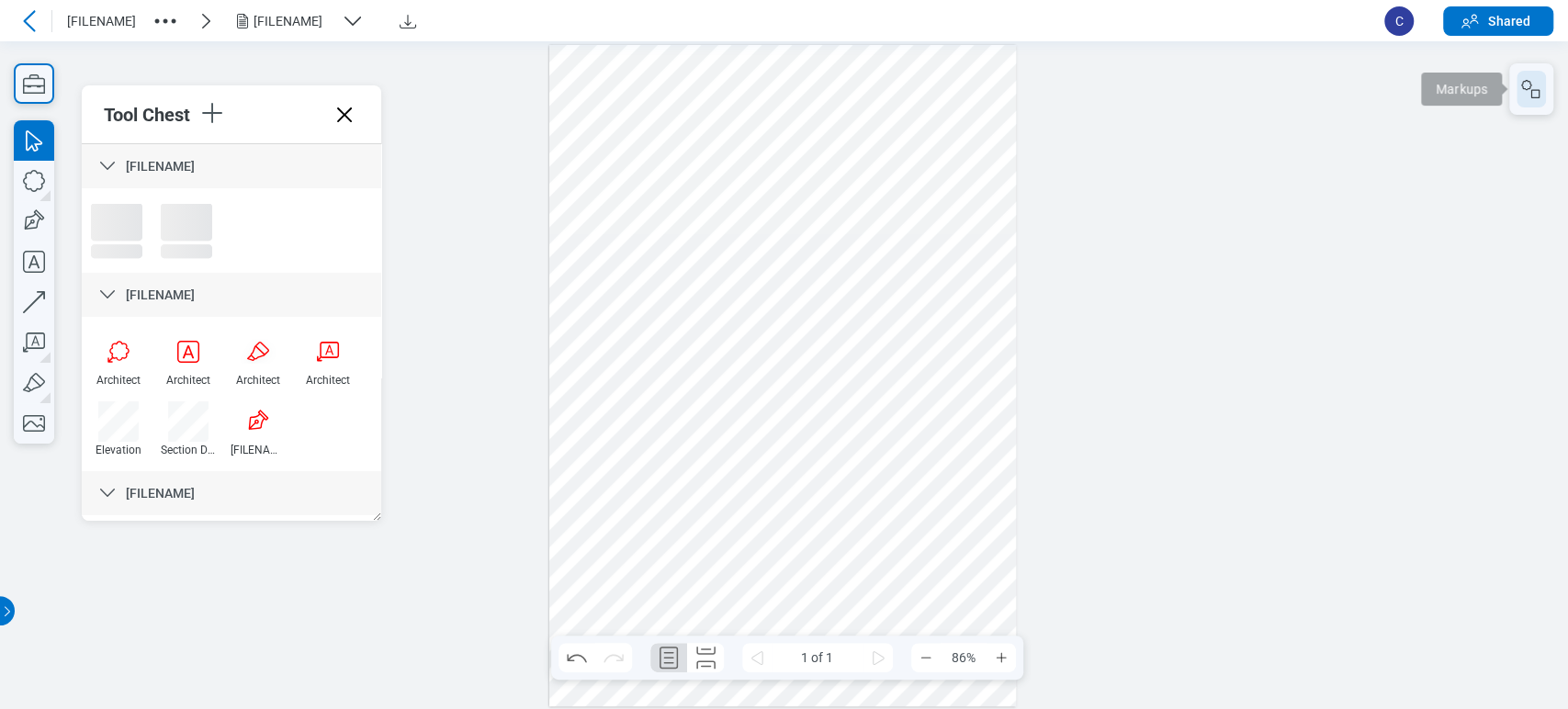drag, startPoint x: 1547, startPoint y: 84, endPoint x: 1536, endPoint y: 88, distance: 12 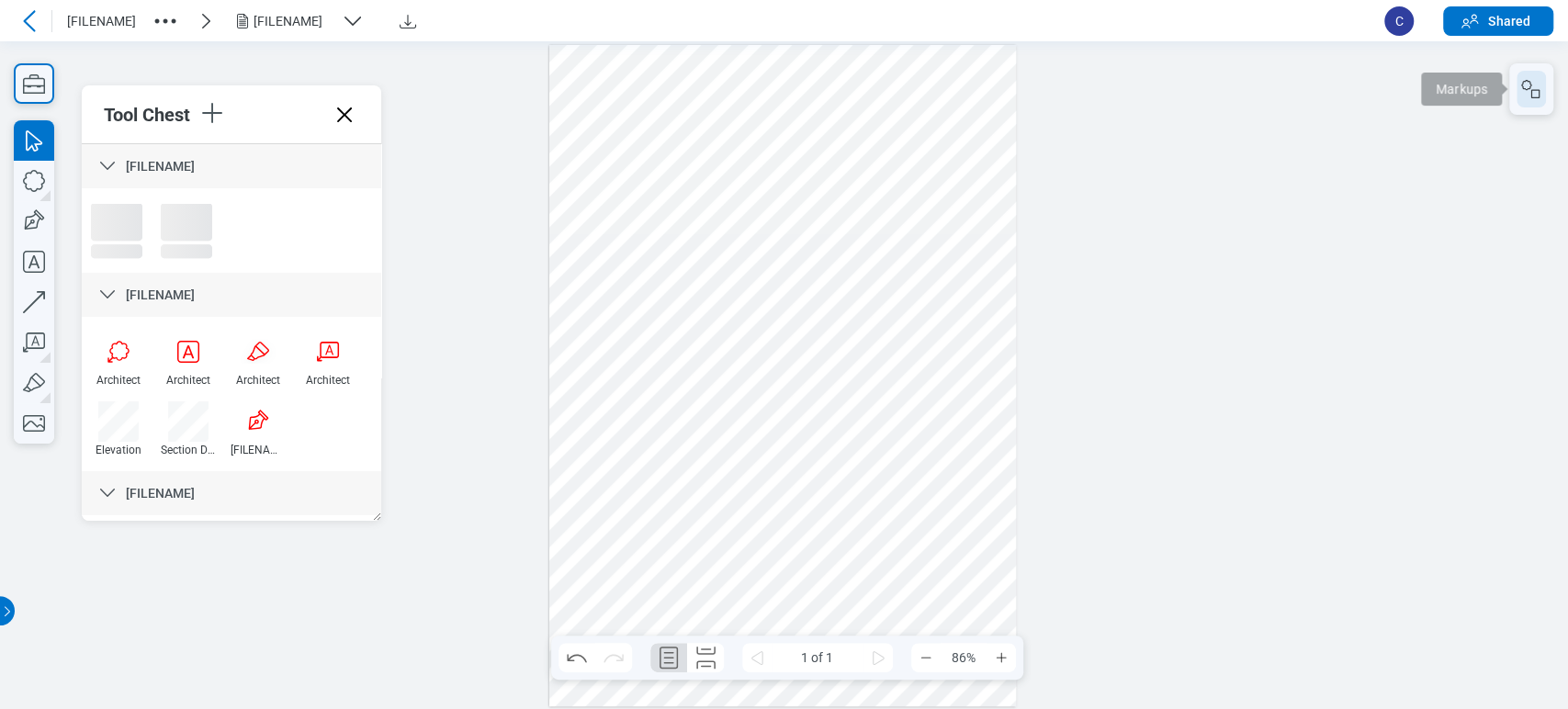 click on "Markups" at bounding box center [1531, 89] 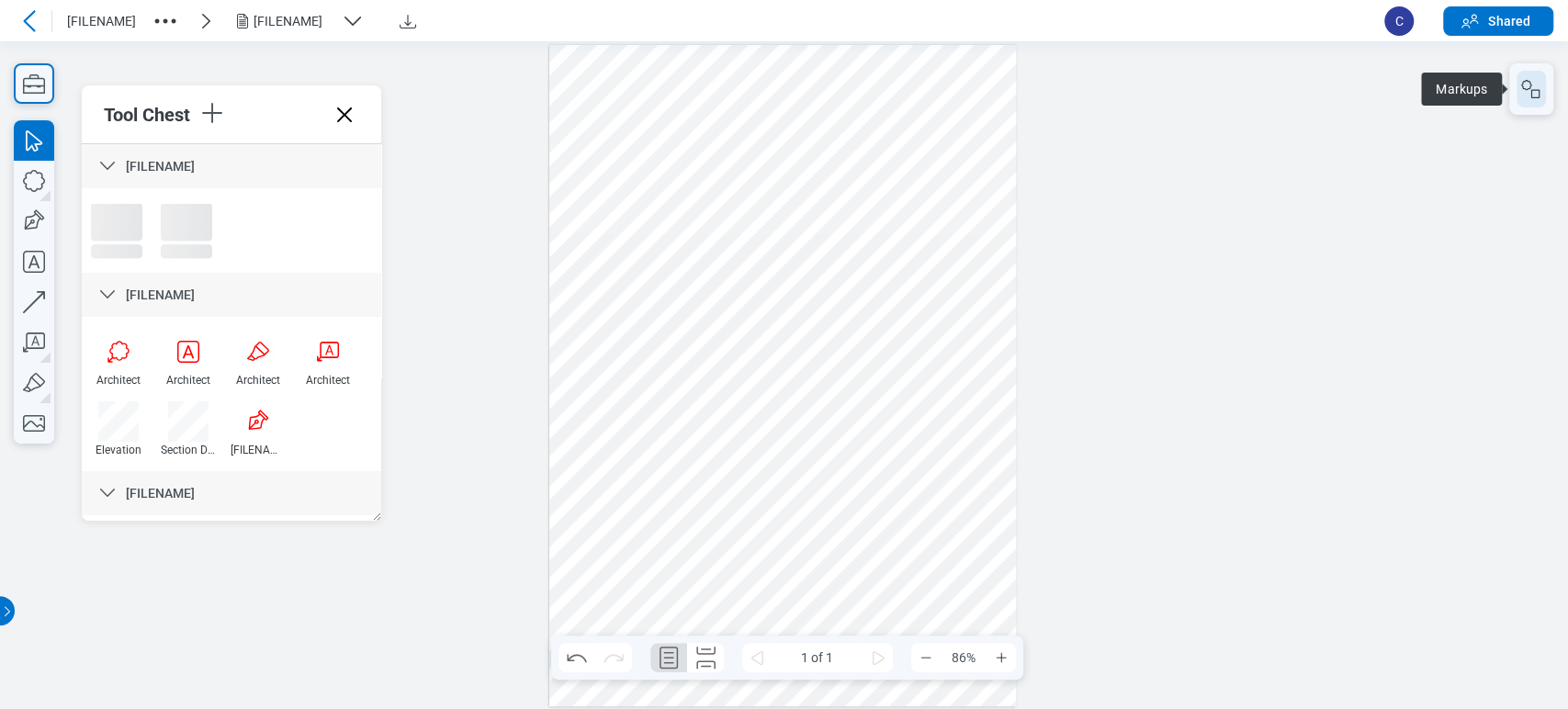 click 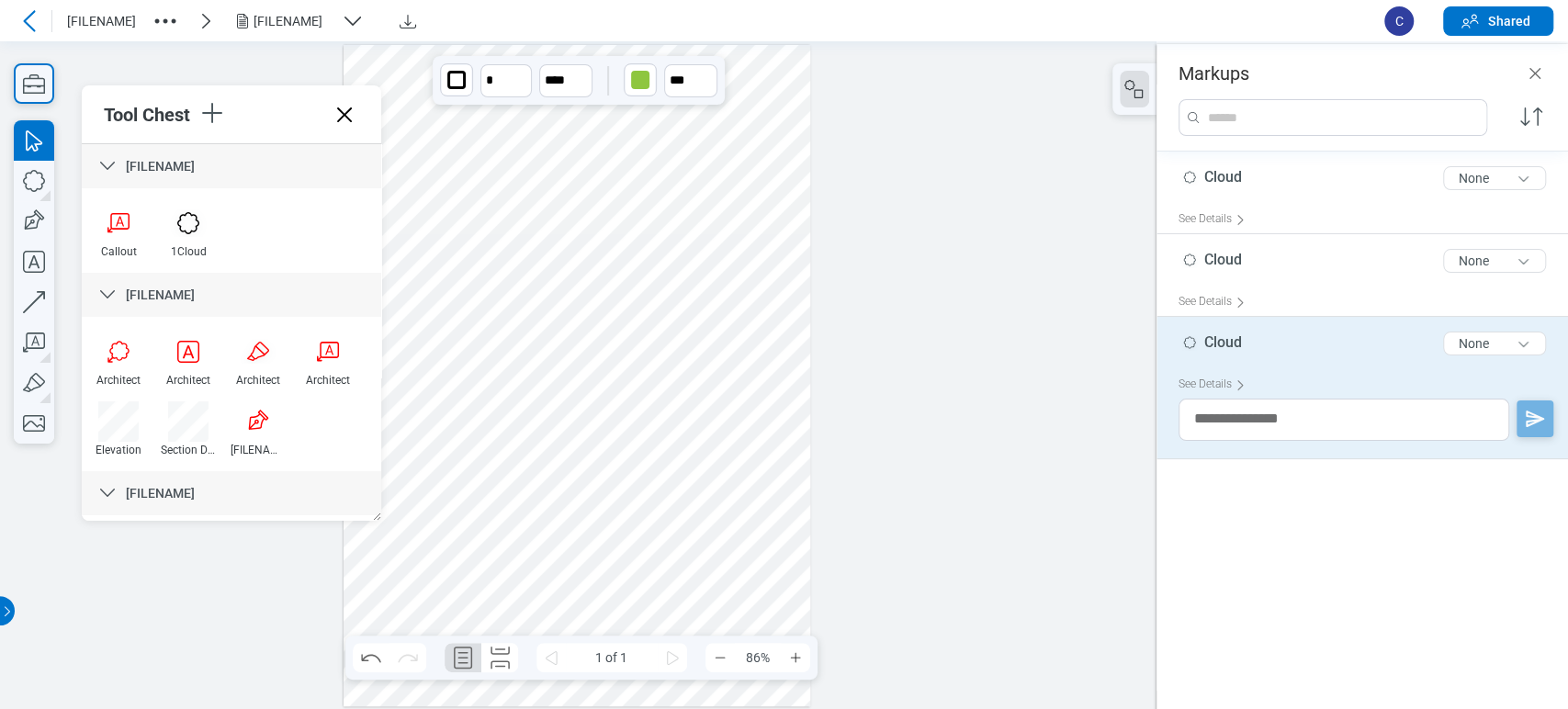 click at bounding box center [577, 376] 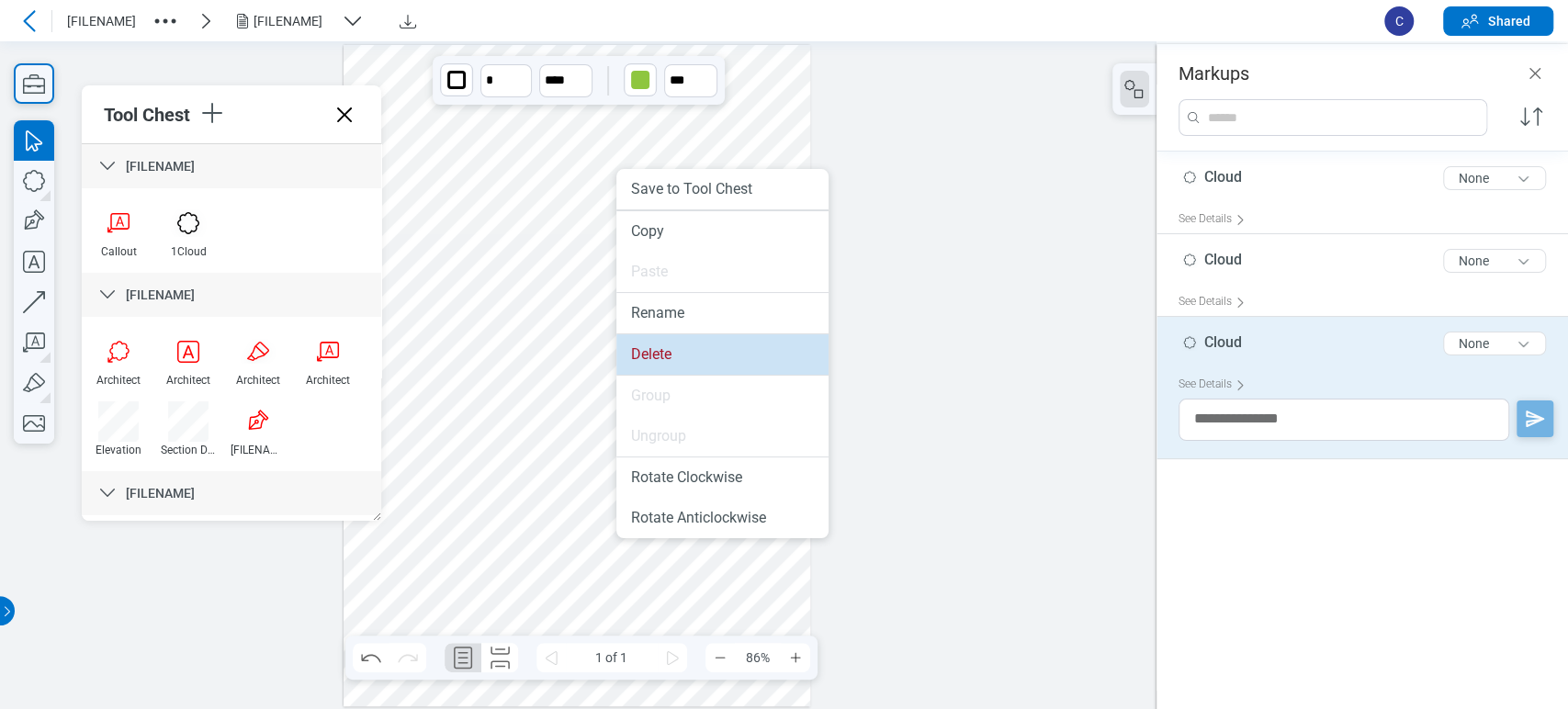 click on "Delete" at bounding box center (722, 354) 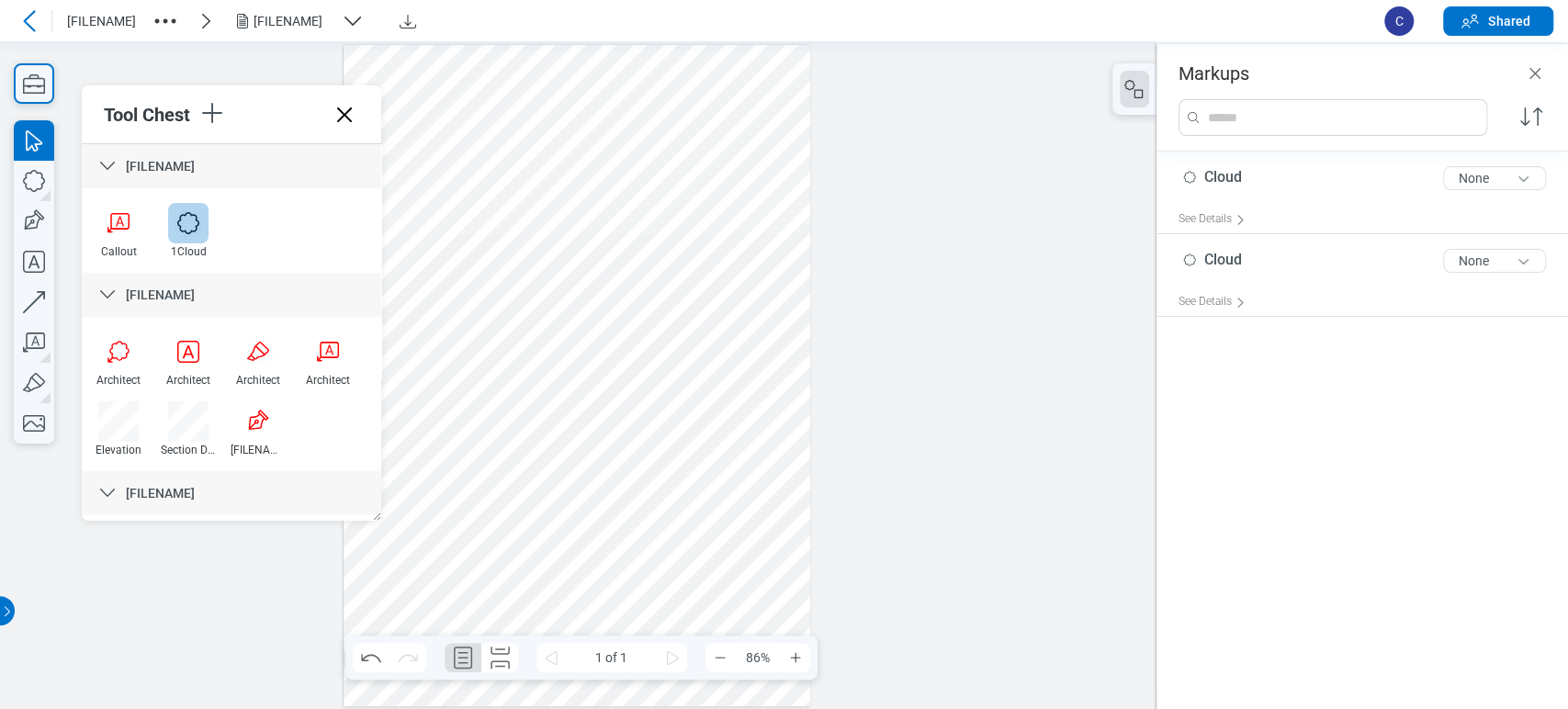 click at bounding box center [188, 223] 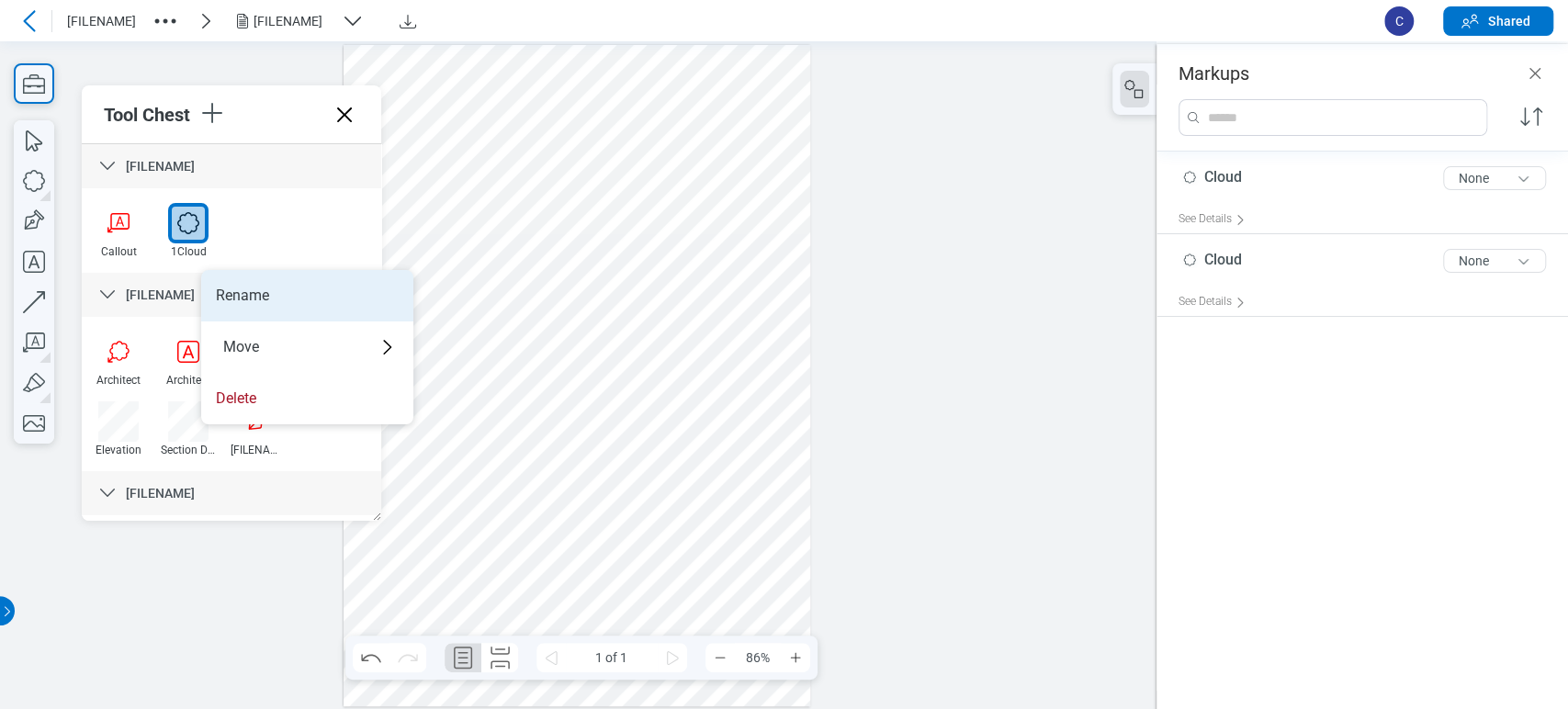 click on "Rename" at bounding box center [307, 296] 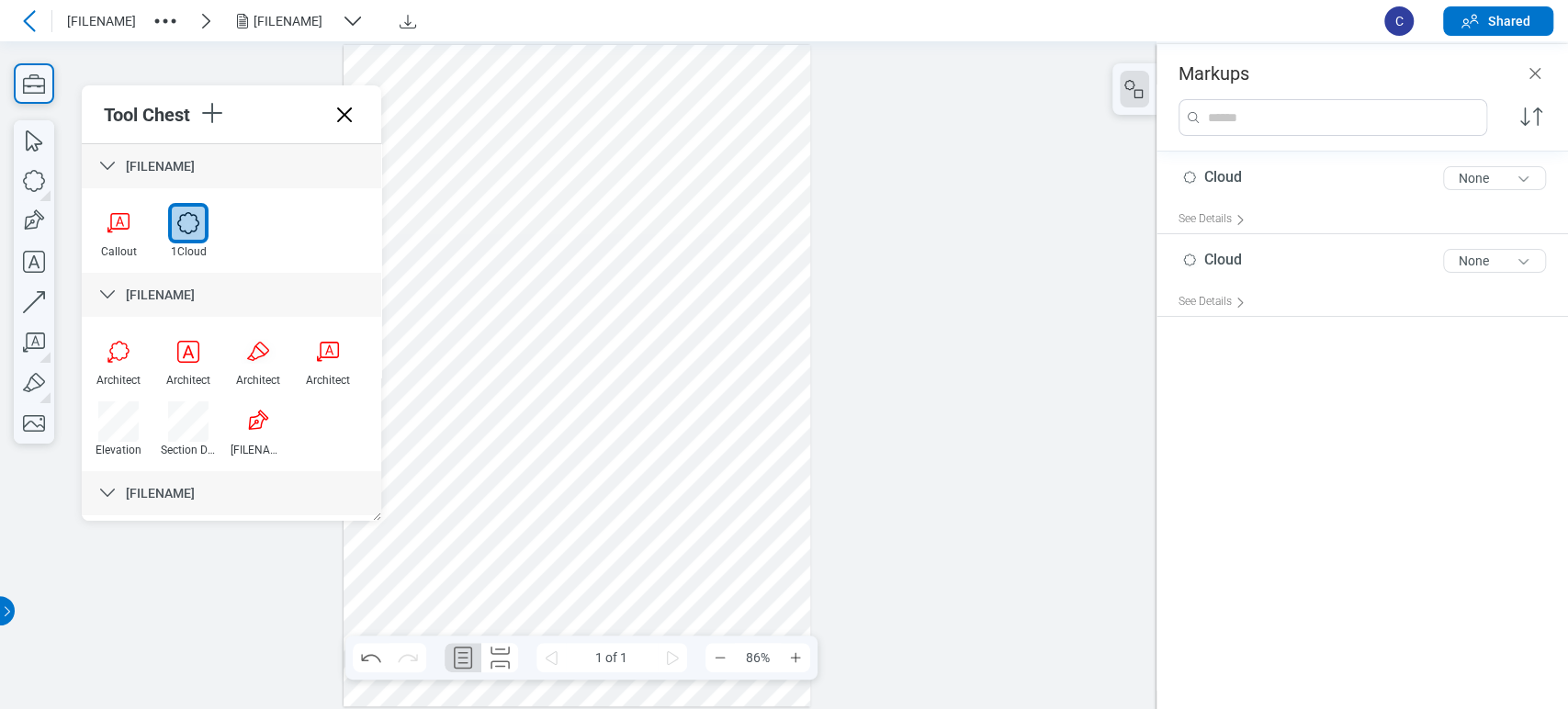 click on "Callout 1Cloud" at bounding box center (231, 238) 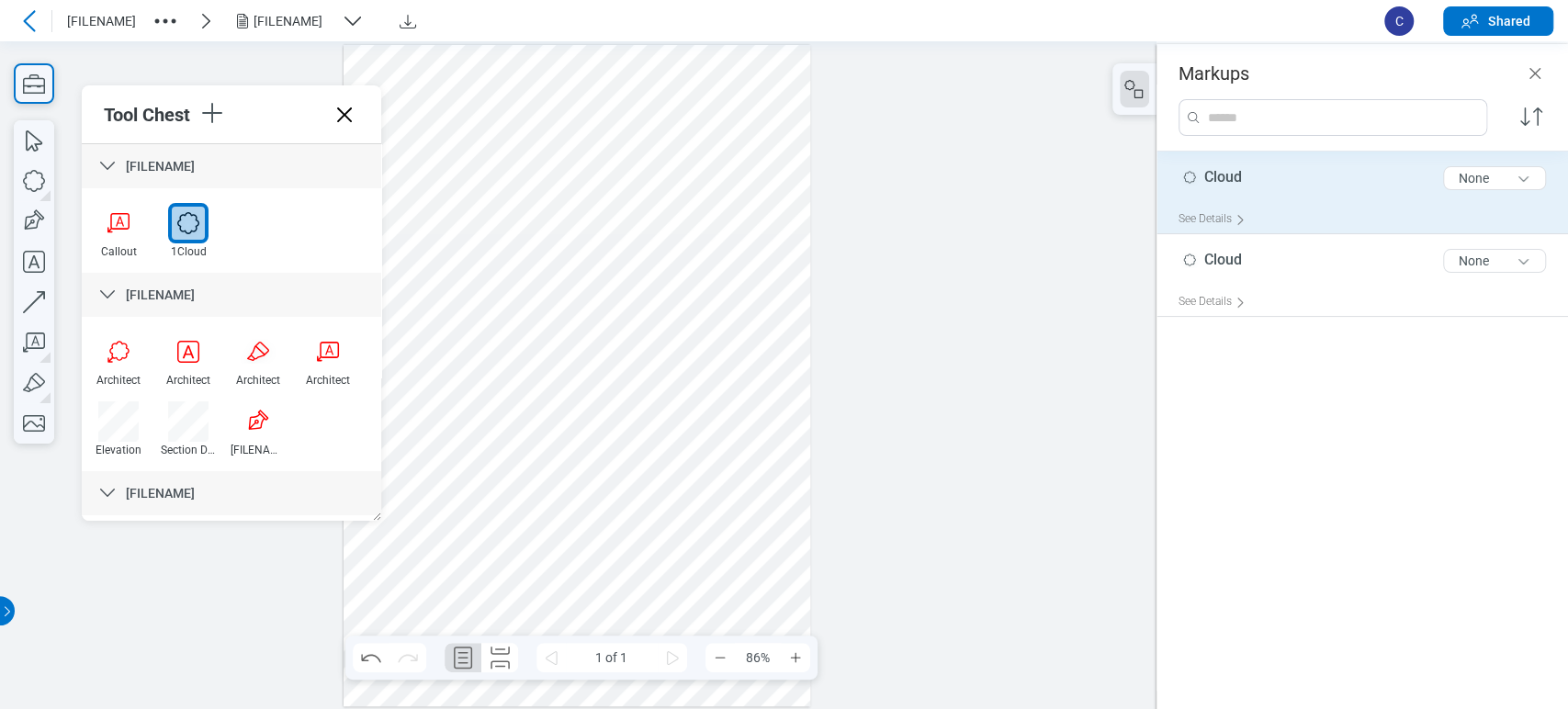 click on "Cloud 5 of 300 characters None" at bounding box center (1370, 182) 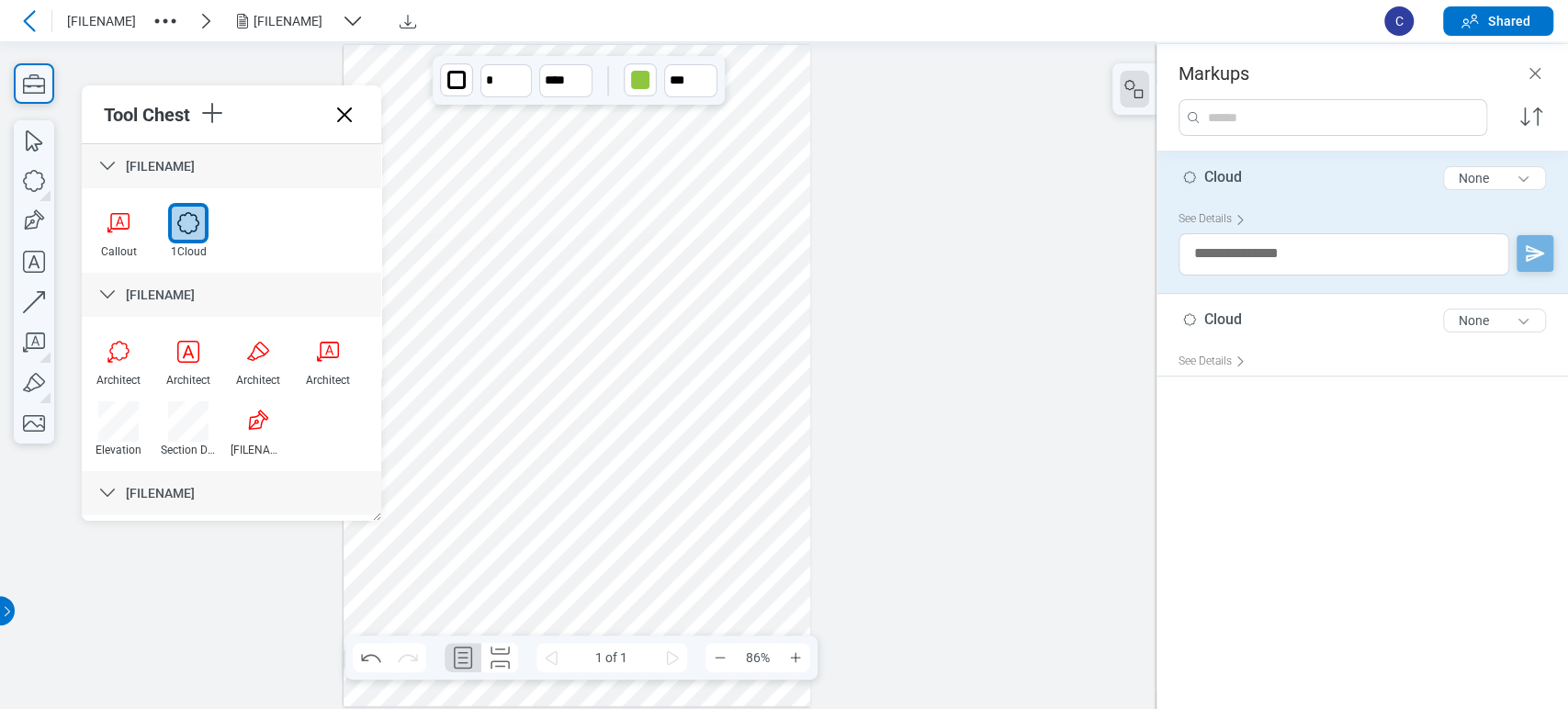 click on "Cloud 5 of 300 characters None" at bounding box center [1370, 182] 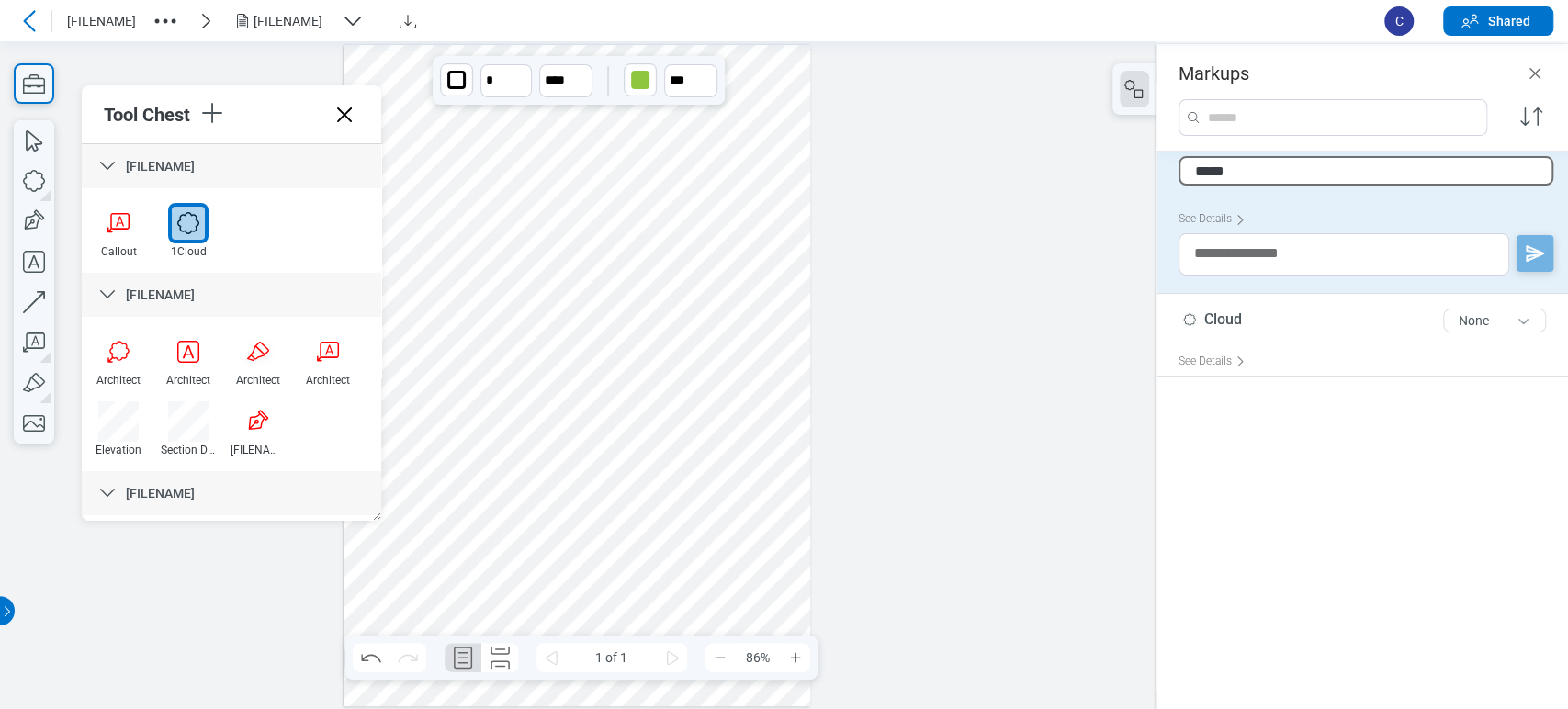 click on "*****" at bounding box center [1366, 171] 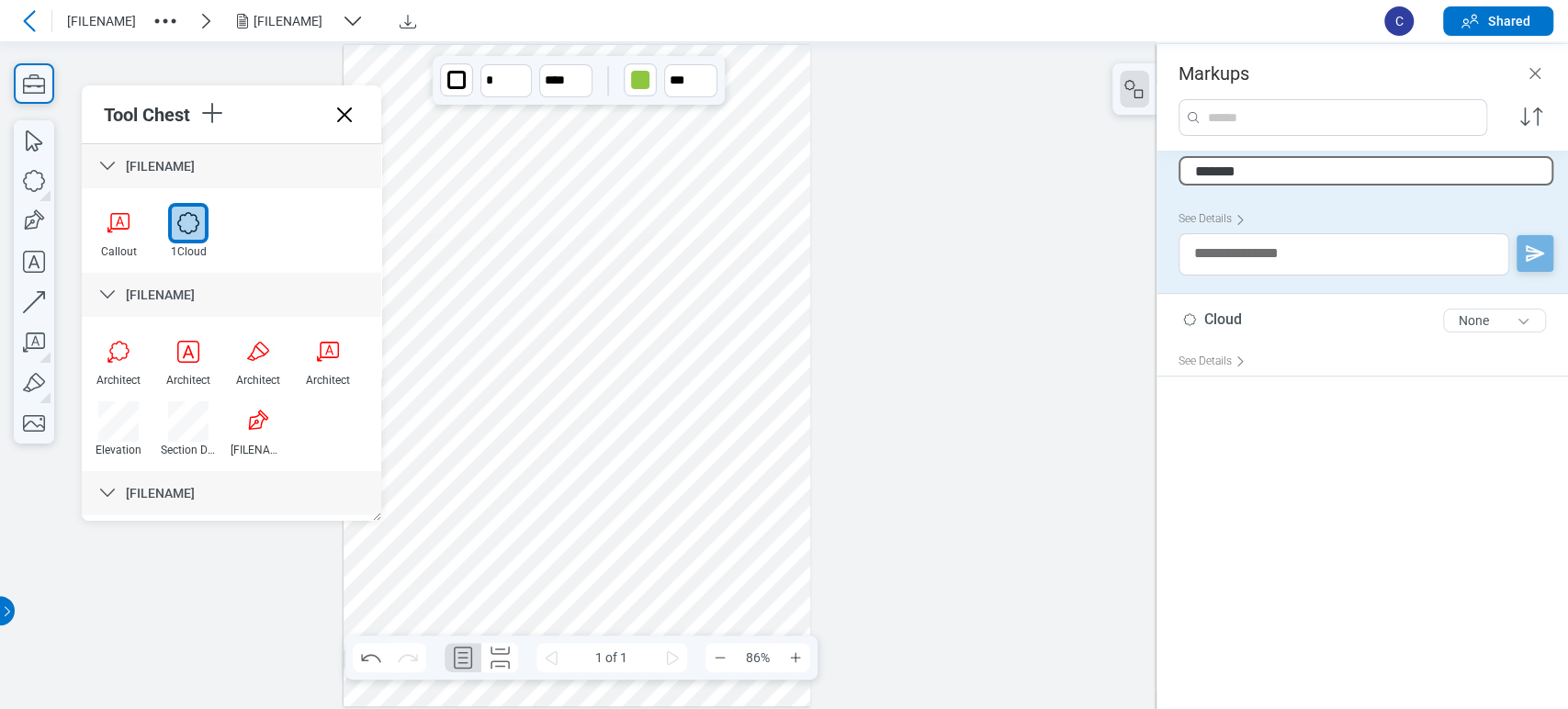 type on "********" 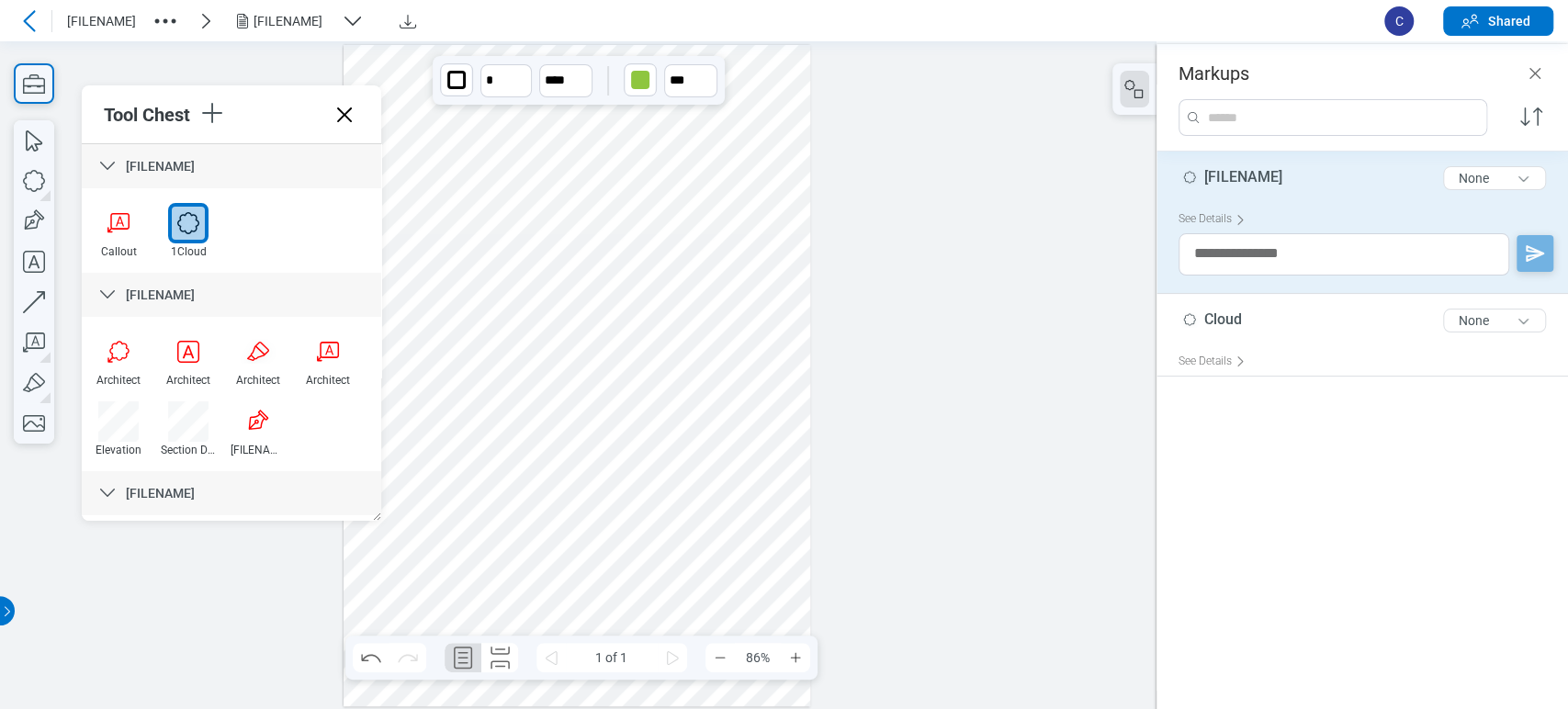 click at bounding box center (578, 375) 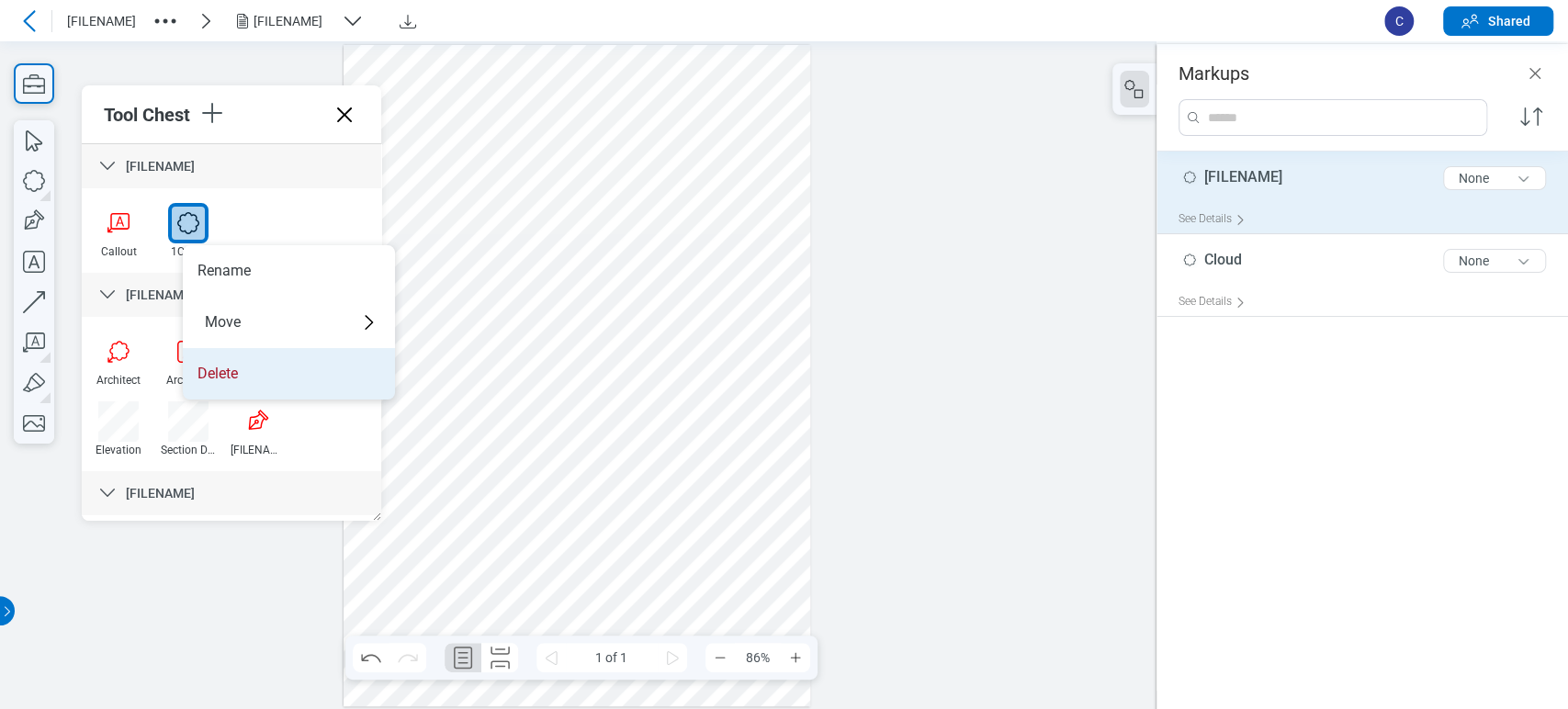 click on "Delete" at bounding box center [288, 374] 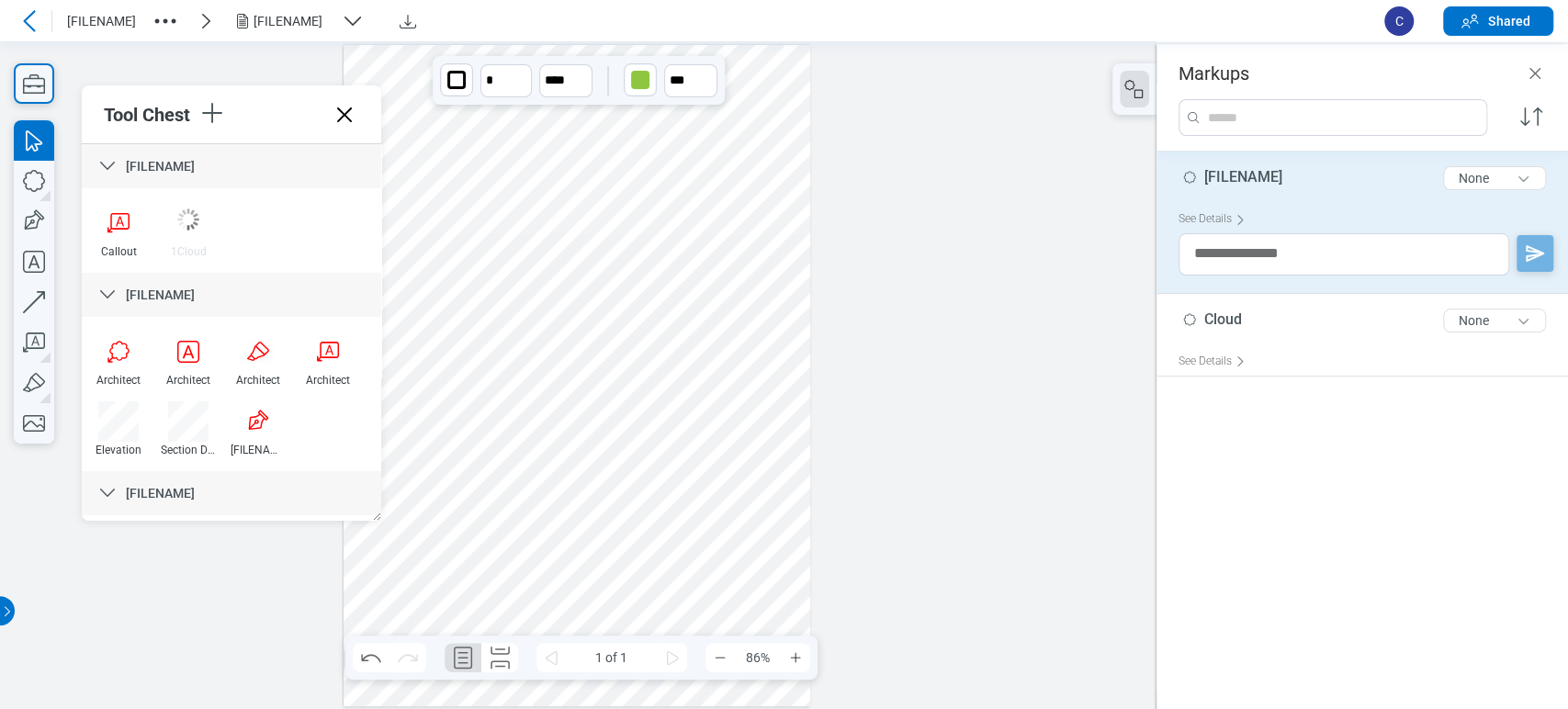 click at bounding box center (577, 376) 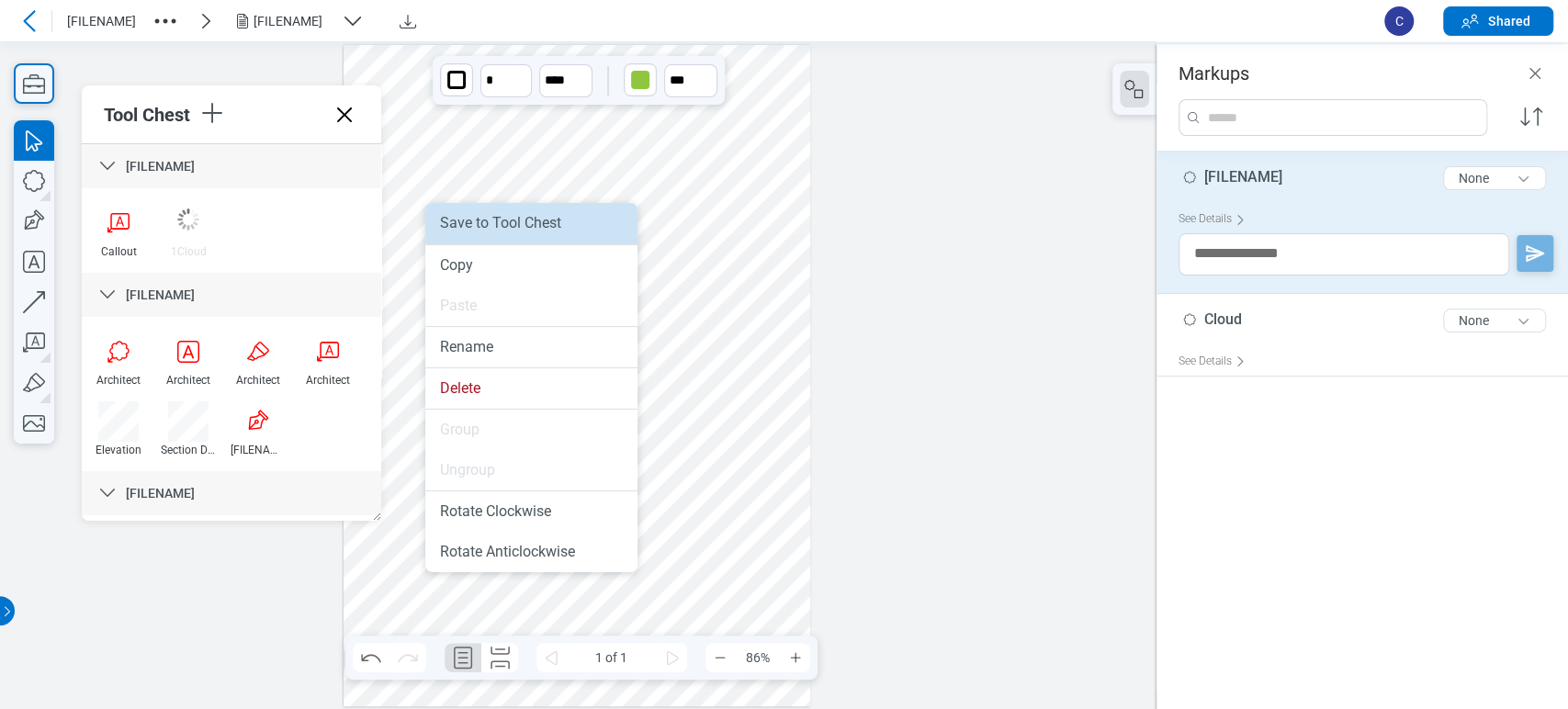 click on "Save to Tool Chest" at bounding box center (531, 223) 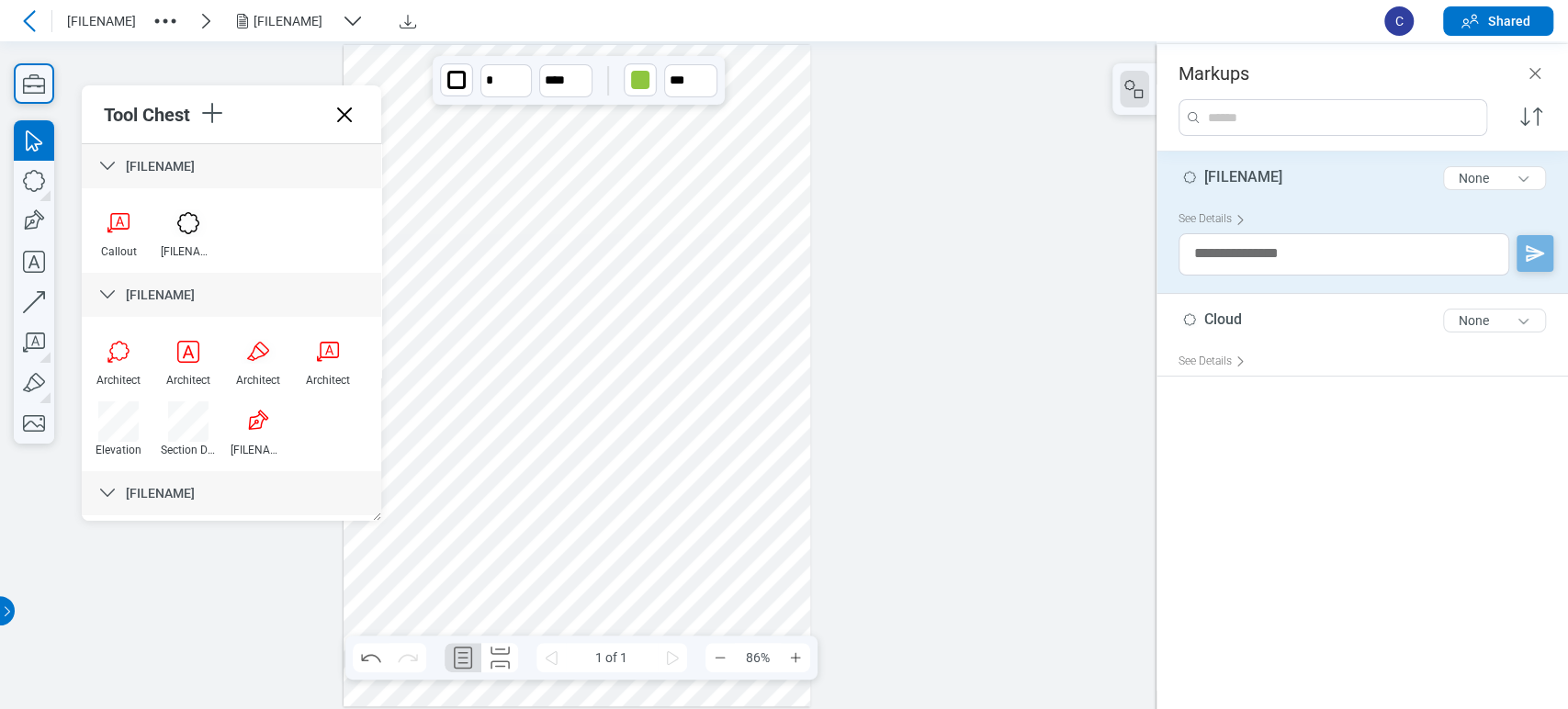 click at bounding box center (577, 376) 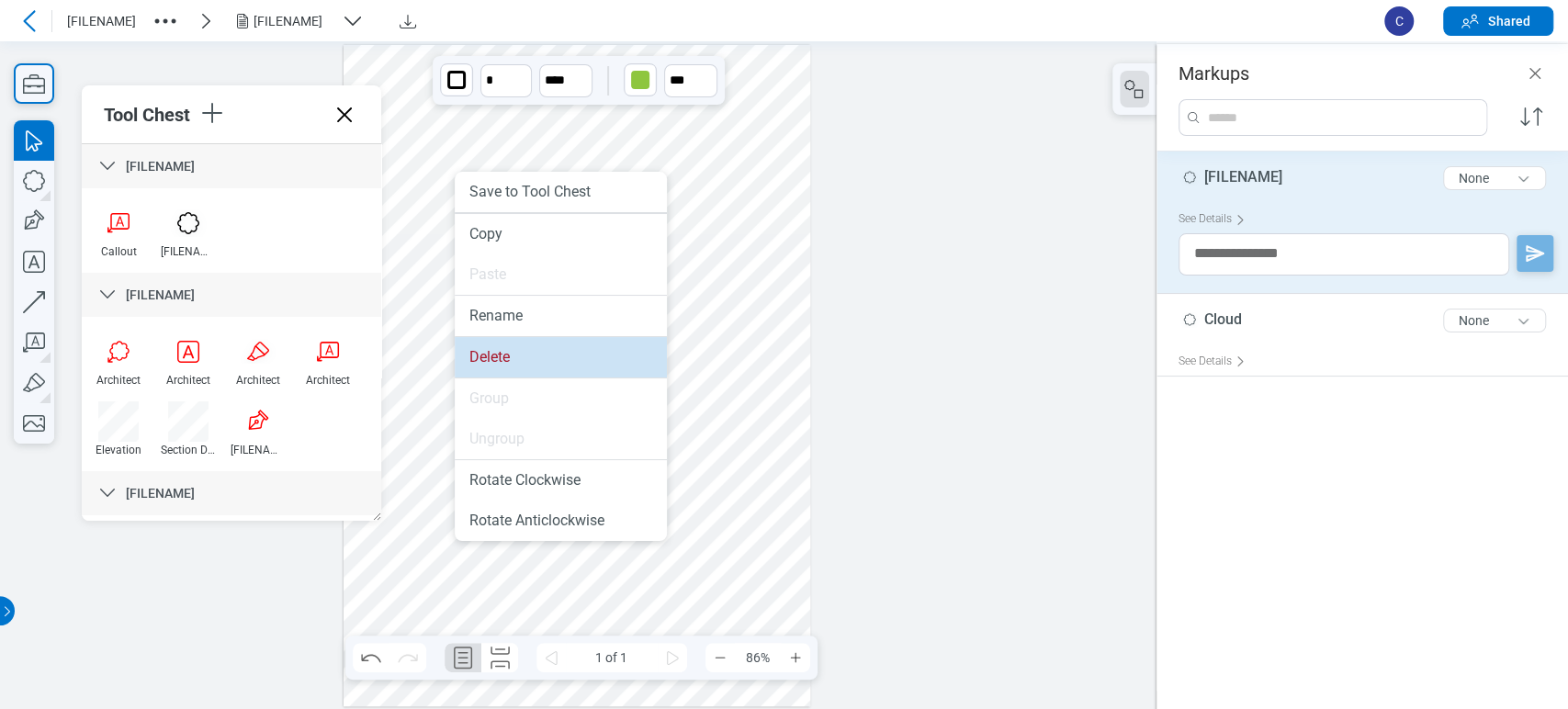 click on "Delete" at bounding box center [560, 357] 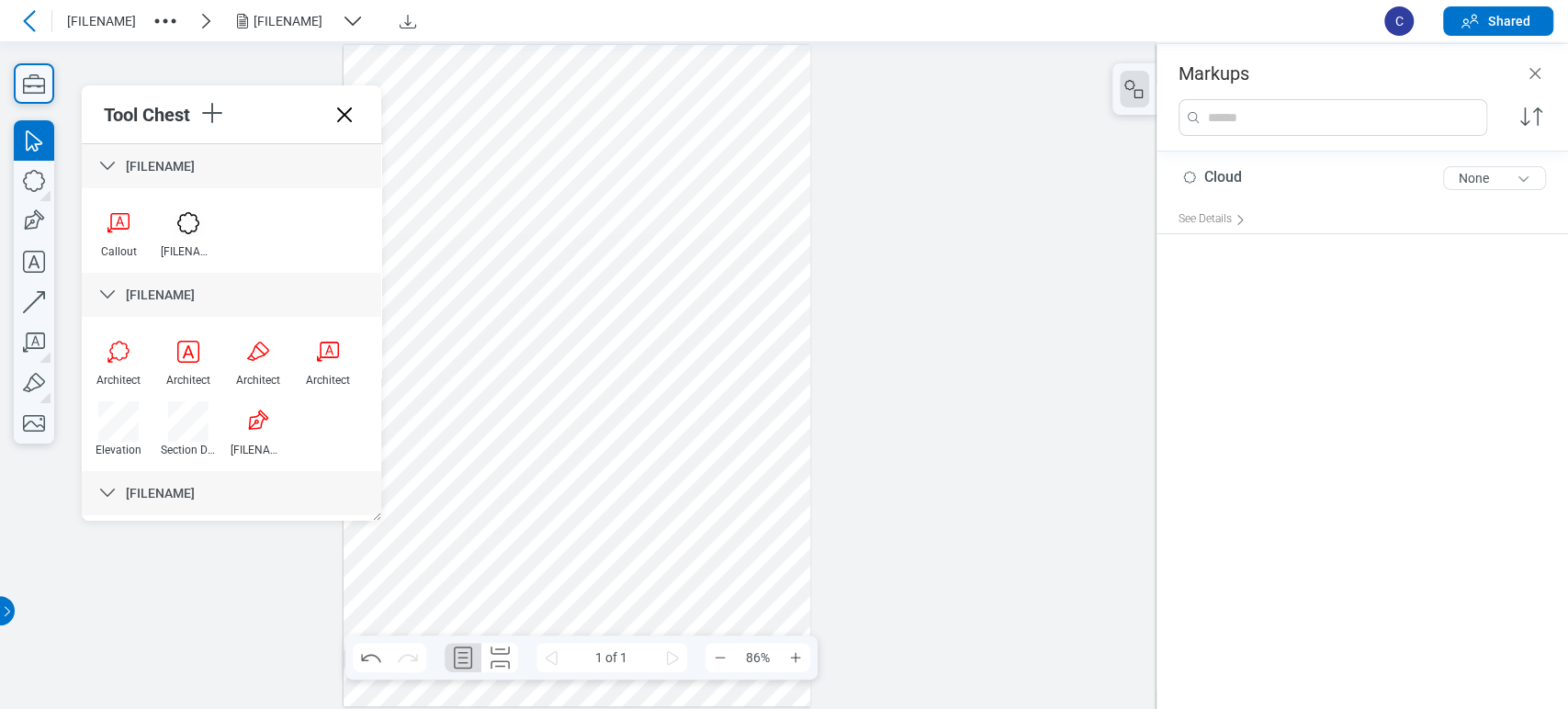 click at bounding box center (577, 376) 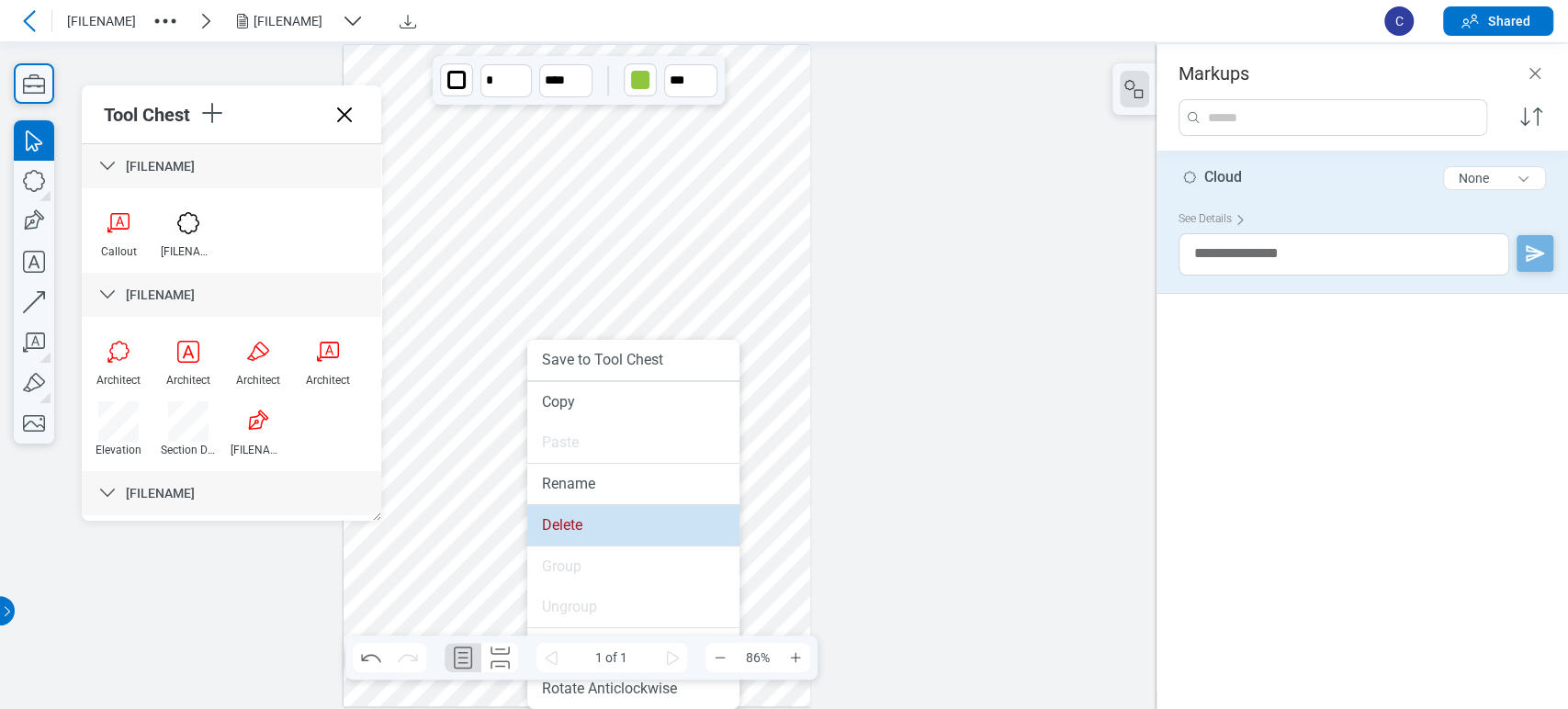 click on "Delete" at bounding box center (633, 525) 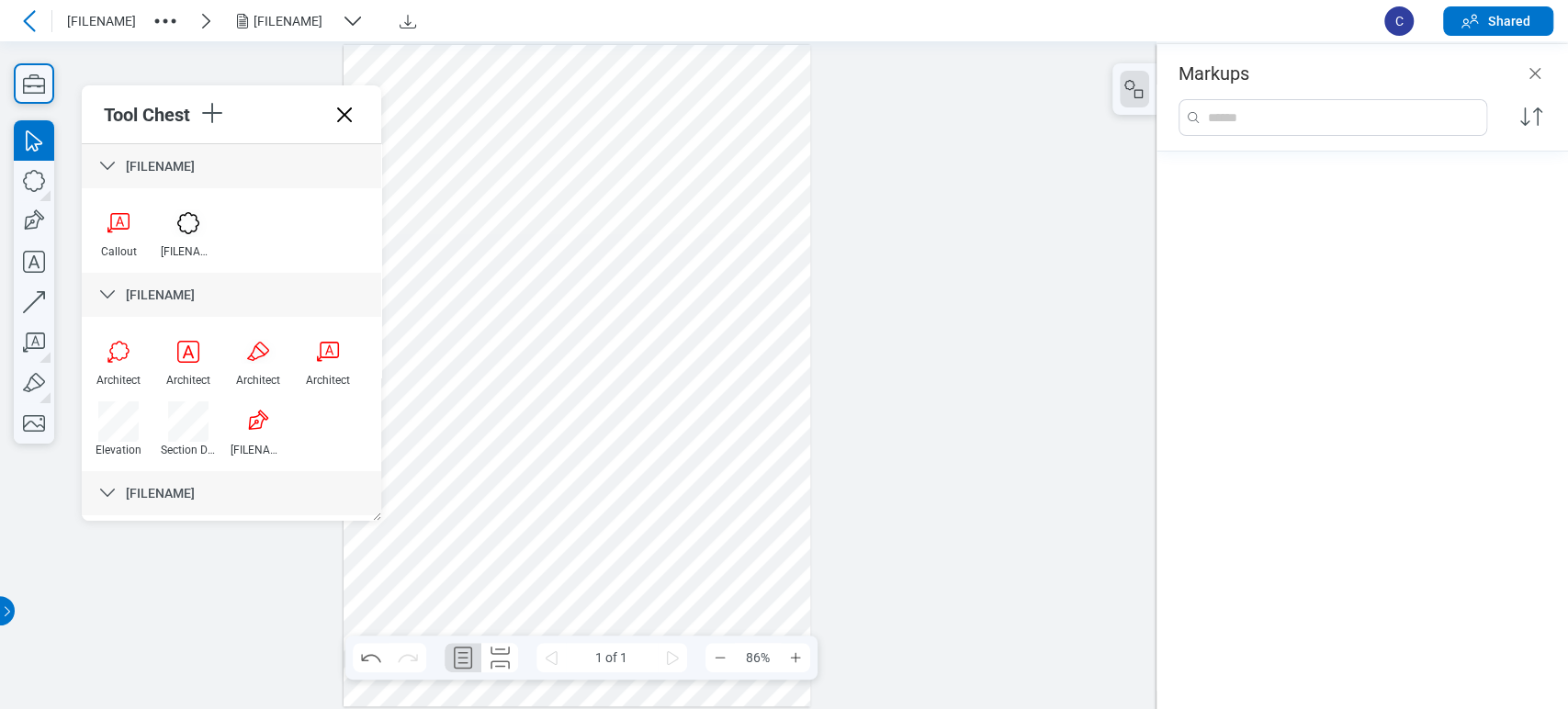 click at bounding box center [577, 376] 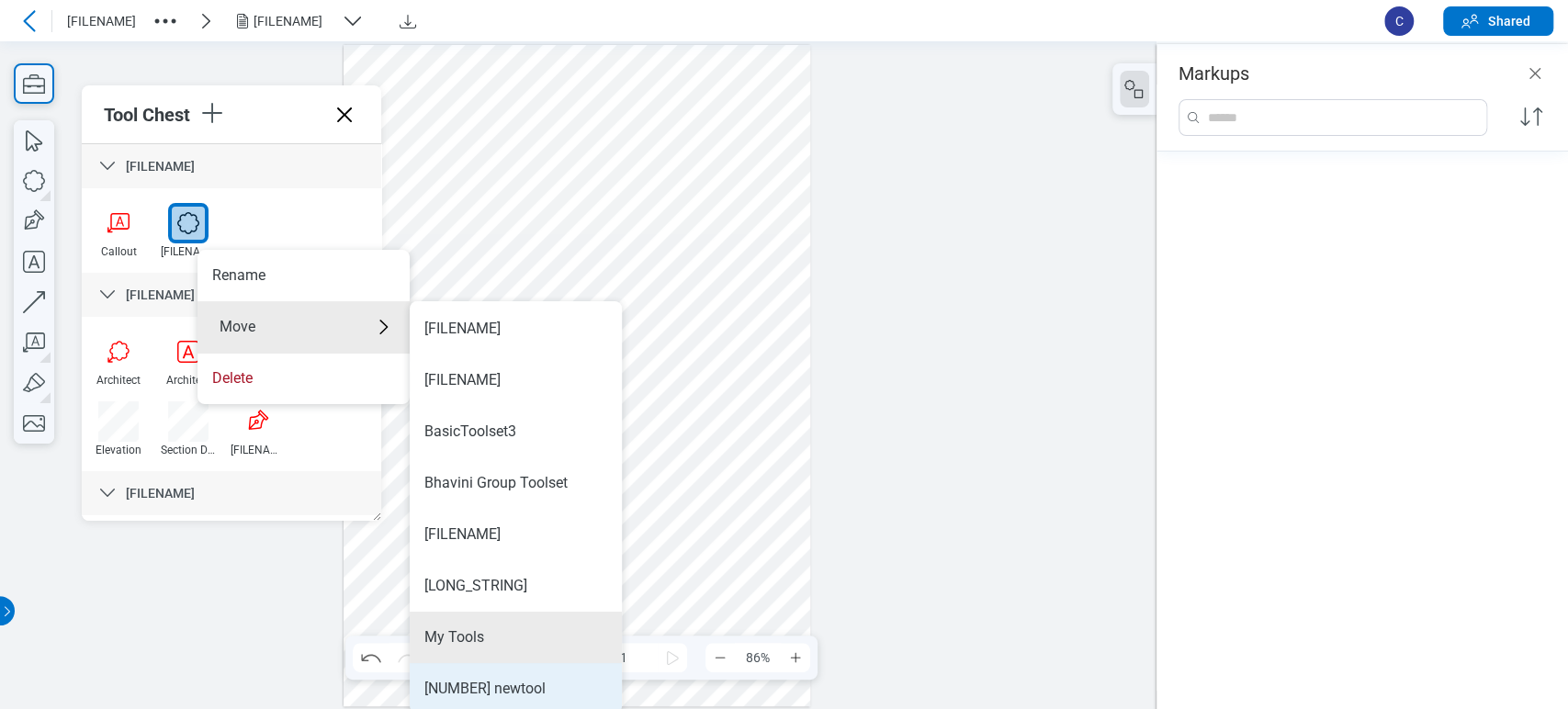 scroll, scrollTop: 103, scrollLeft: 0, axis: vertical 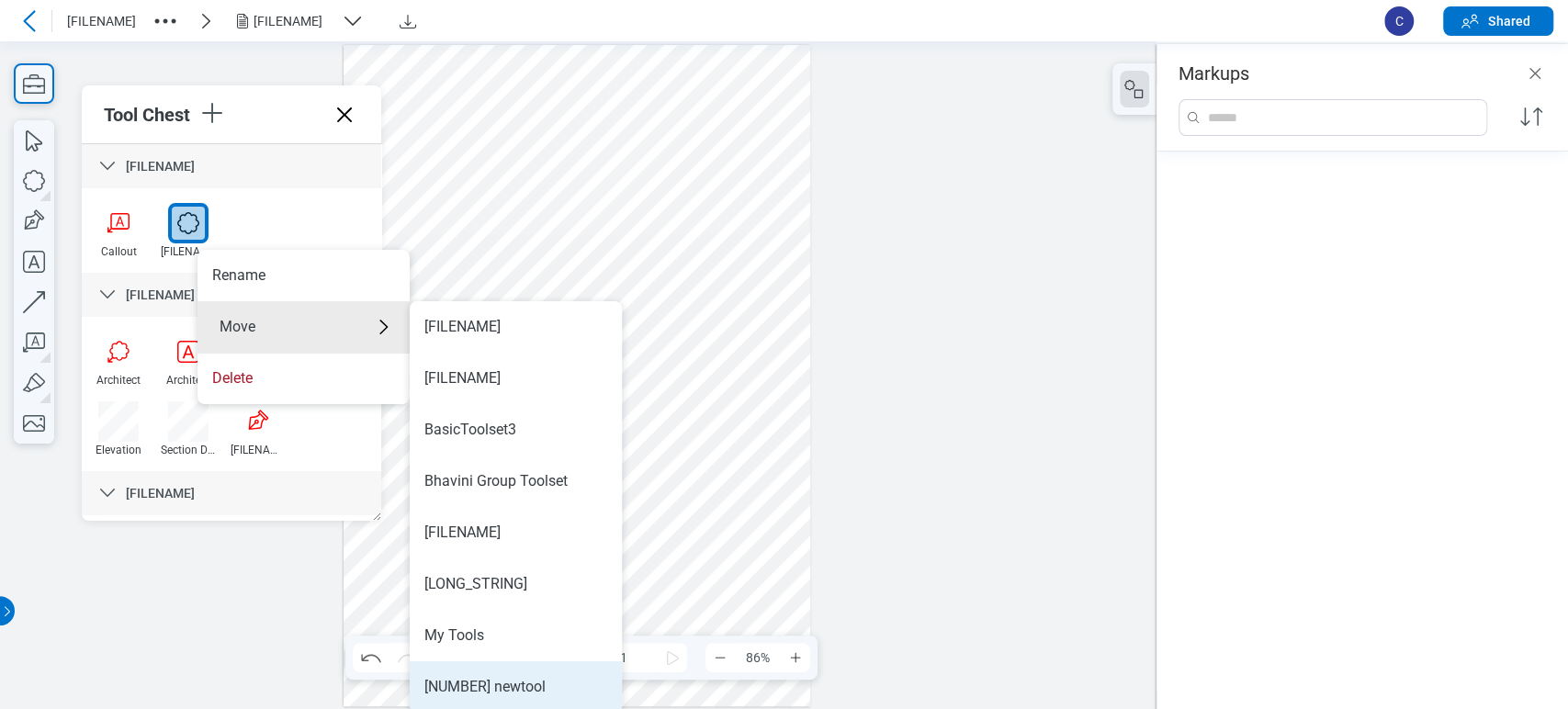 click on "[NUMBER] newtool" at bounding box center [515, 687] 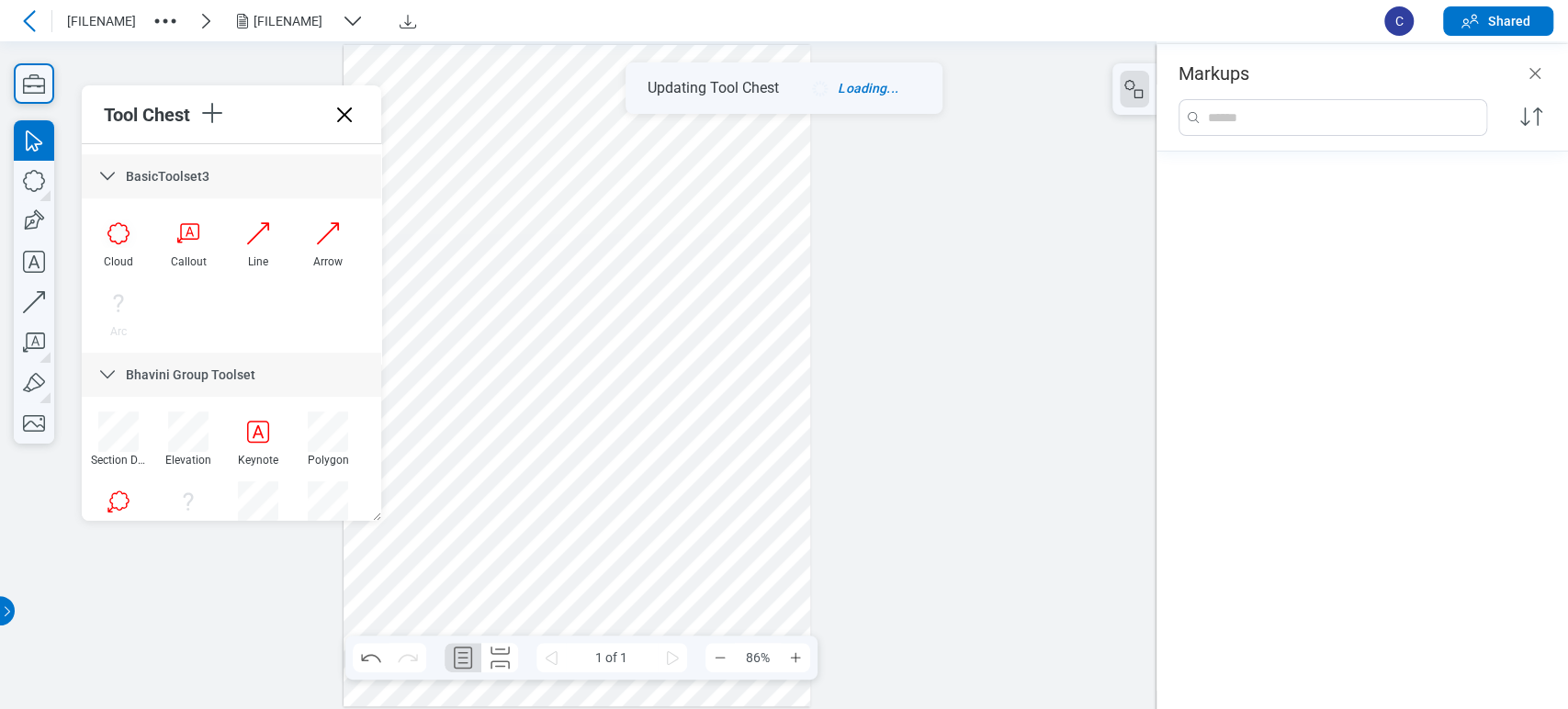 scroll, scrollTop: 1676, scrollLeft: 0, axis: vertical 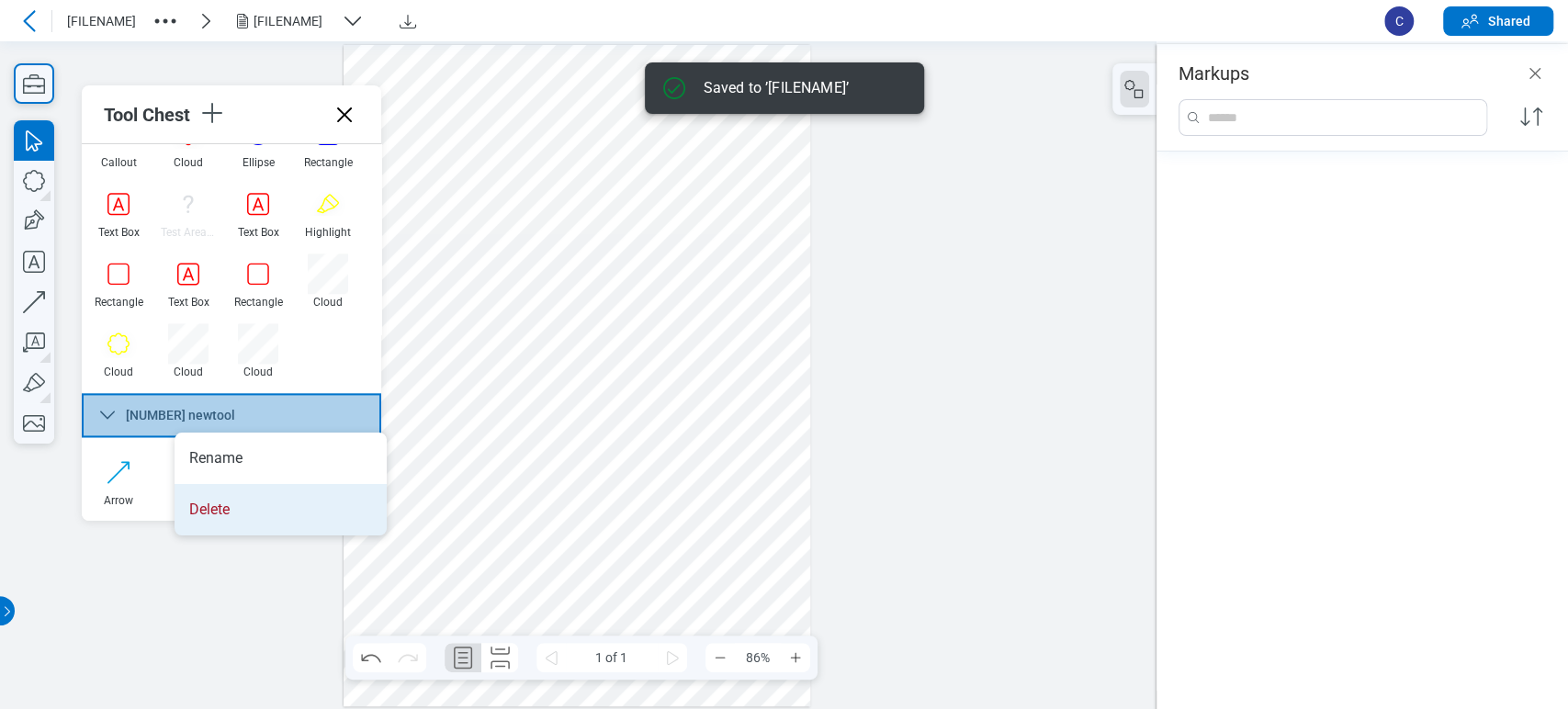 click on "Delete" at bounding box center (280, 510) 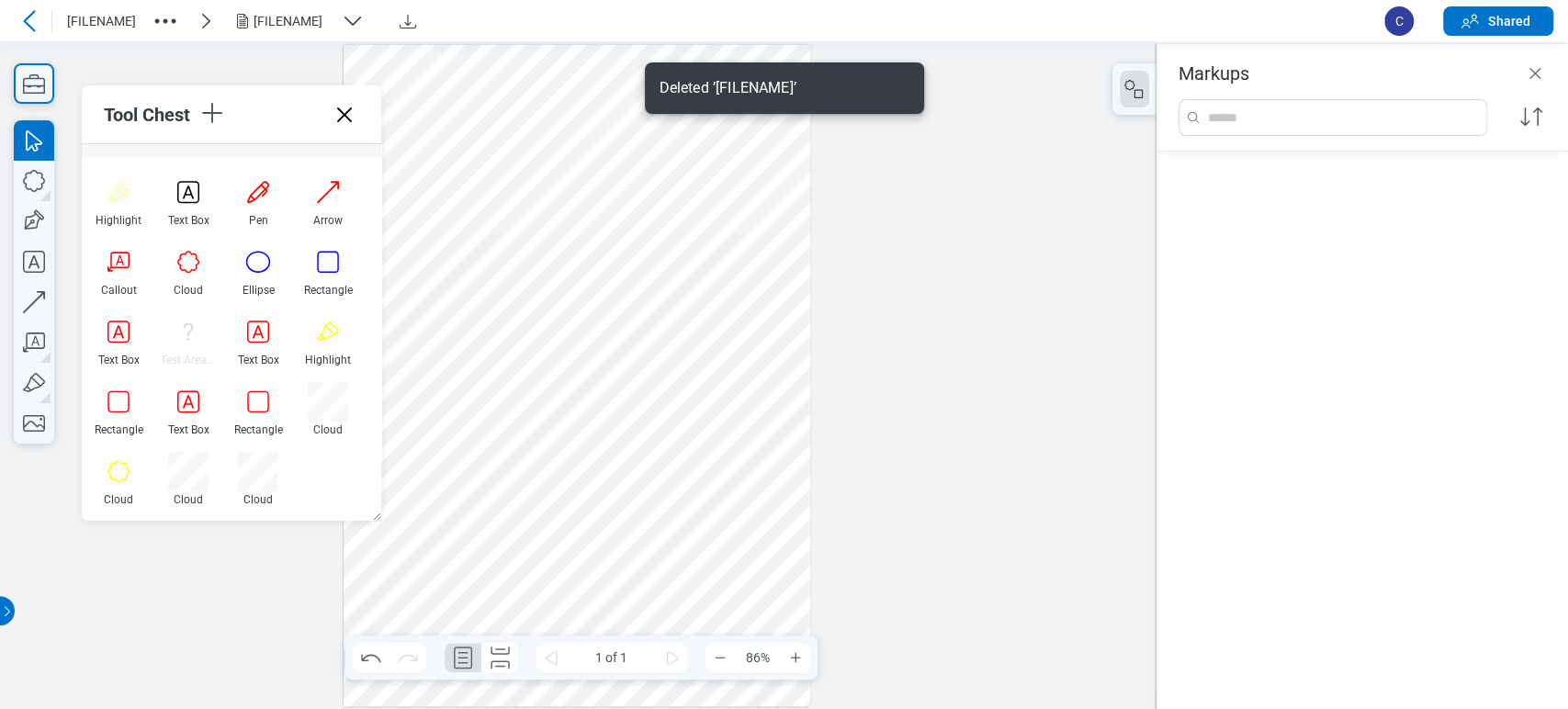 scroll, scrollTop: 1548, scrollLeft: 0, axis: vertical 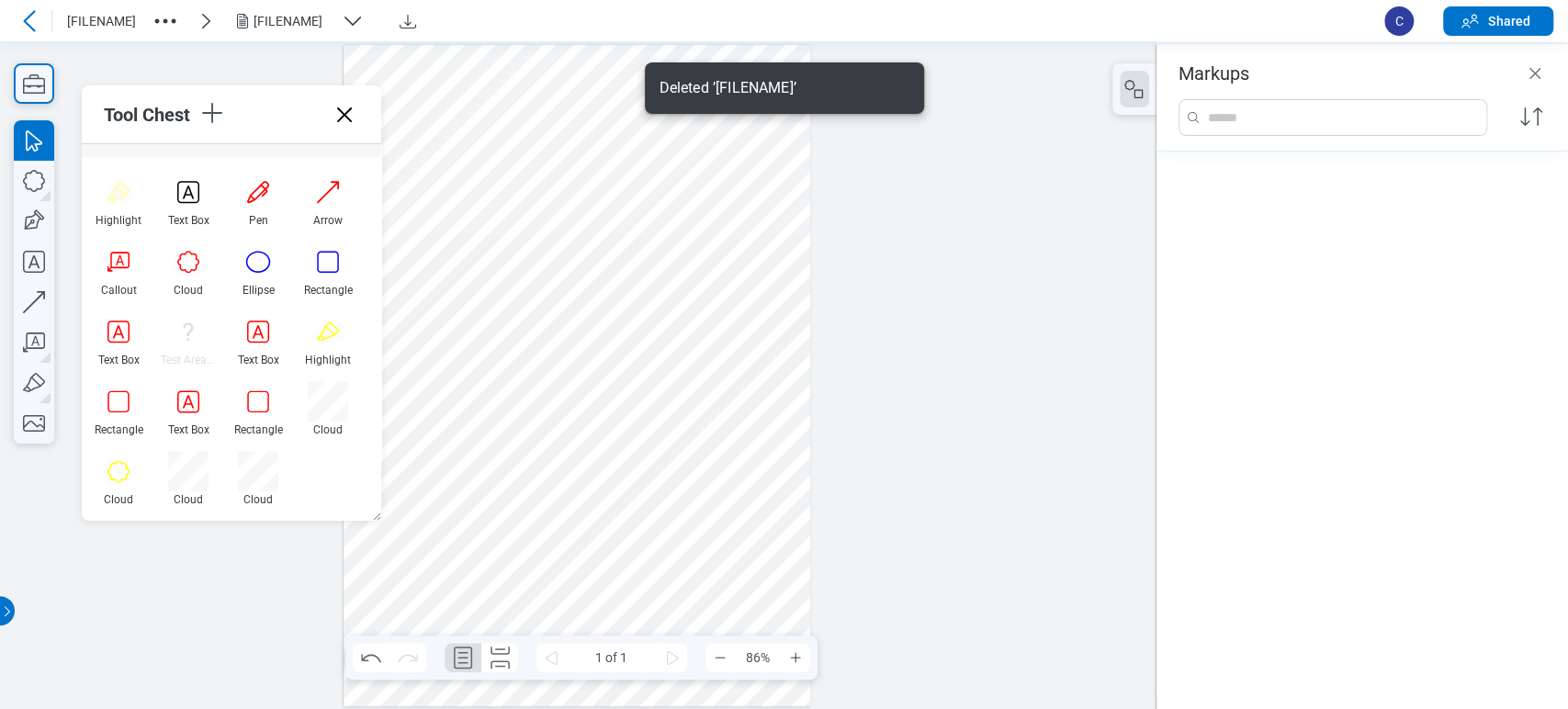 click at bounding box center (577, 376) 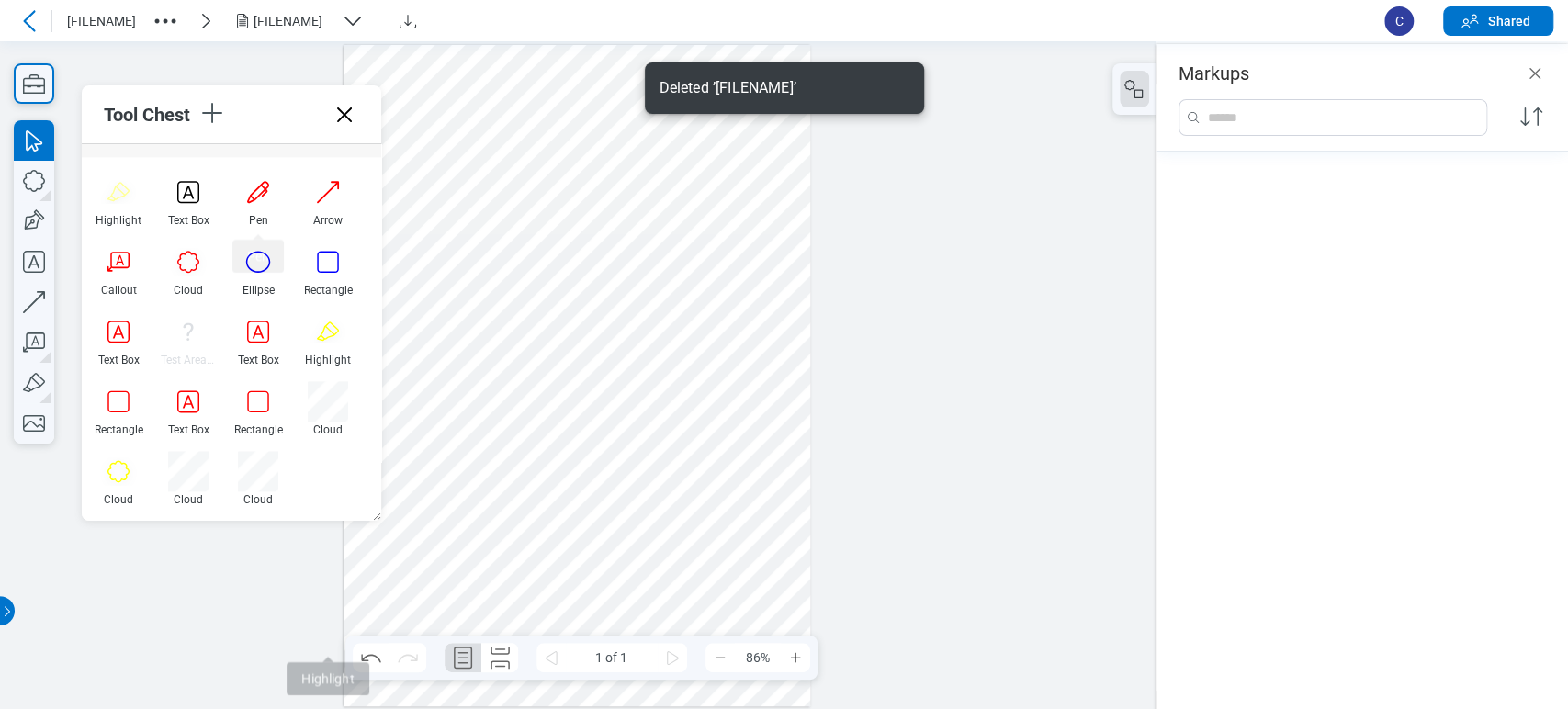 scroll, scrollTop: 1242, scrollLeft: 0, axis: vertical 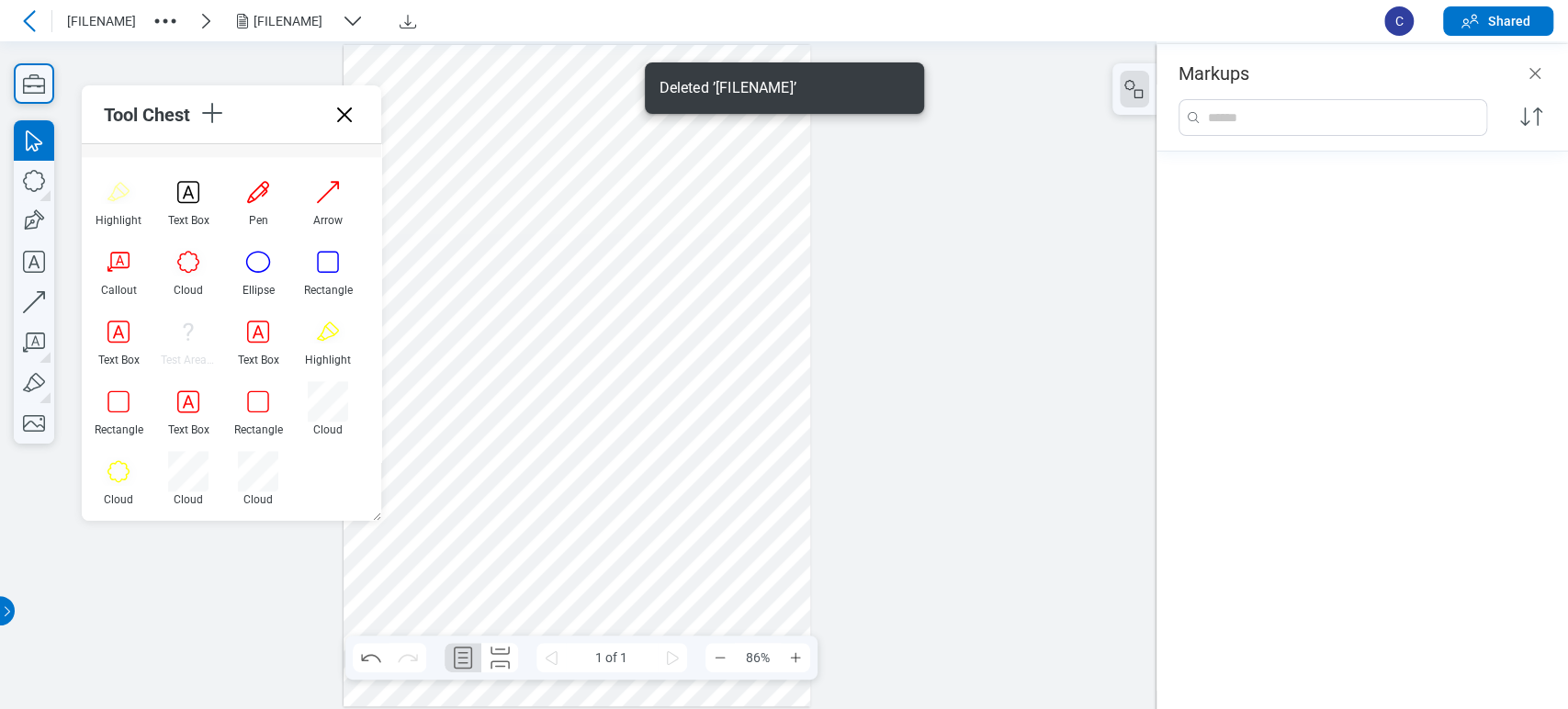 click at bounding box center [264, 114] 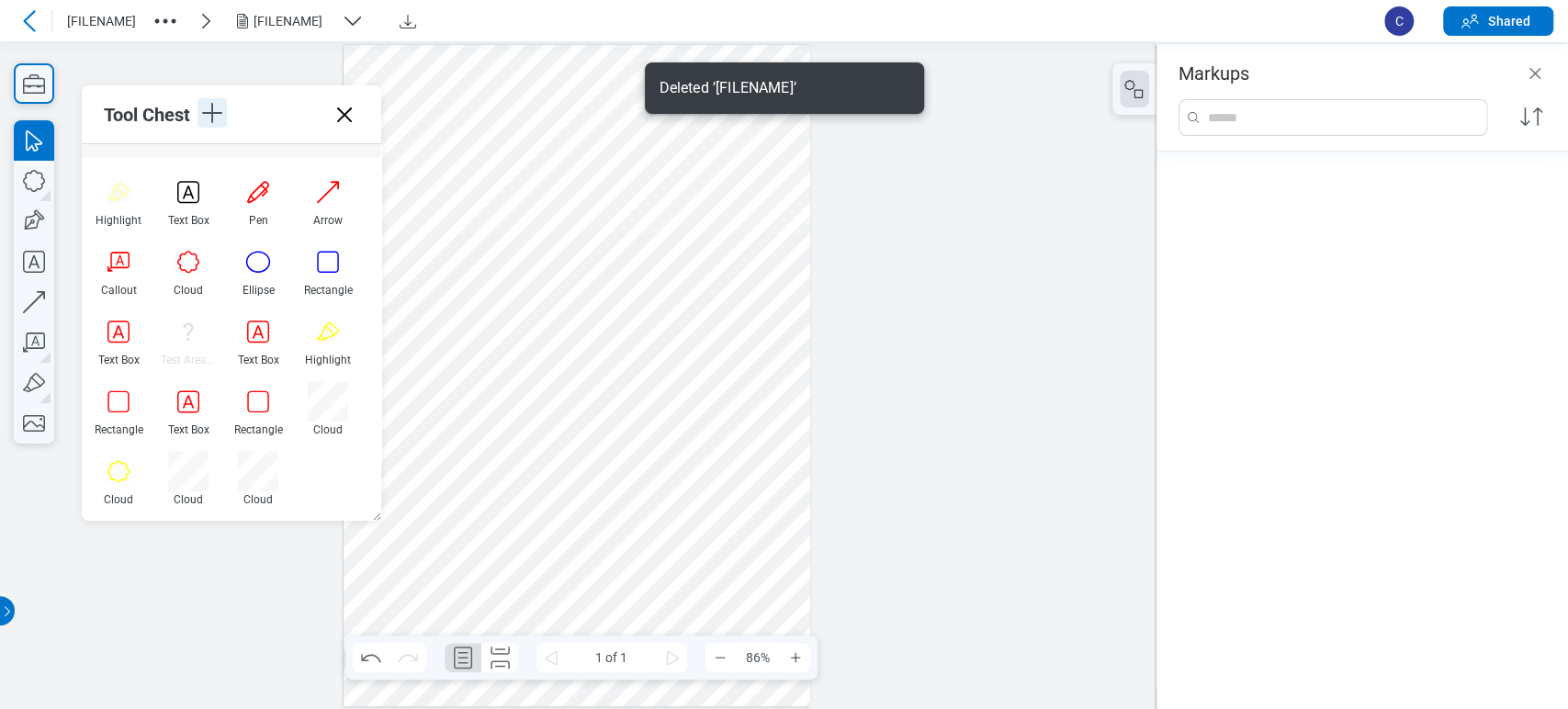 click 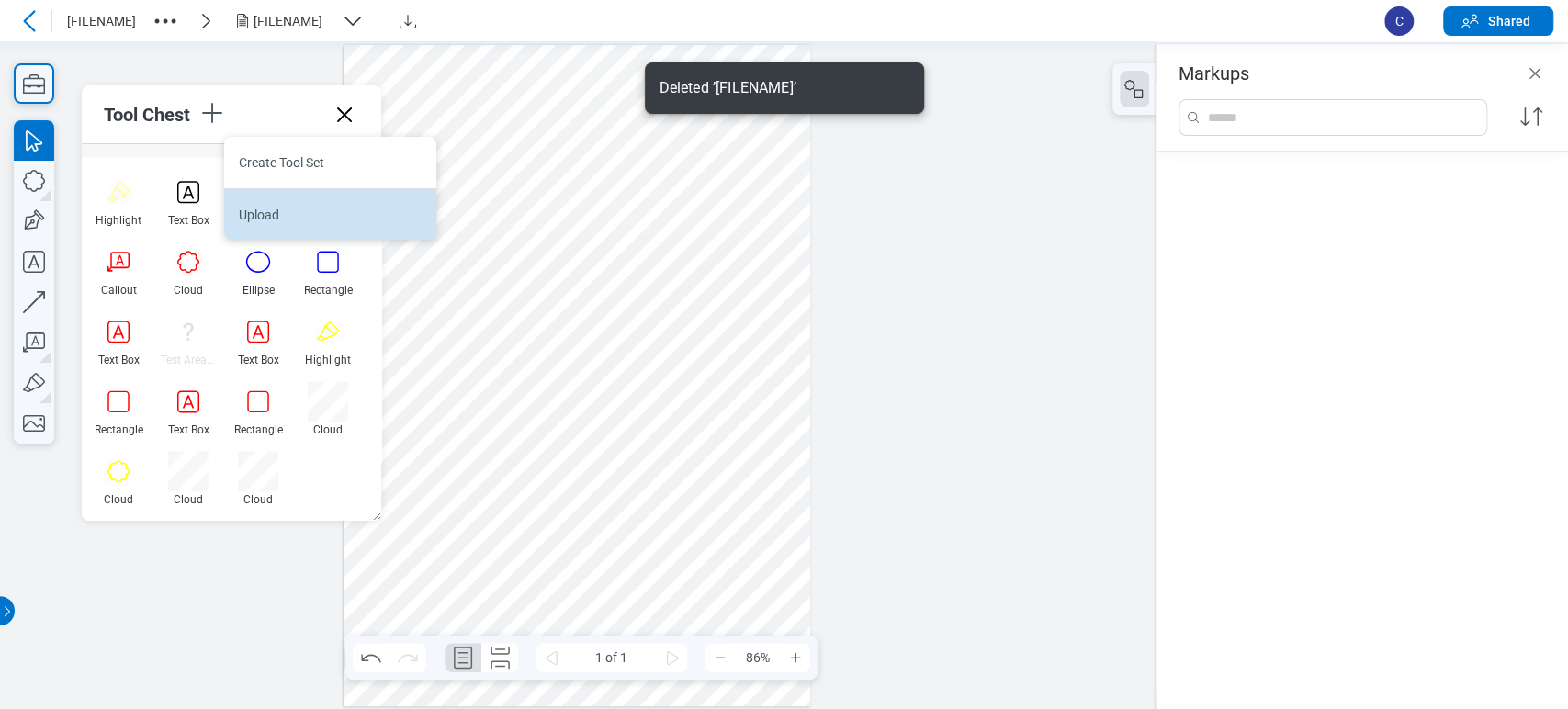 click on "Upload" at bounding box center [330, 214] 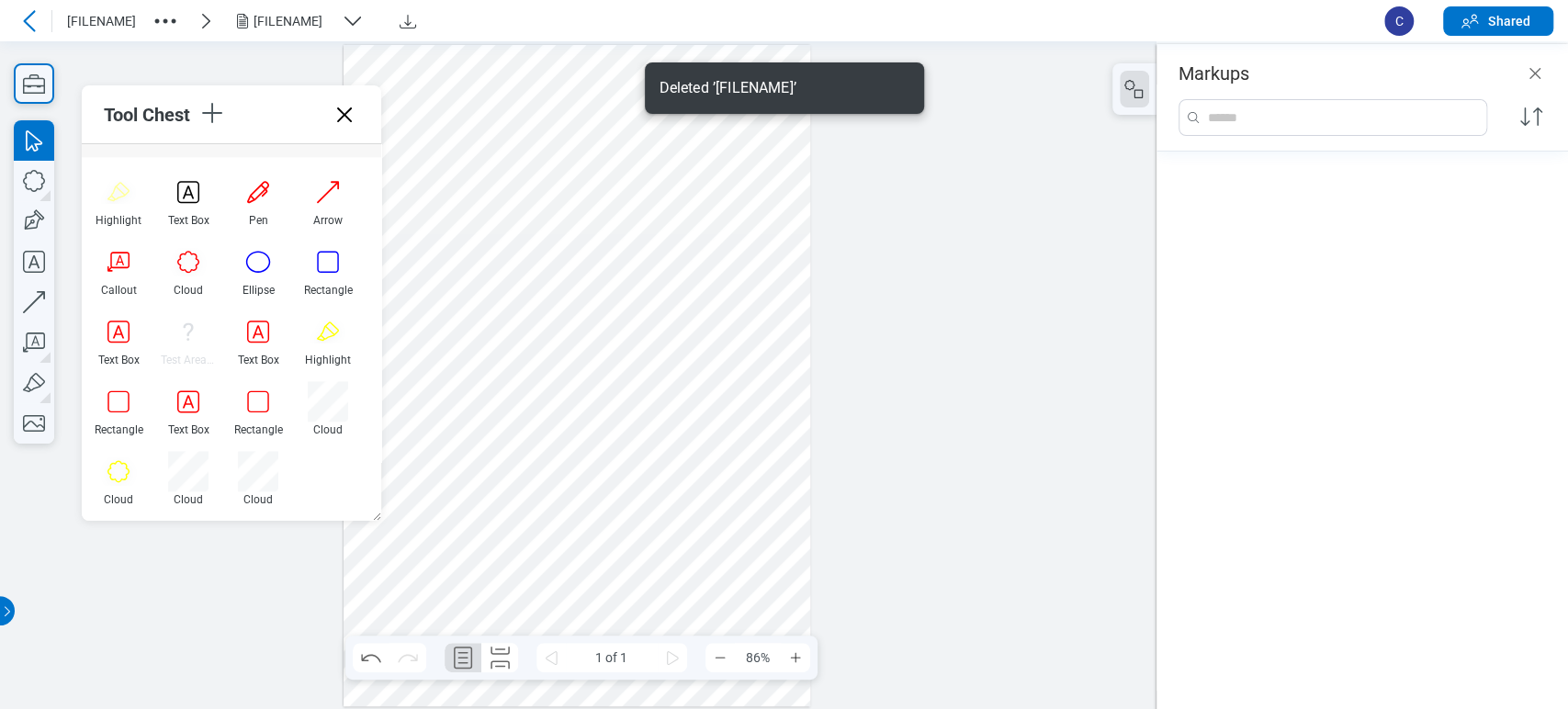 scroll, scrollTop: 1592, scrollLeft: 0, axis: vertical 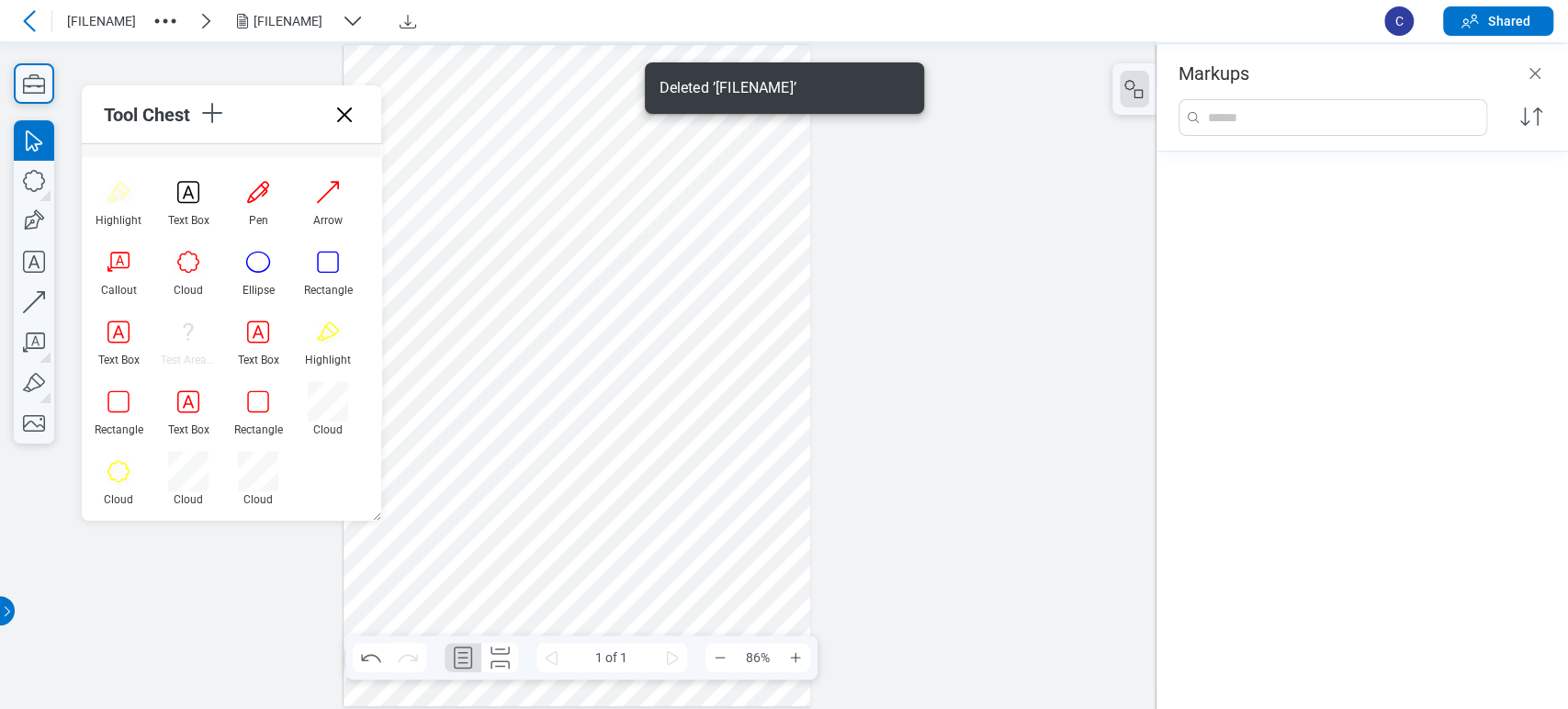 click at bounding box center [577, 376] 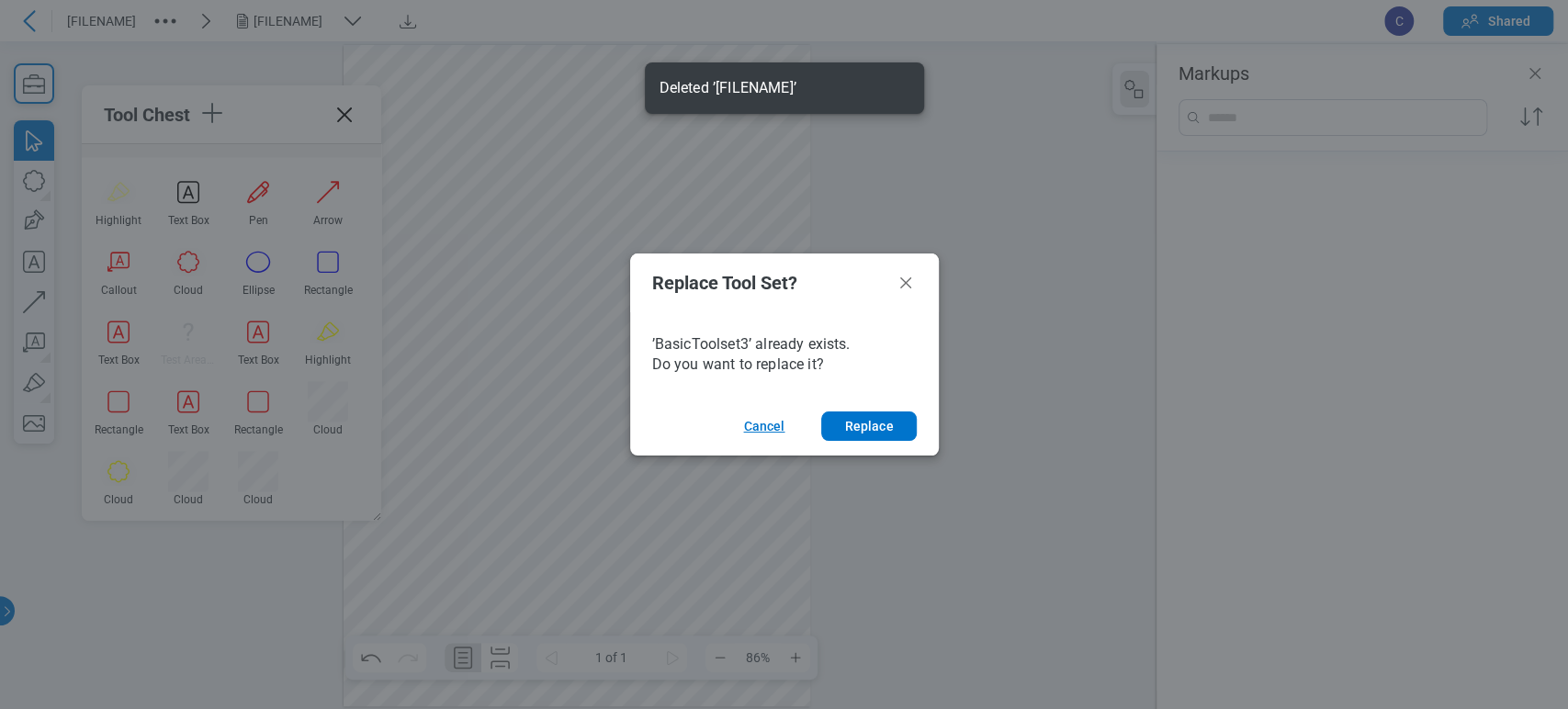 click on "Cancel" at bounding box center (763, 426) 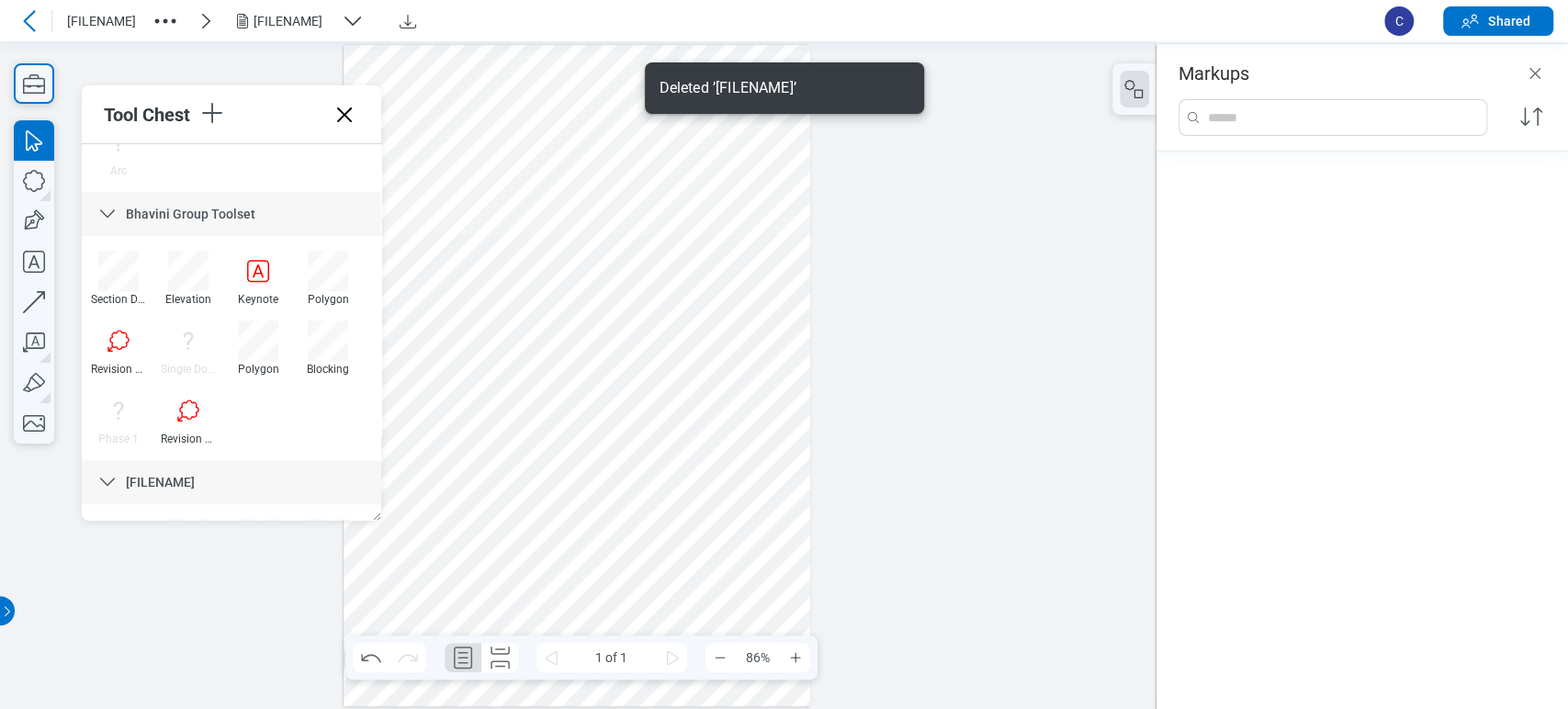 scroll, scrollTop: 834, scrollLeft: 0, axis: vertical 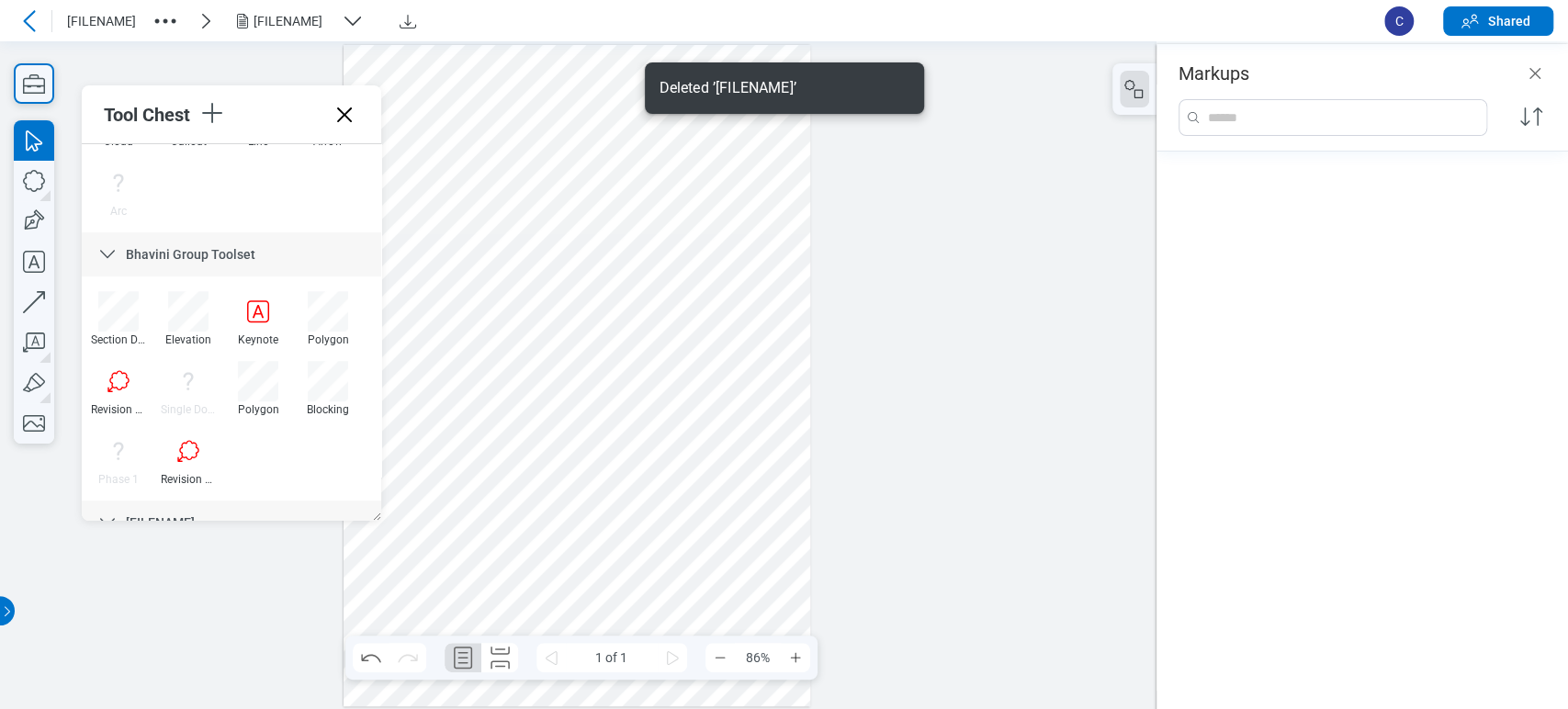 drag, startPoint x: 805, startPoint y: 88, endPoint x: 829, endPoint y: 94, distance: 24.738634 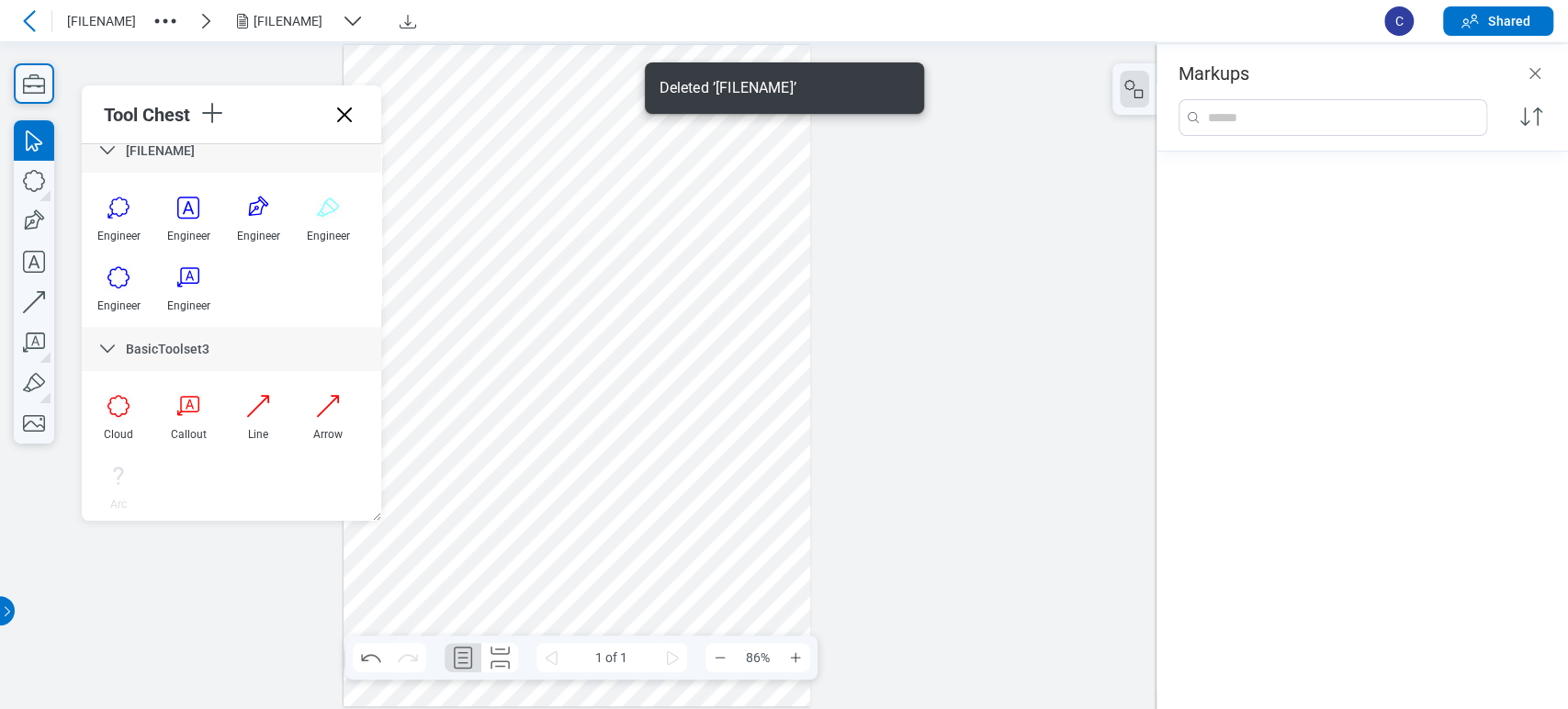 scroll, scrollTop: 17, scrollLeft: 0, axis: vertical 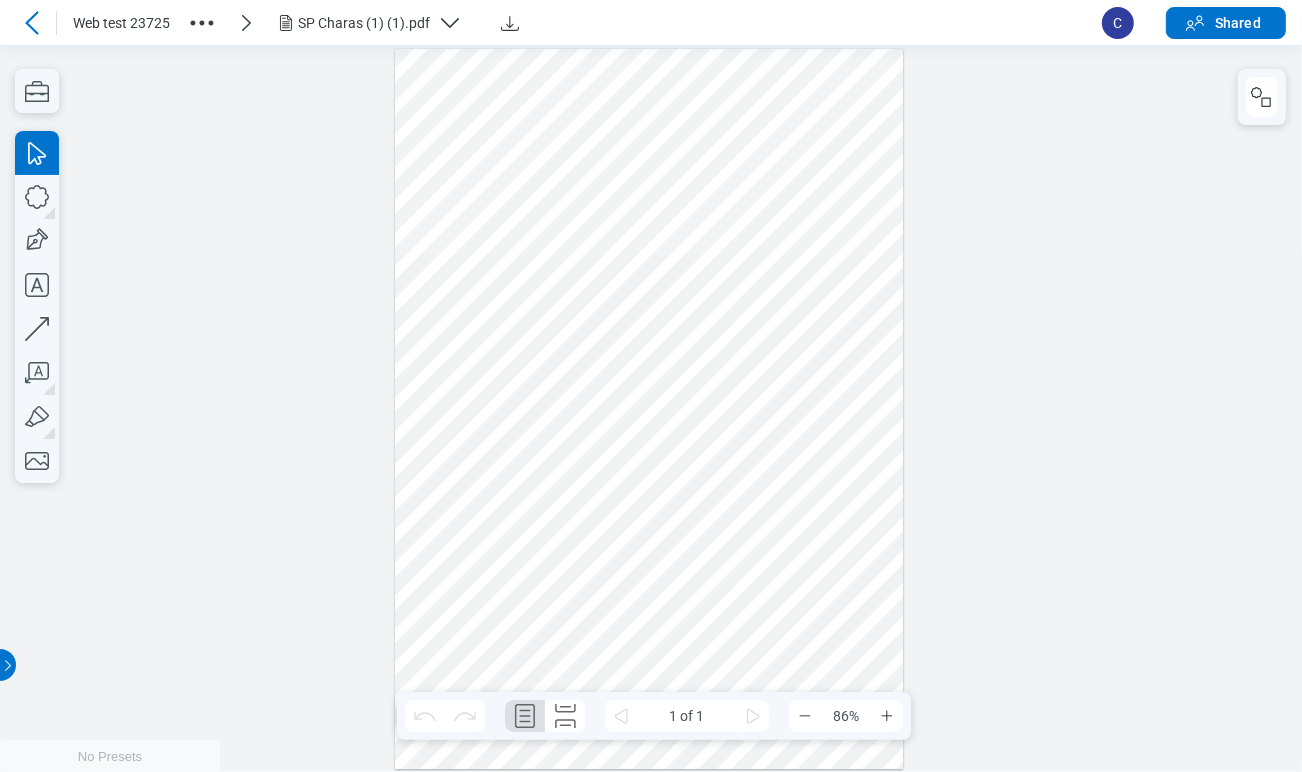 click at bounding box center [651, 408] 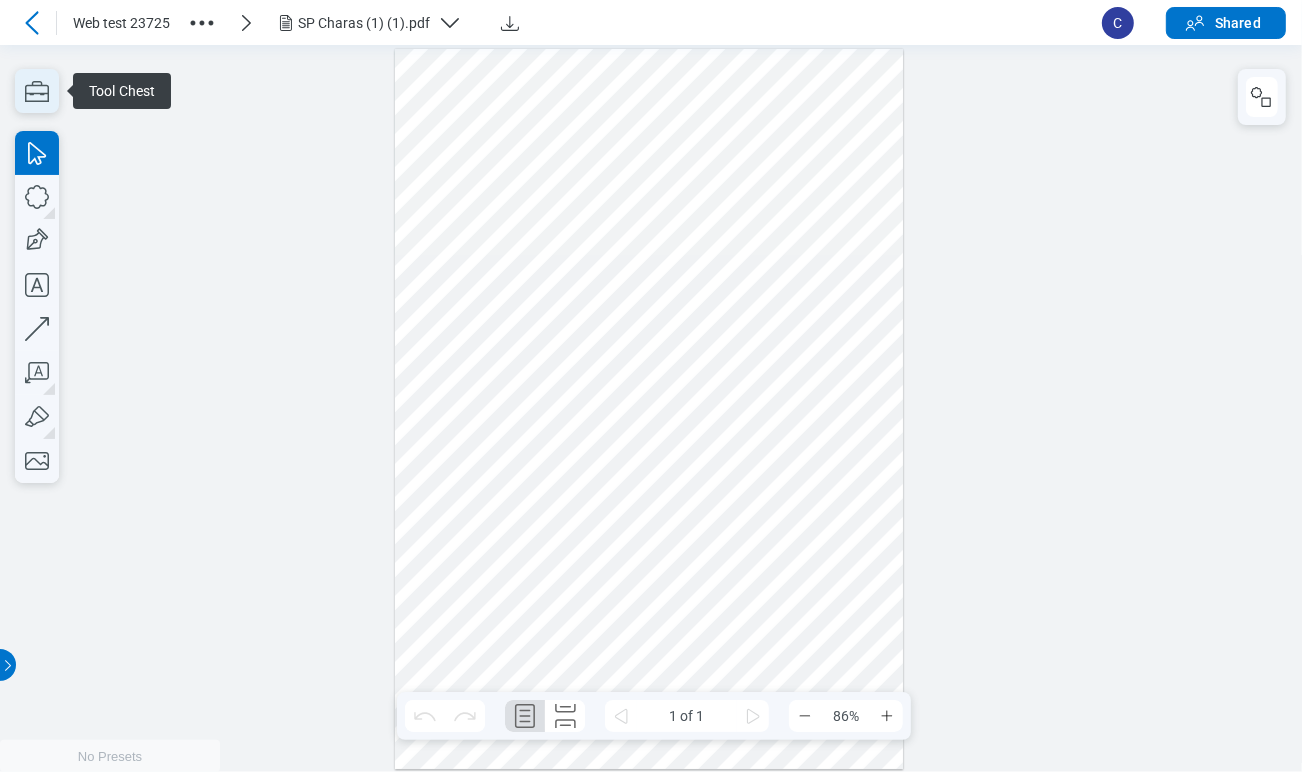 click 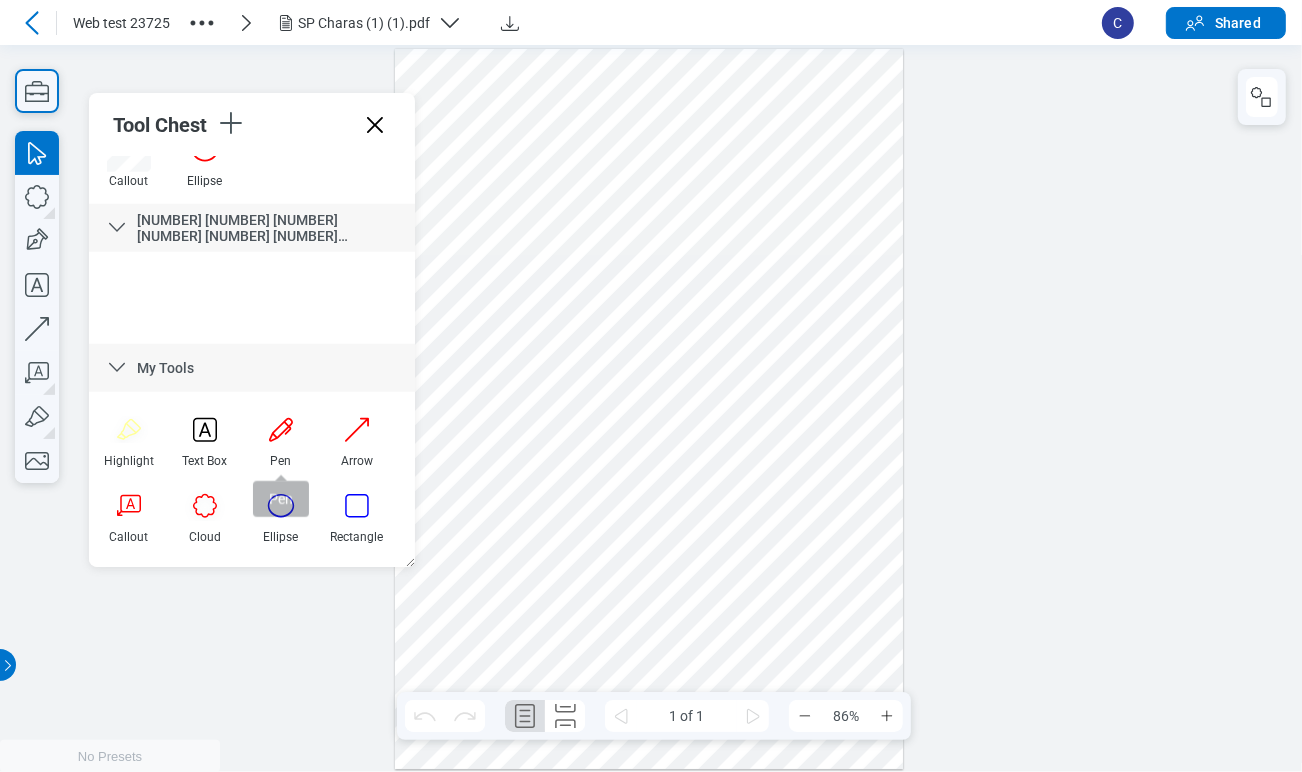 scroll, scrollTop: 1464, scrollLeft: 0, axis: vertical 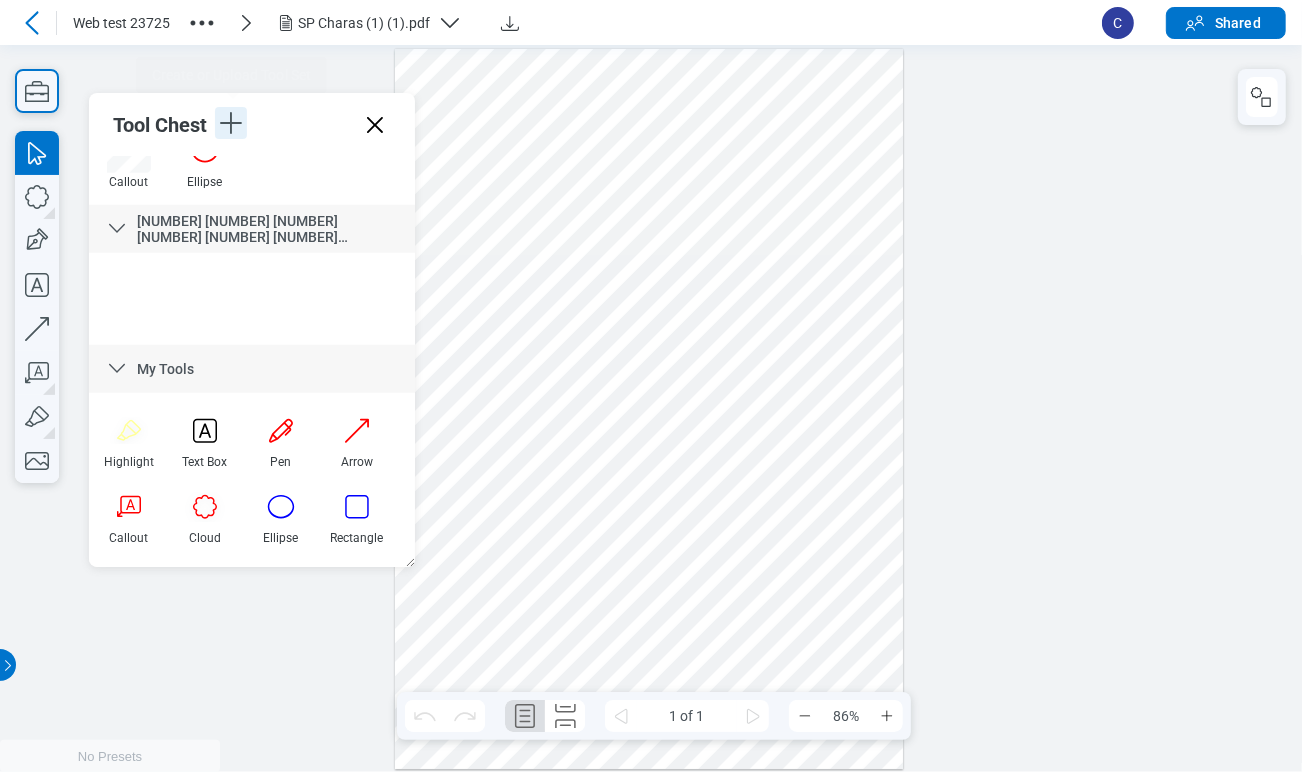 click 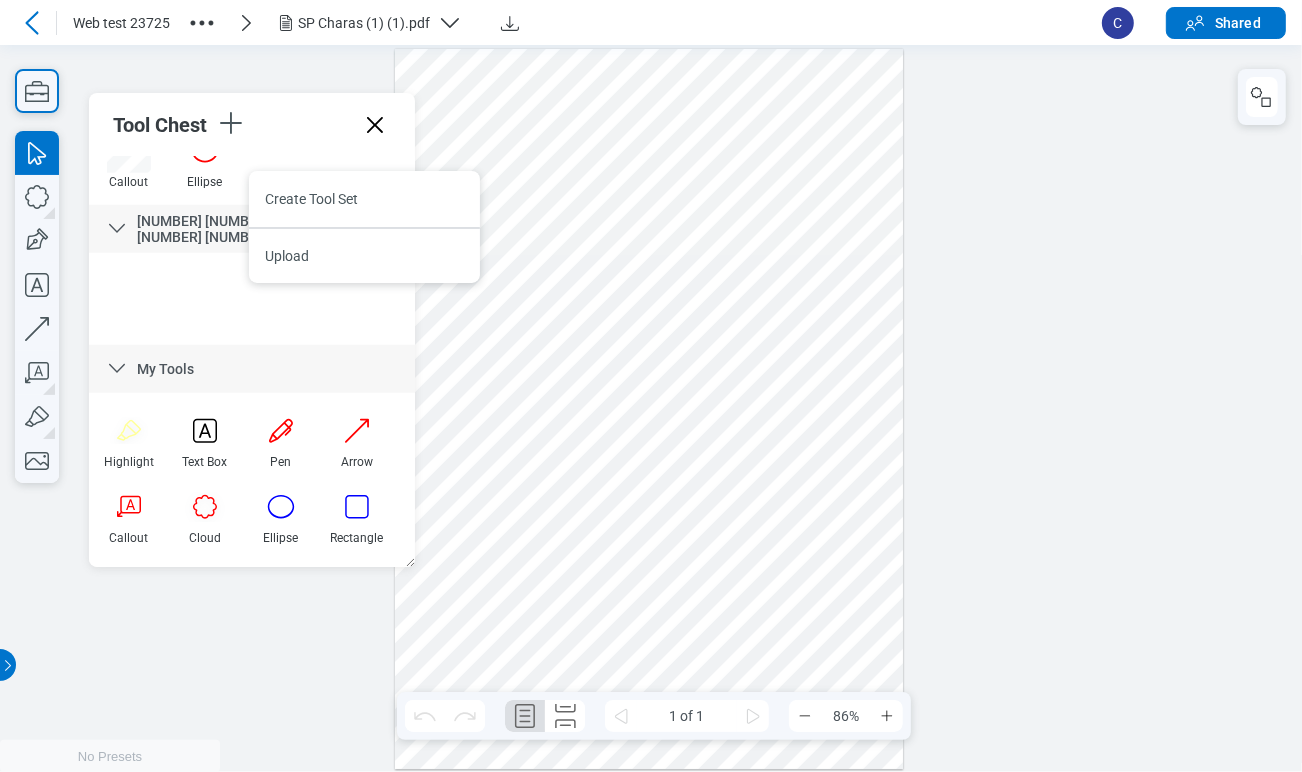 drag, startPoint x: 405, startPoint y: 485, endPoint x: 483, endPoint y: 284, distance: 215.6038 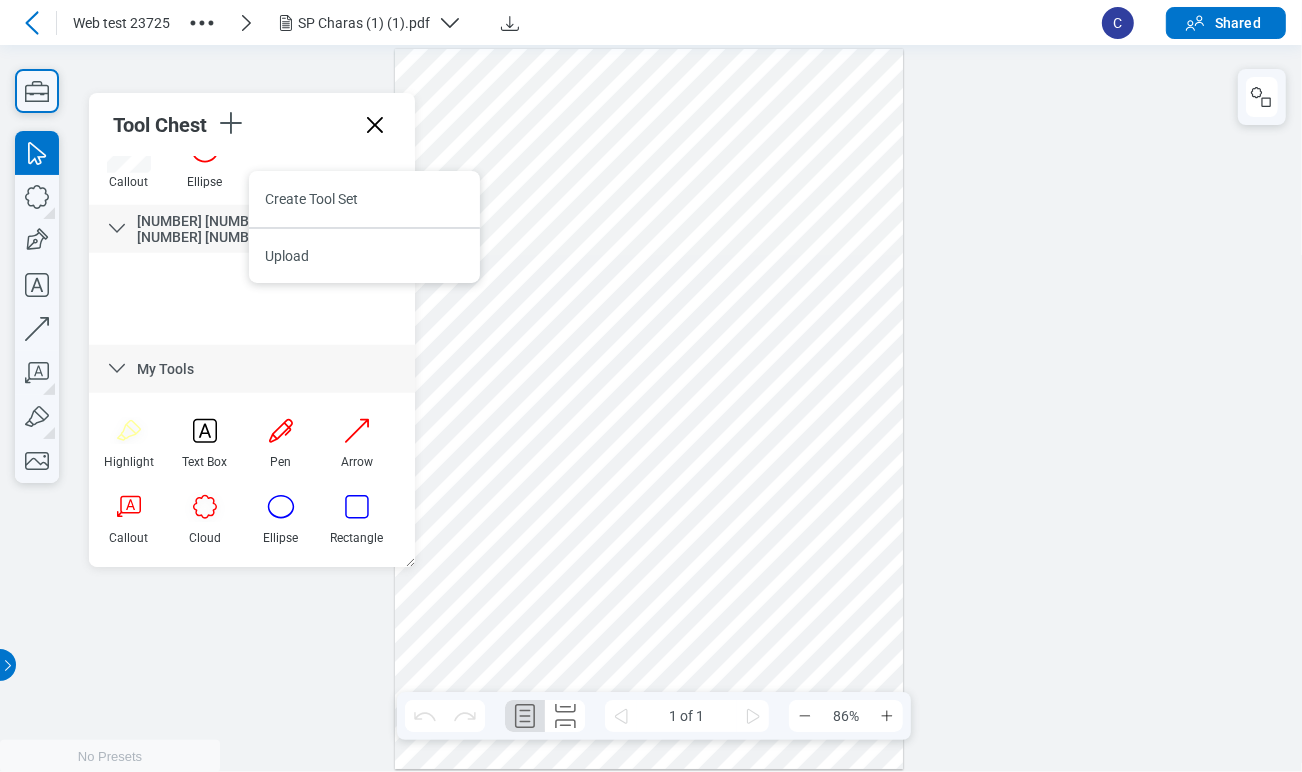 drag, startPoint x: 514, startPoint y: 265, endPoint x: 587, endPoint y: 261, distance: 73.109505 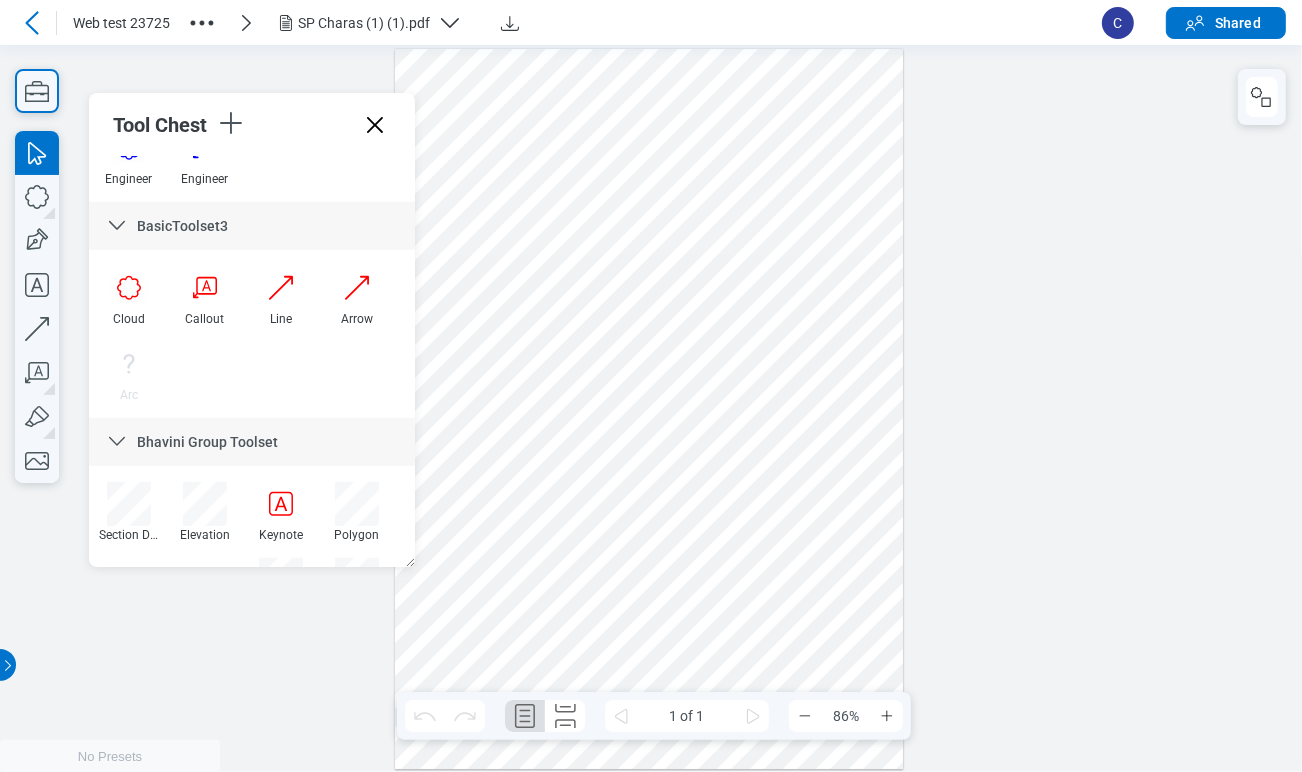 scroll, scrollTop: 707, scrollLeft: 0, axis: vertical 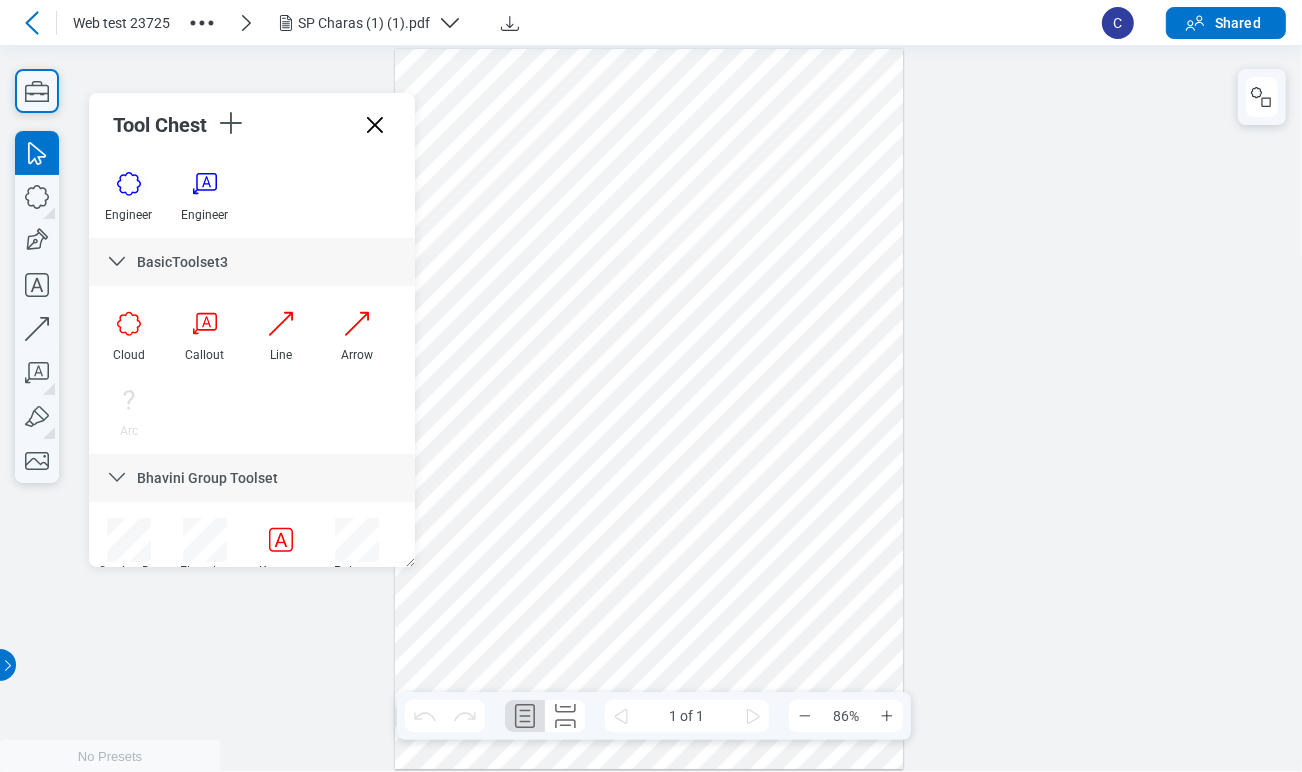 drag, startPoint x: 405, startPoint y: 491, endPoint x: 432, endPoint y: 304, distance: 188.93915 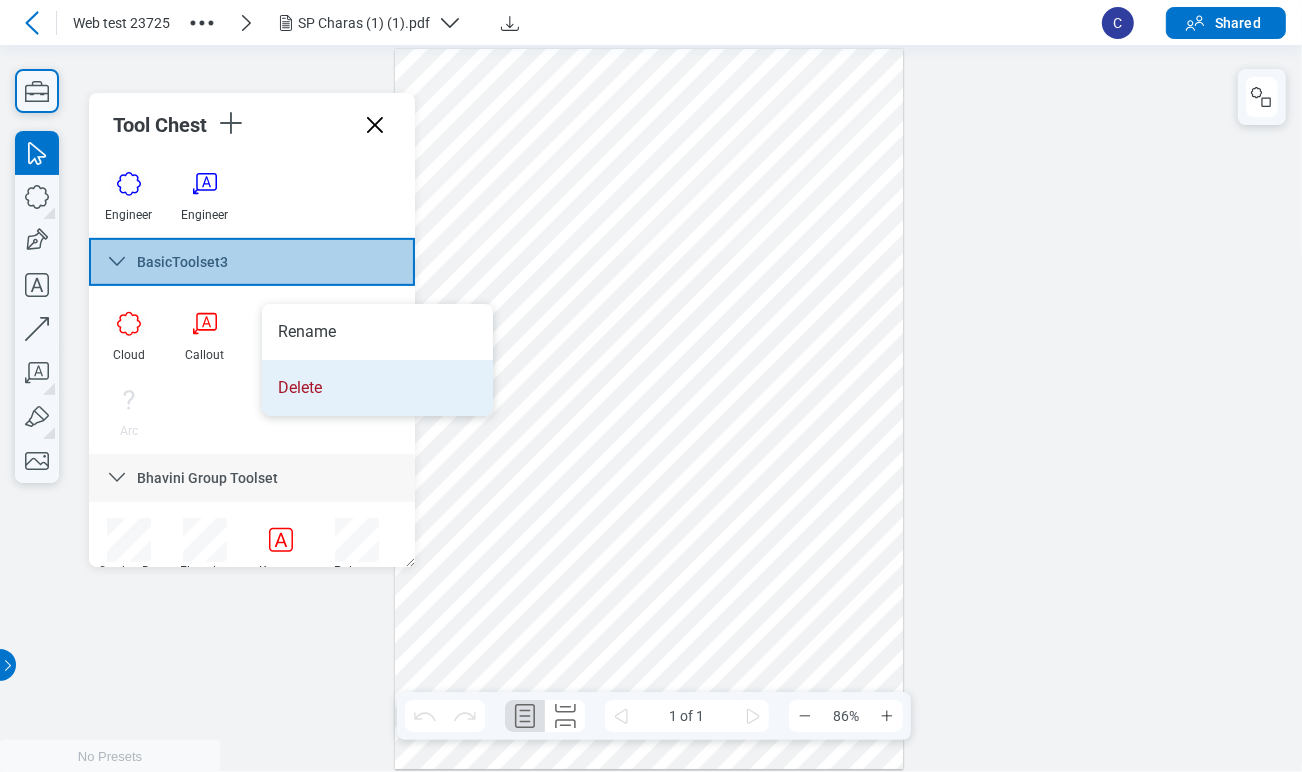 click on "Delete" at bounding box center (377, 388) 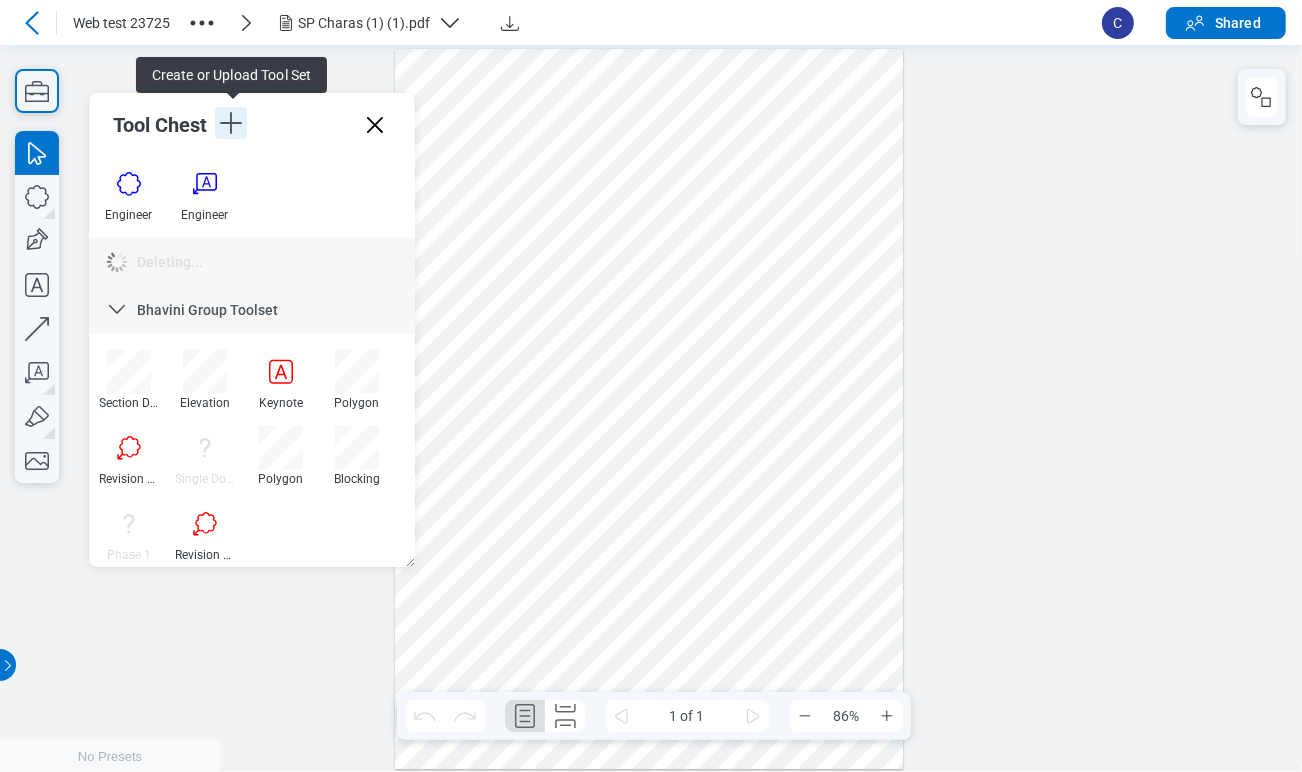 click 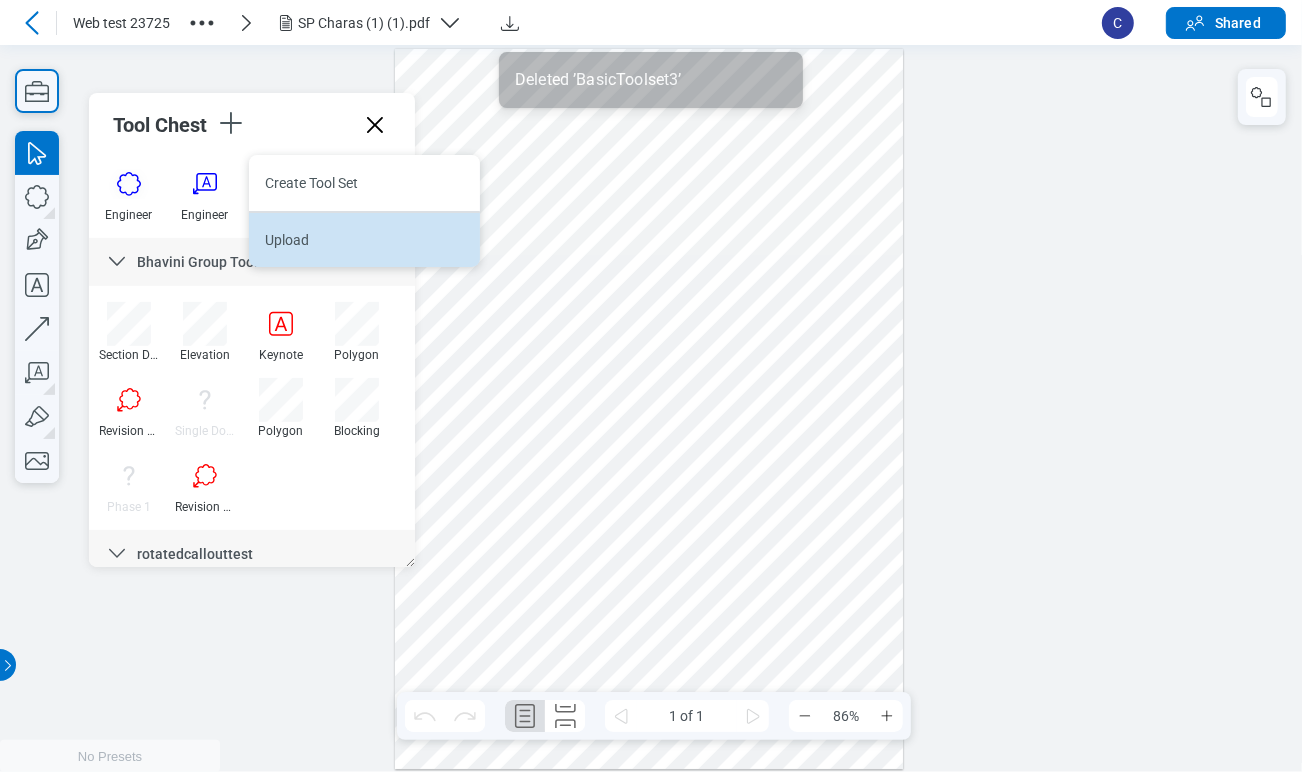 click on "Upload" at bounding box center (364, 239) 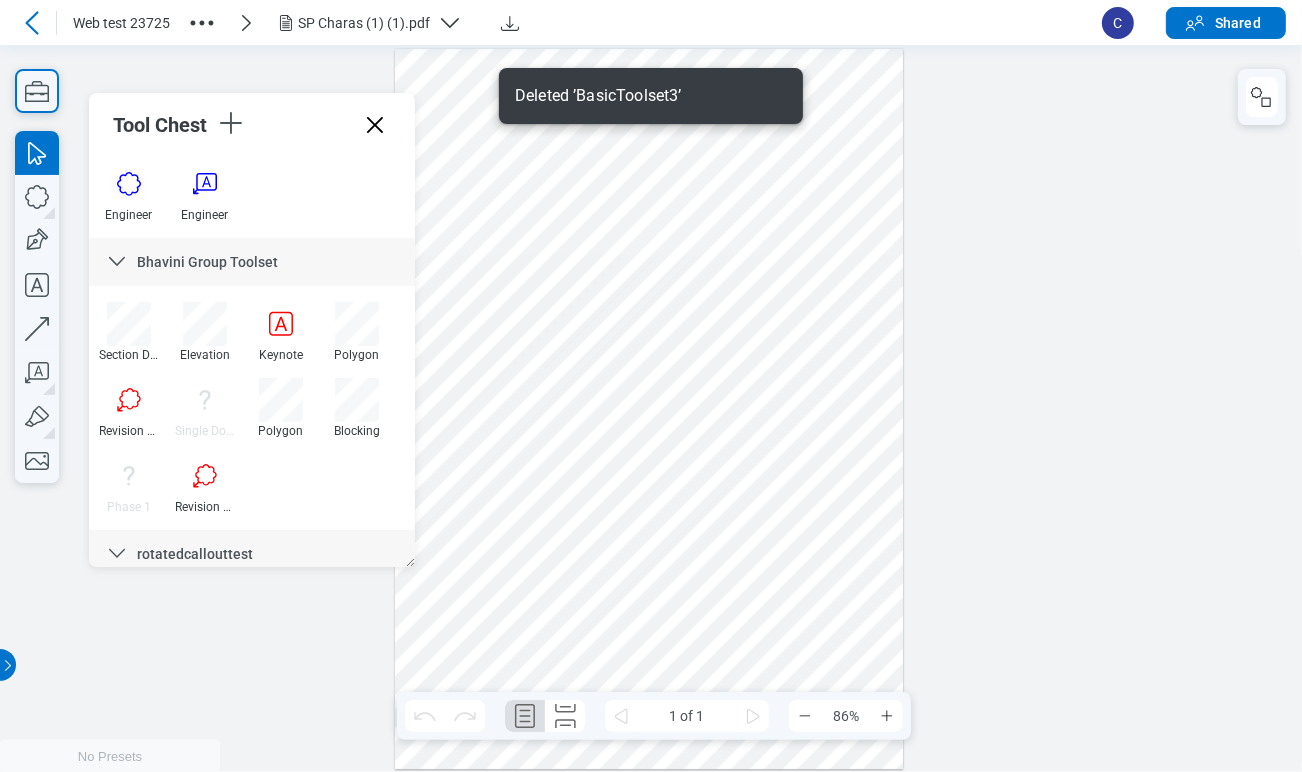 scroll, scrollTop: 755, scrollLeft: 0, axis: vertical 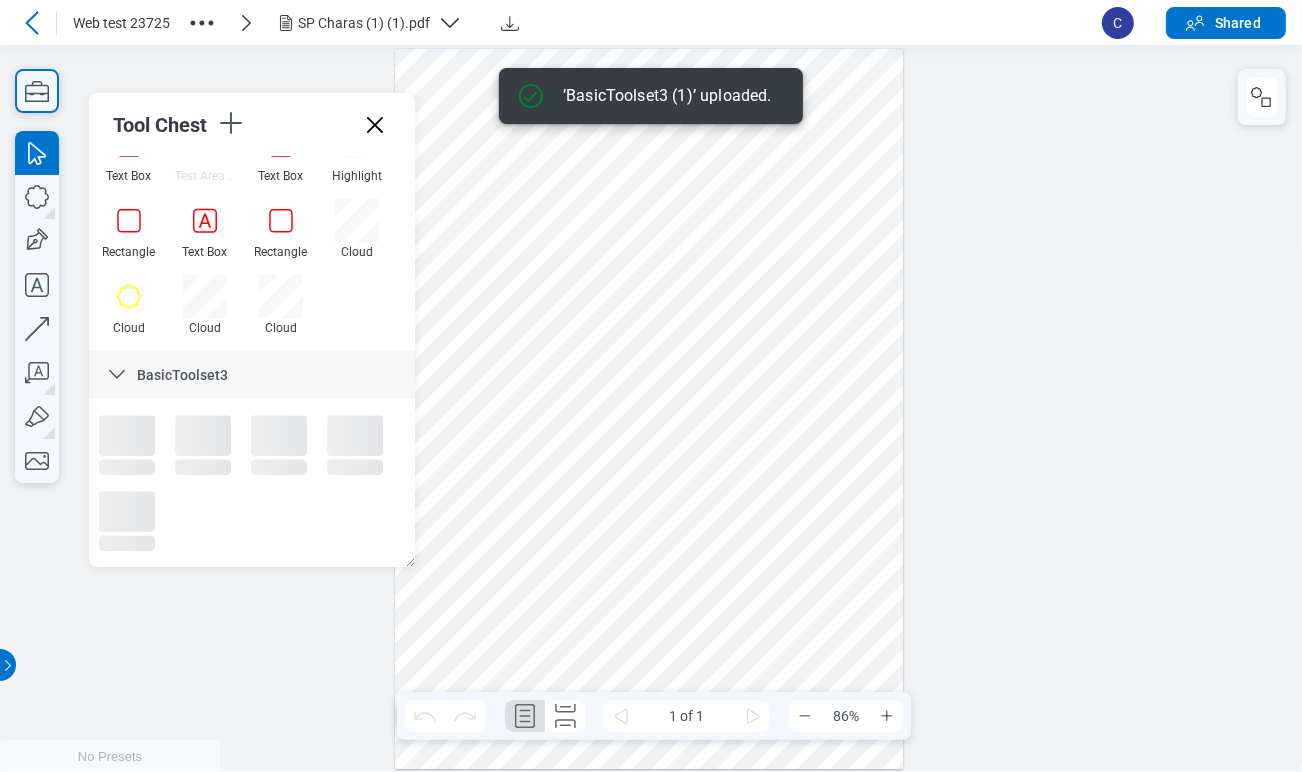 drag, startPoint x: 400, startPoint y: 221, endPoint x: 496, endPoint y: 472, distance: 268.7322 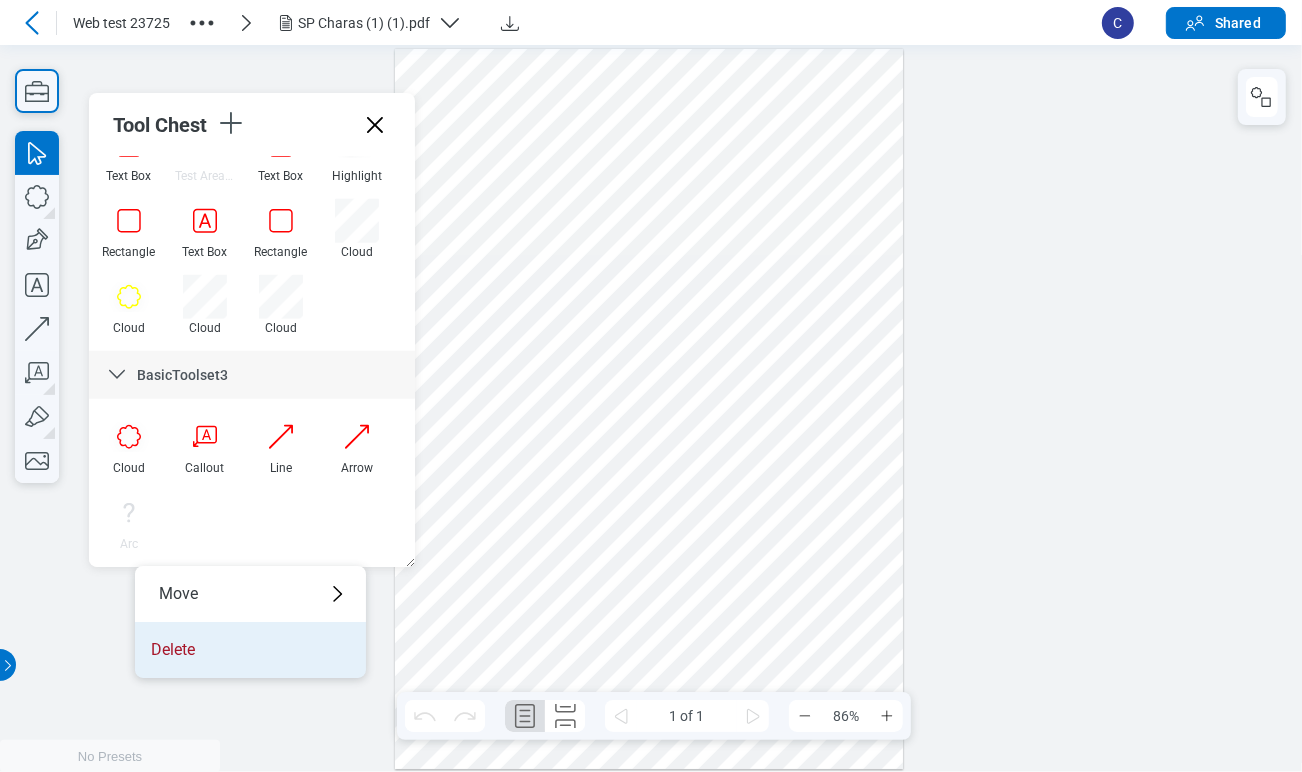 click on "Delete" at bounding box center [250, 650] 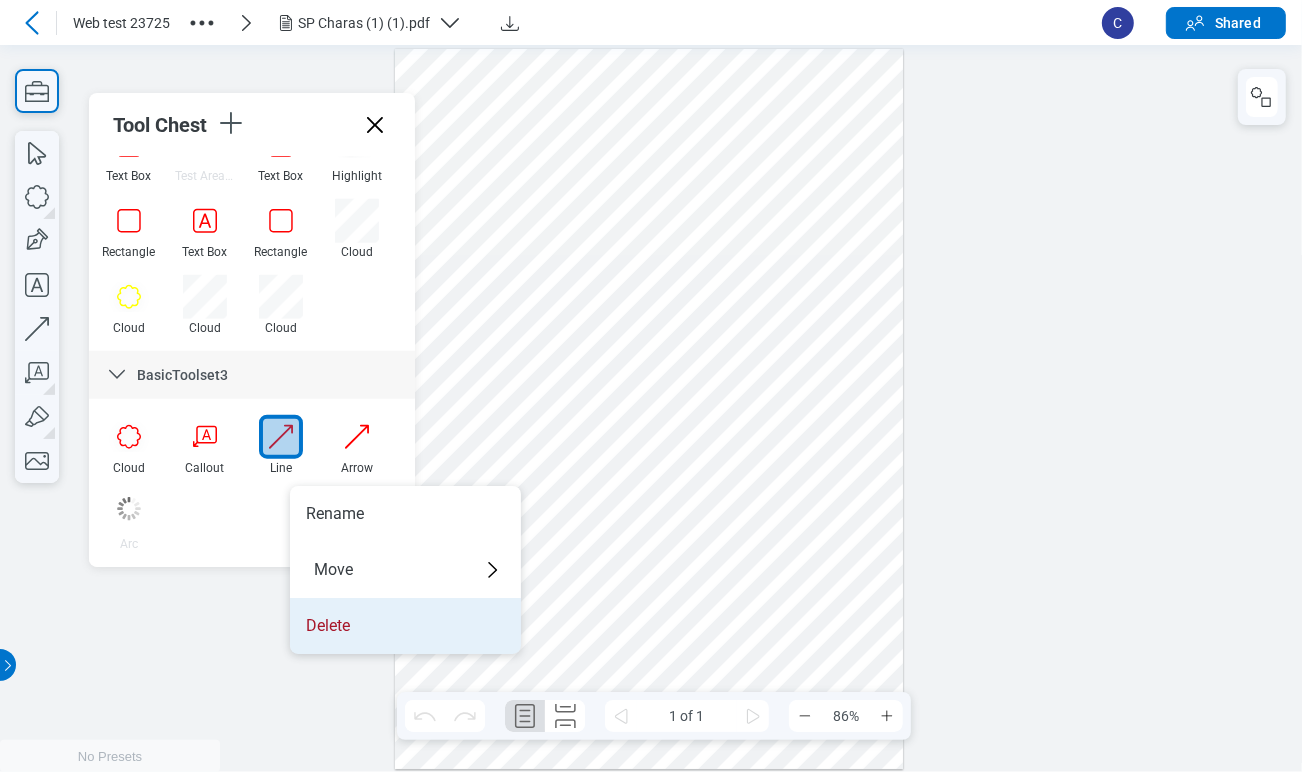 click on "Delete" at bounding box center [405, 626] 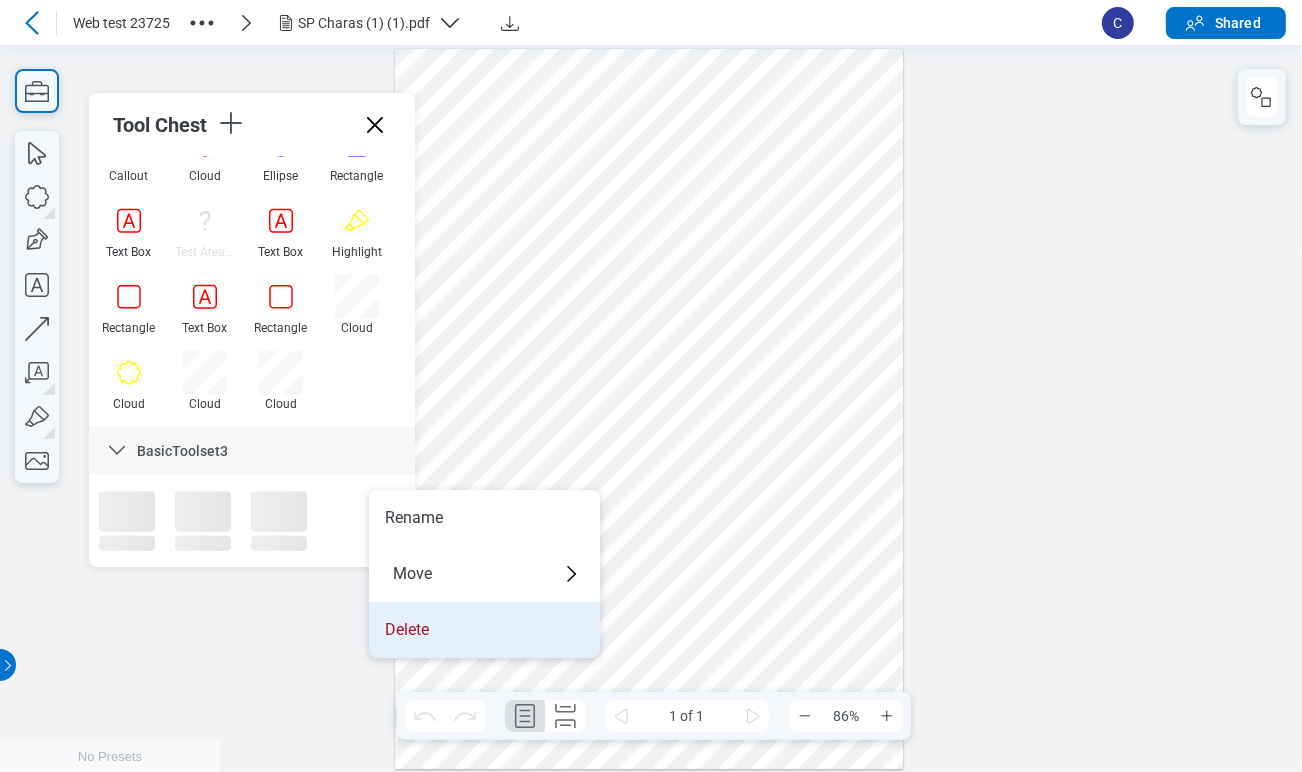 scroll, scrollTop: 1610, scrollLeft: 0, axis: vertical 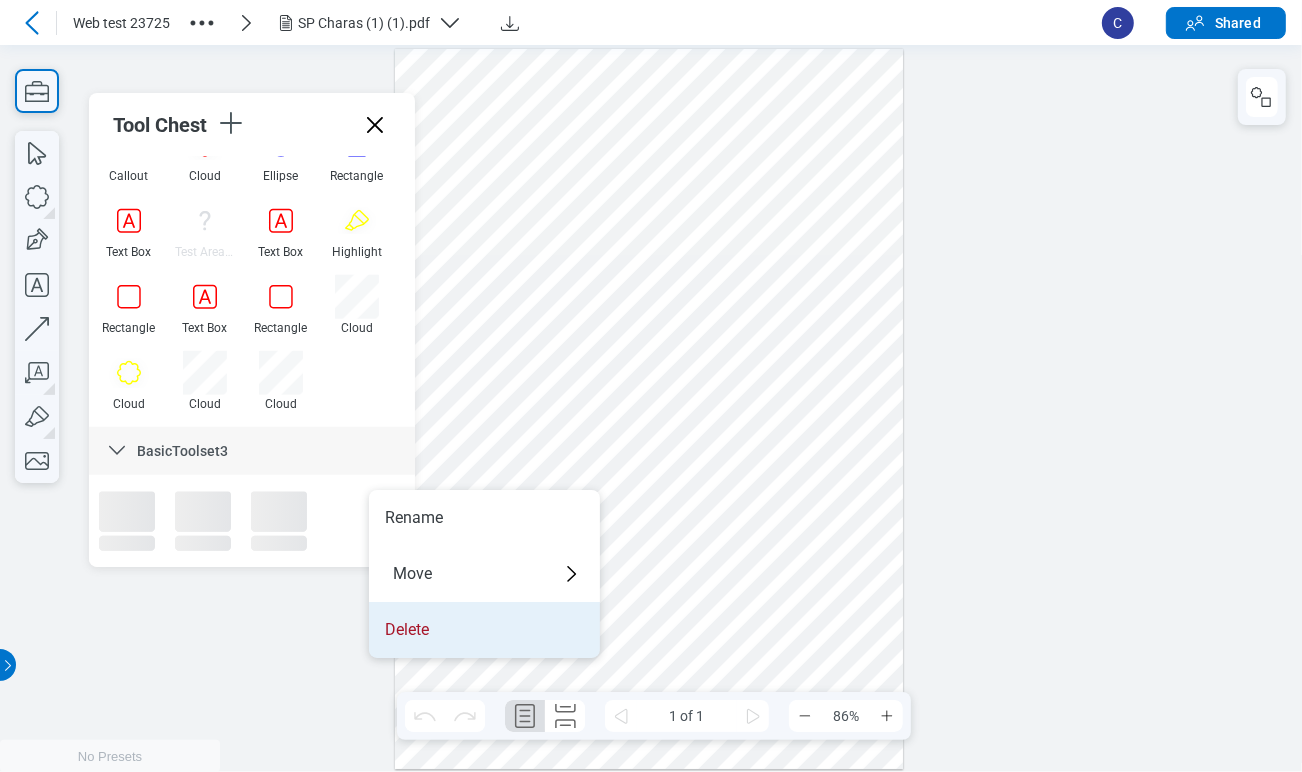 click on "Delete" at bounding box center [484, 630] 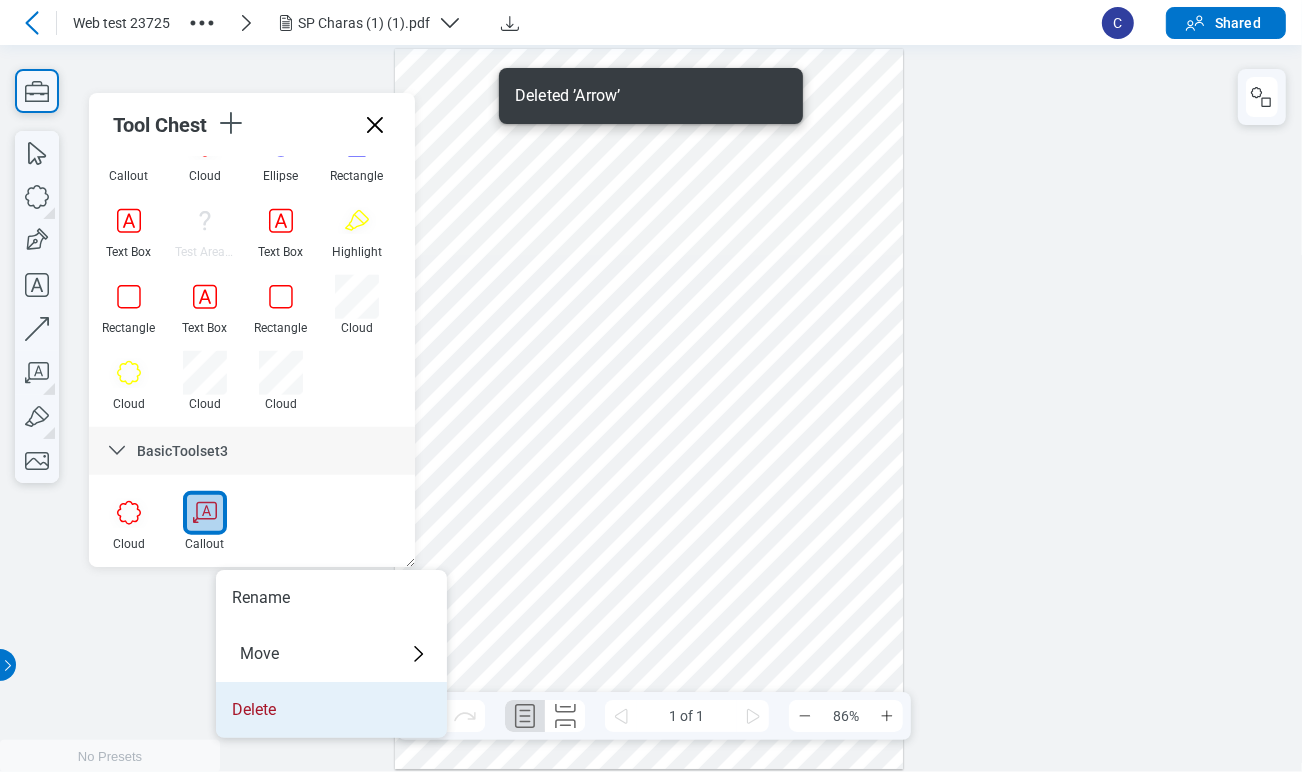 drag, startPoint x: 257, startPoint y: 673, endPoint x: 271, endPoint y: 630, distance: 45.221676 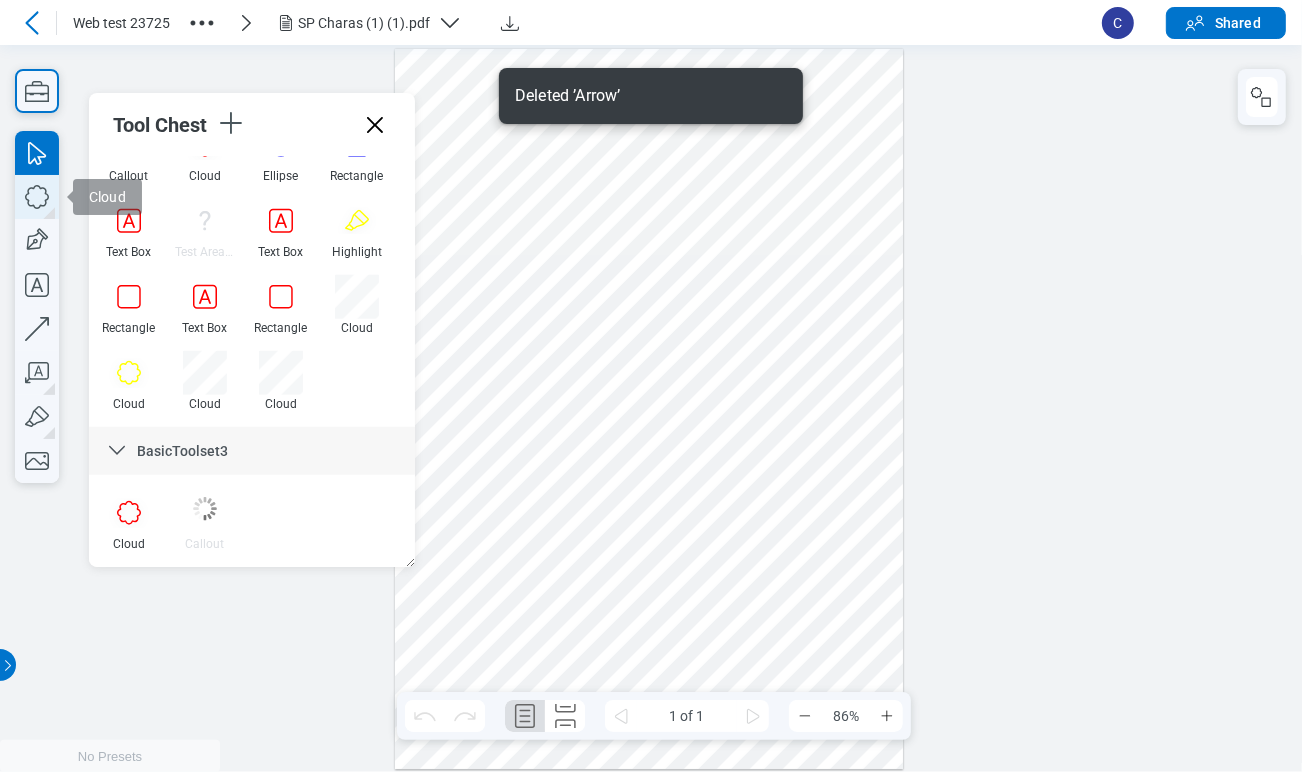 click 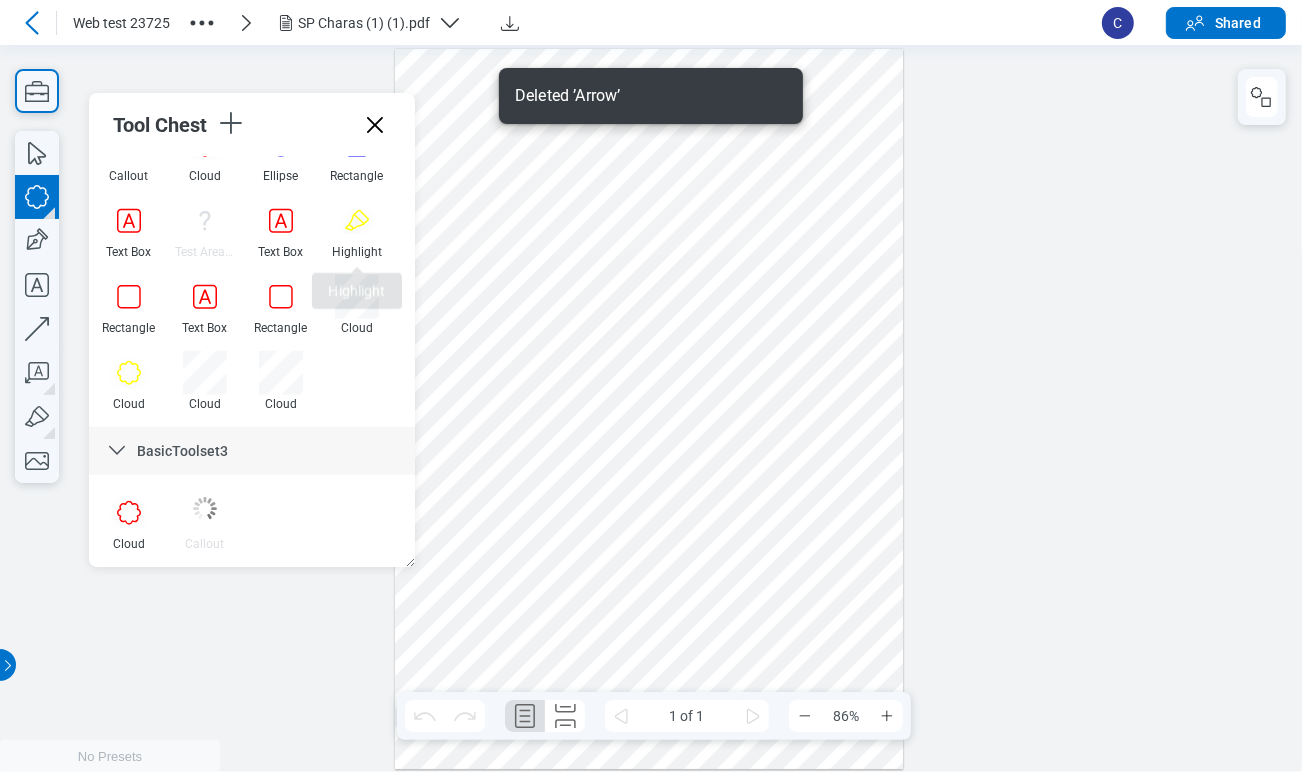drag, startPoint x: 509, startPoint y: 252, endPoint x: 609, endPoint y: 333, distance: 128.68954 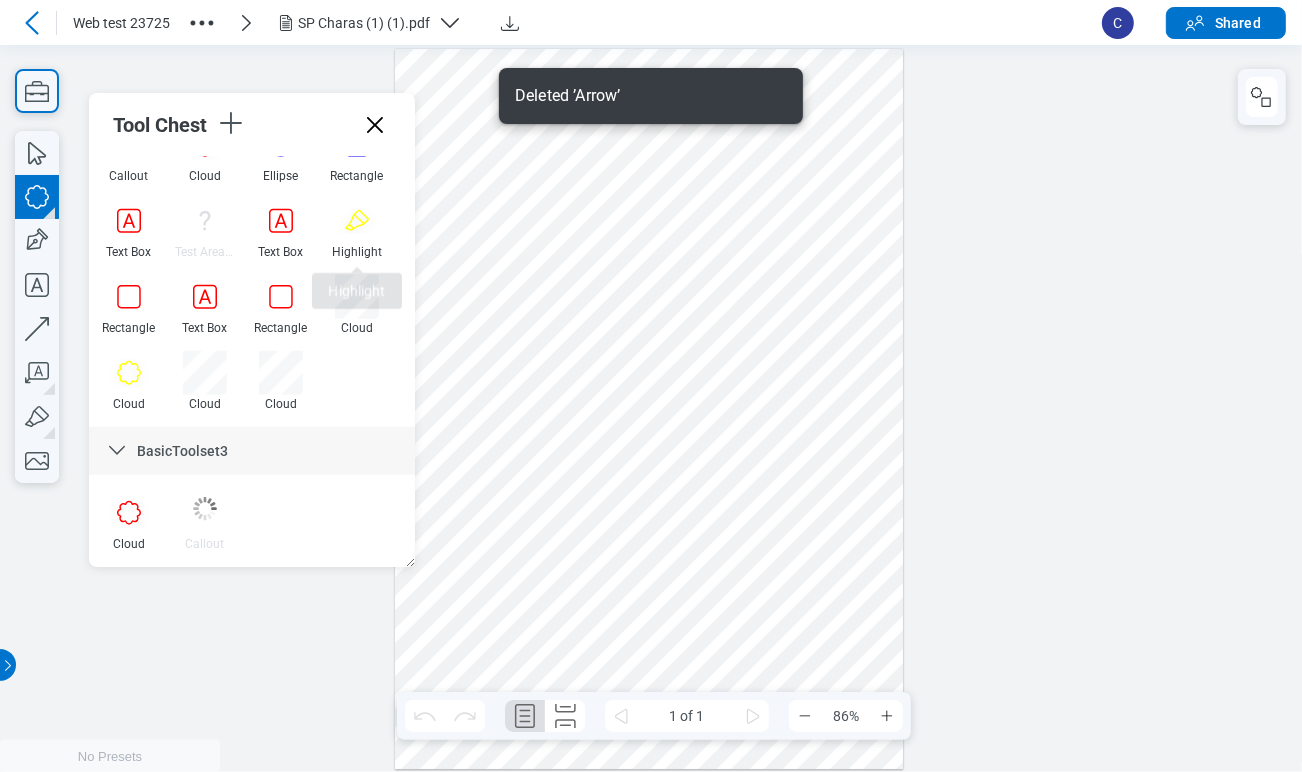 click at bounding box center [649, 409] 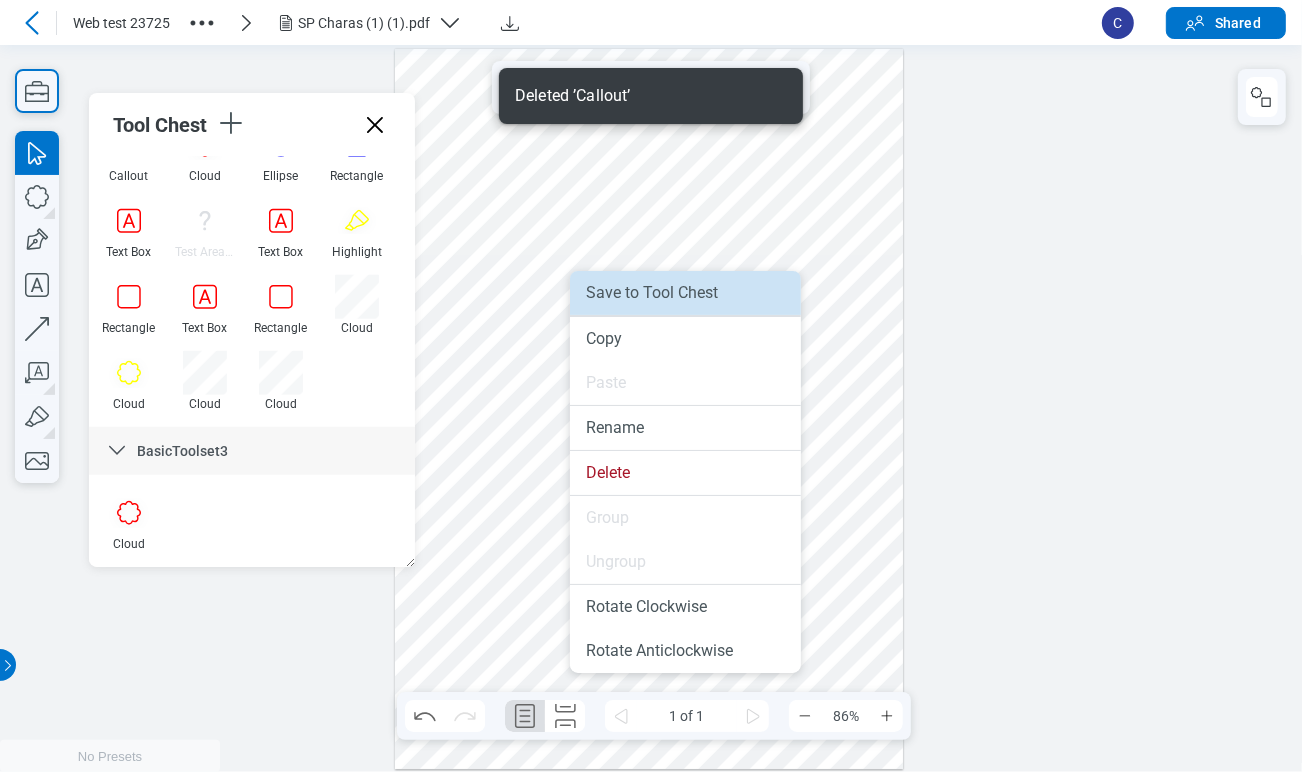 click on "Save to Tool Chest" at bounding box center (685, 293) 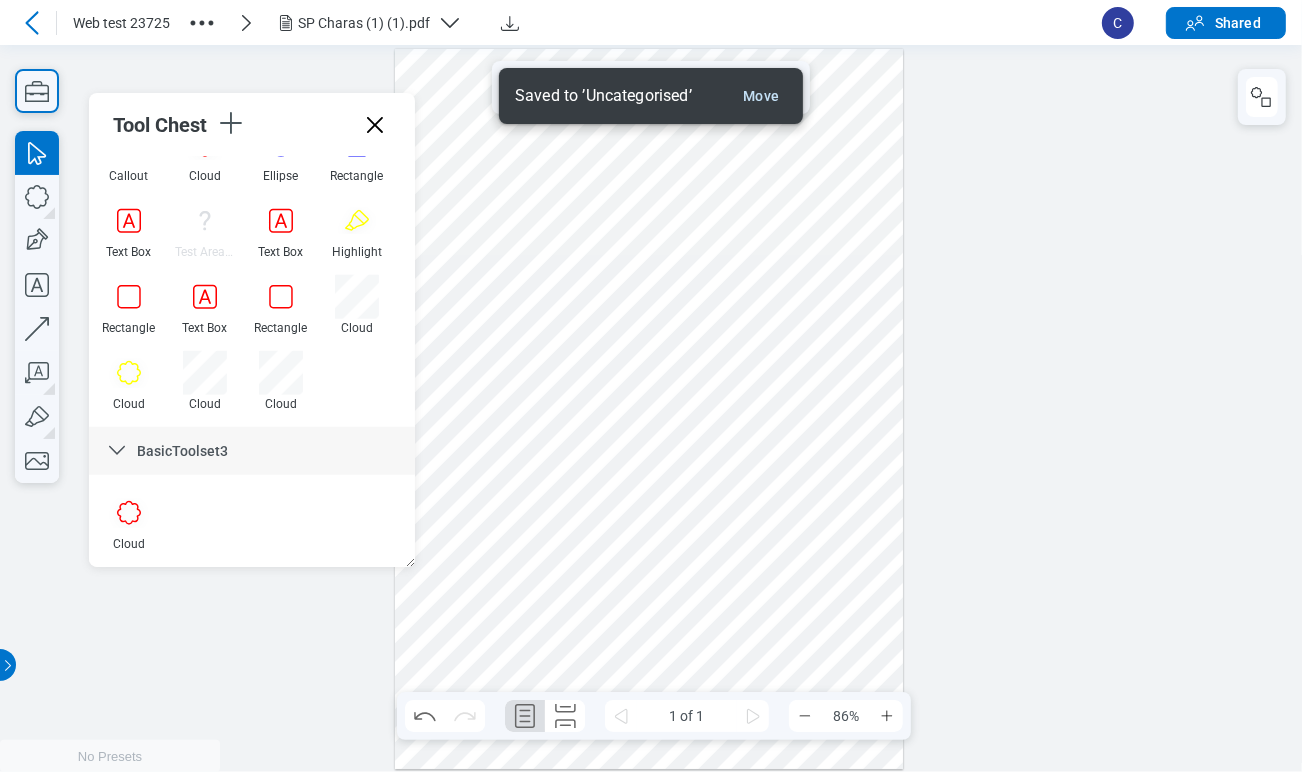 click at bounding box center [649, 409] 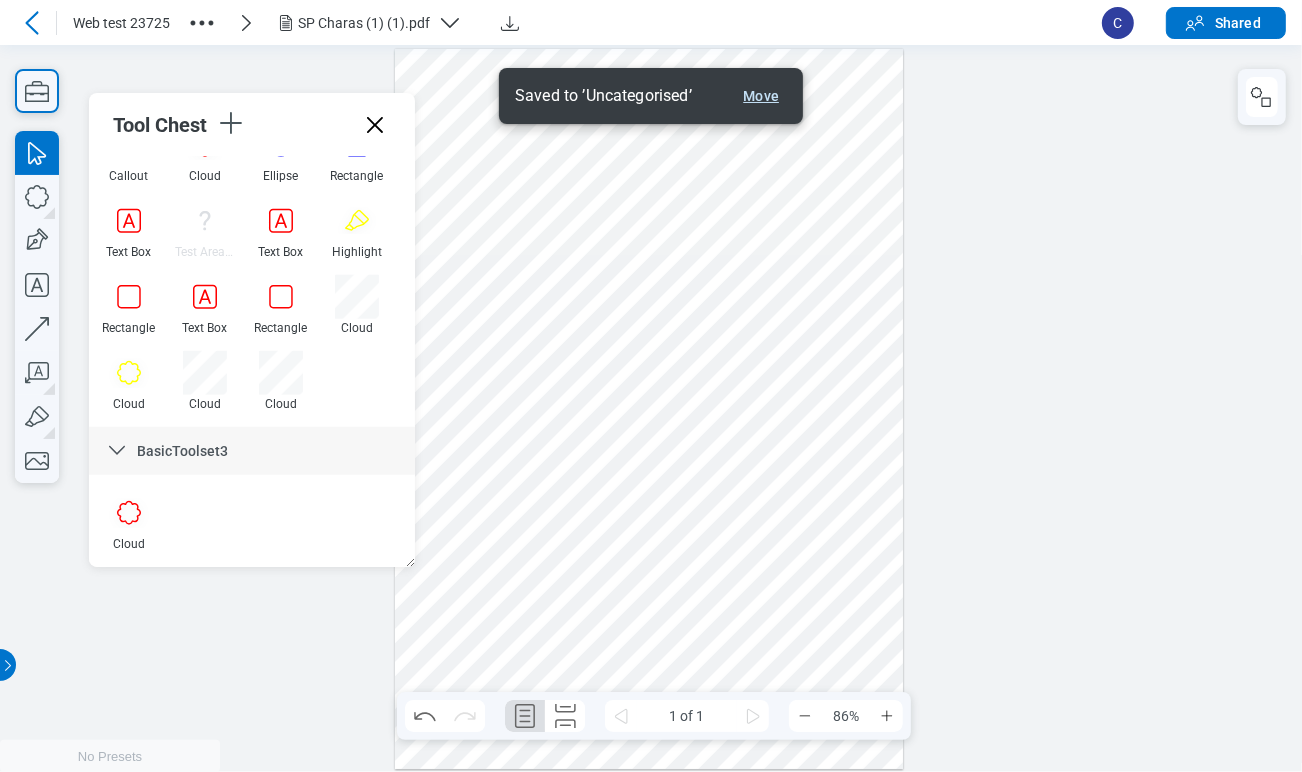 click on "Move" at bounding box center [761, 96] 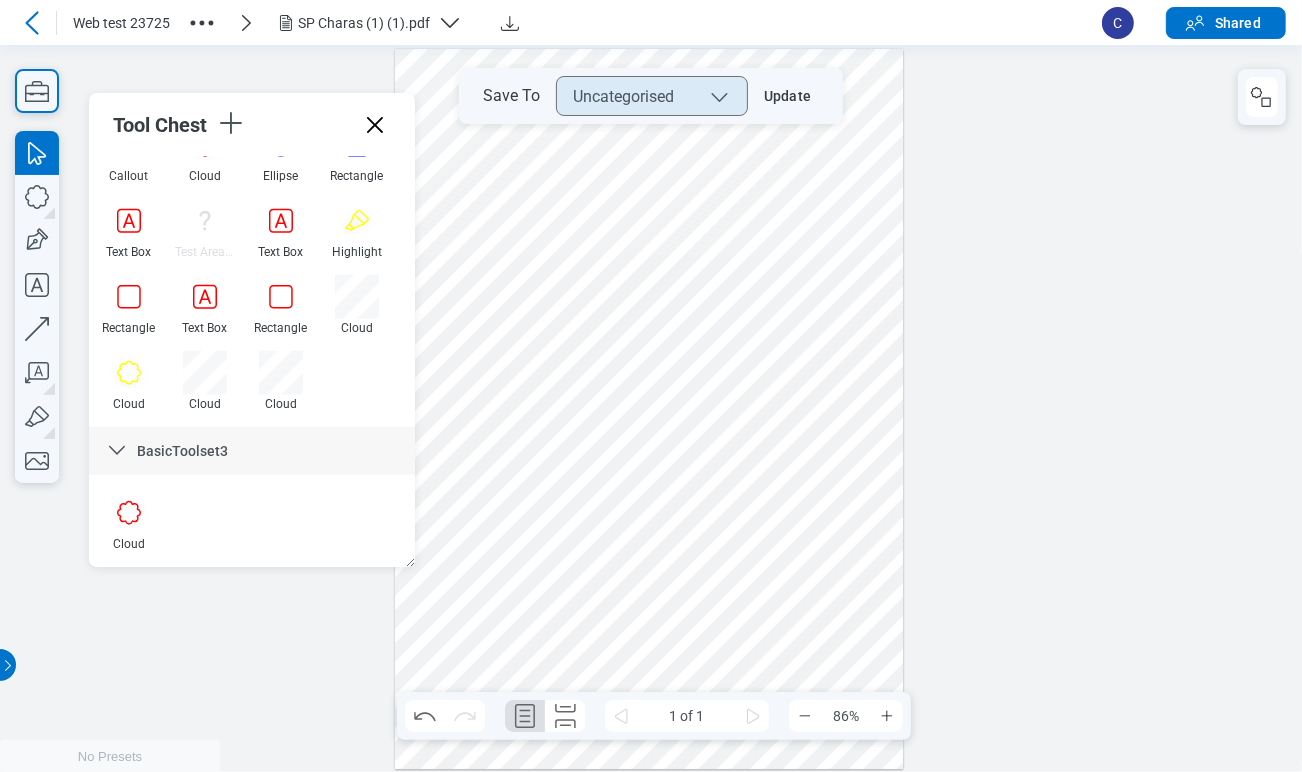 click on "[FILENAME]" at bounding box center [652, 96] 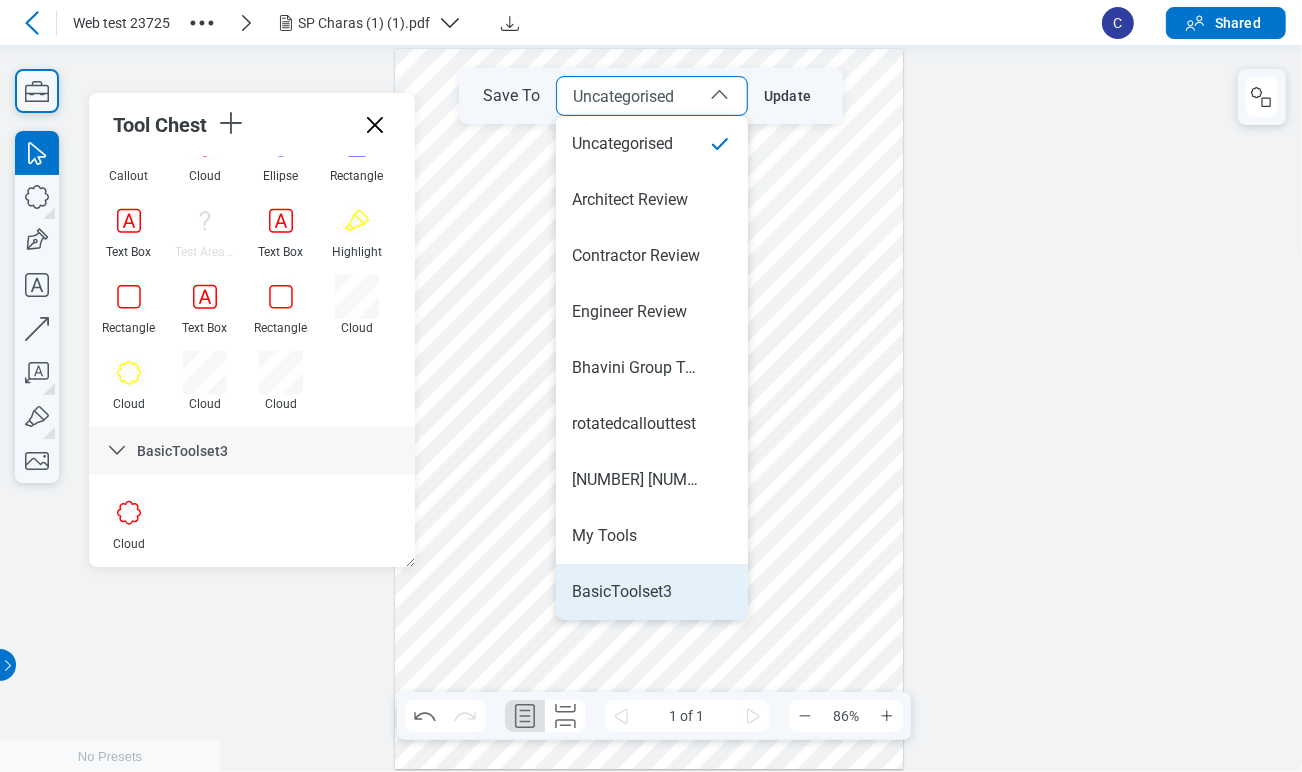 click on "BasicToolset3" at bounding box center (622, 592) 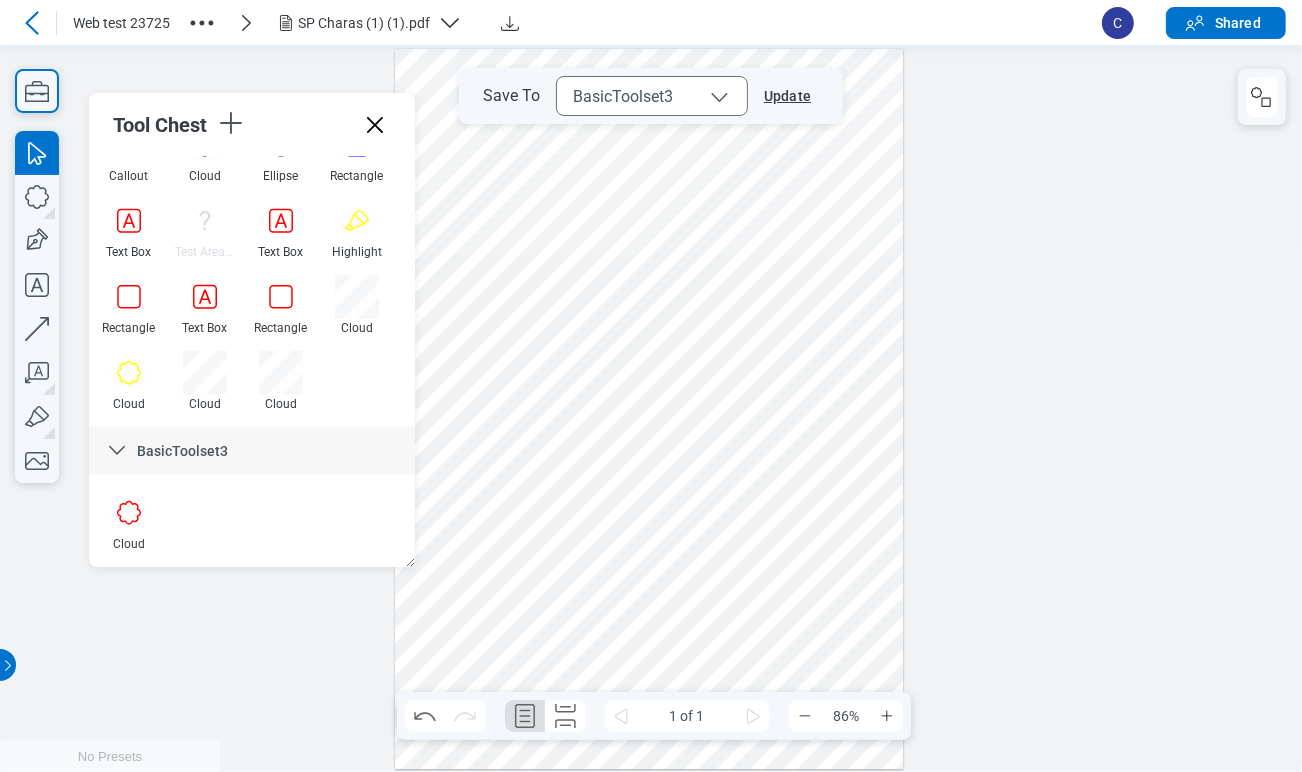 click on "Update" at bounding box center (783, 96) 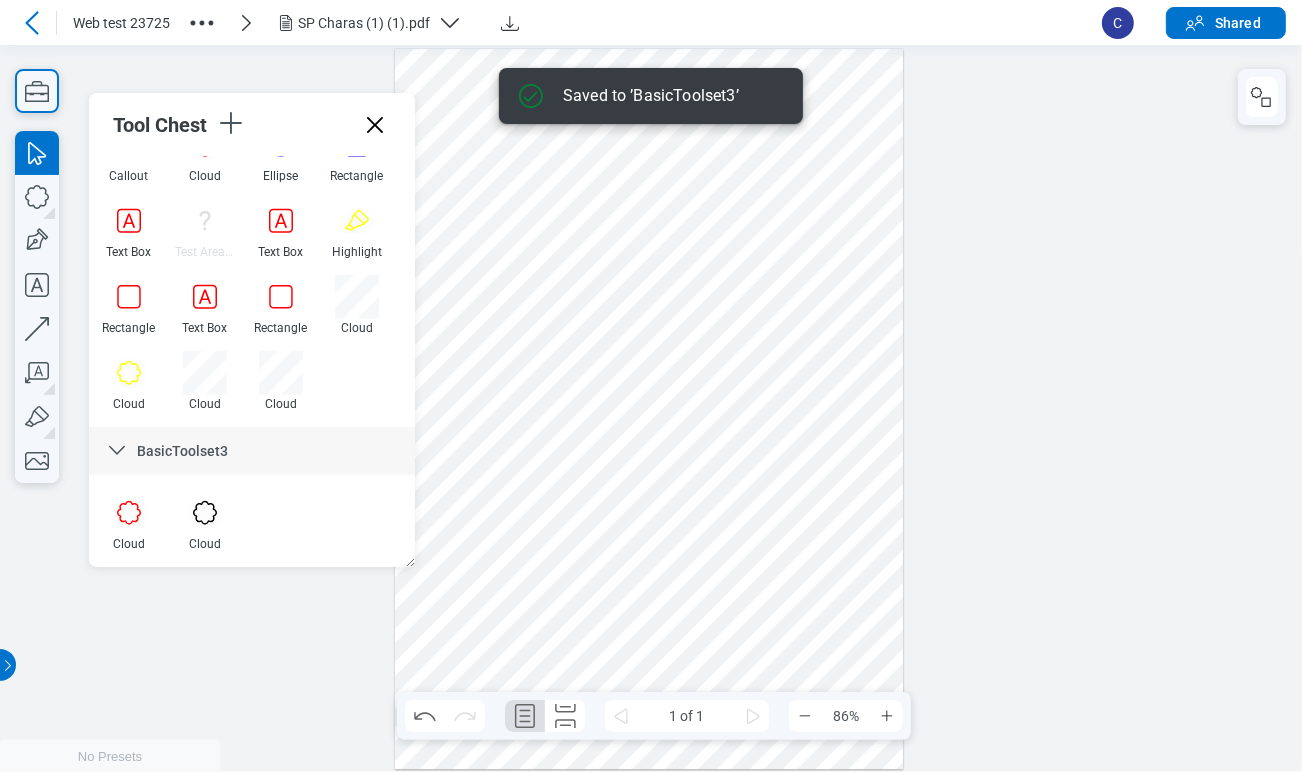 click at bounding box center (649, 409) 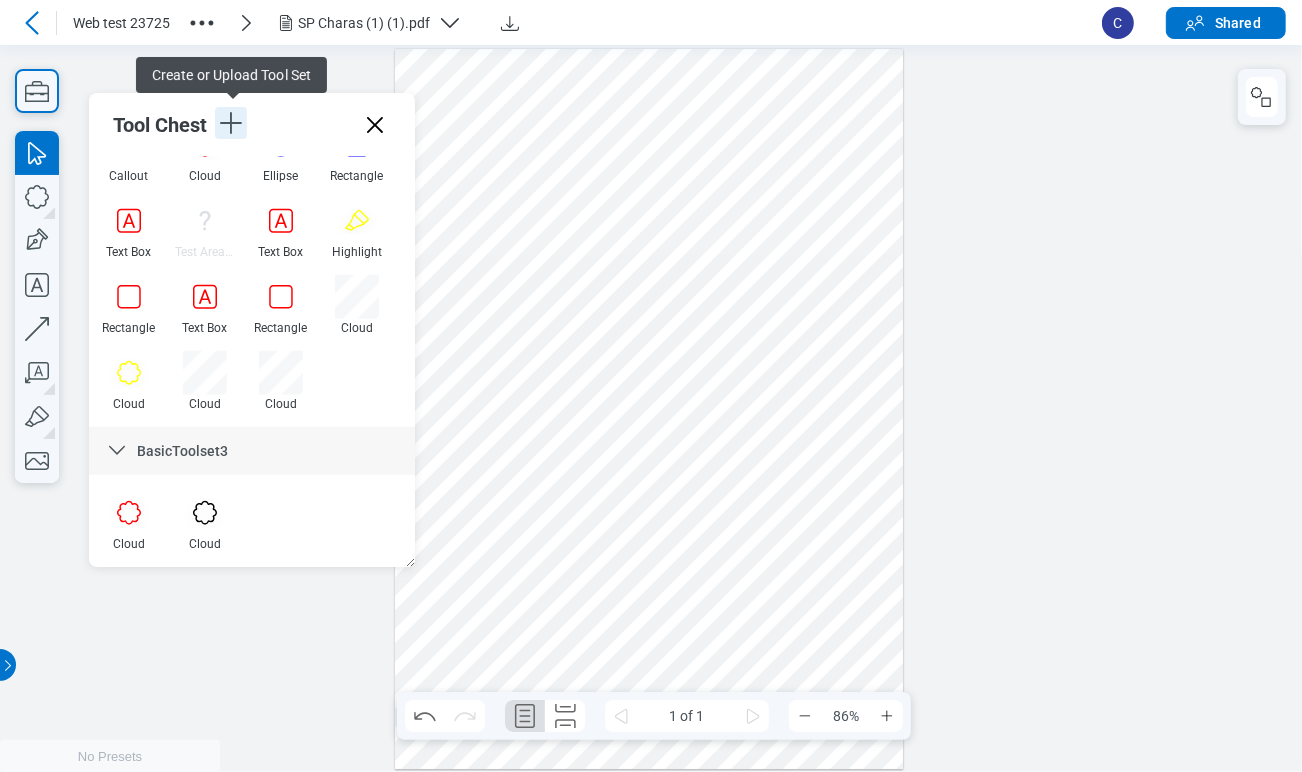 click 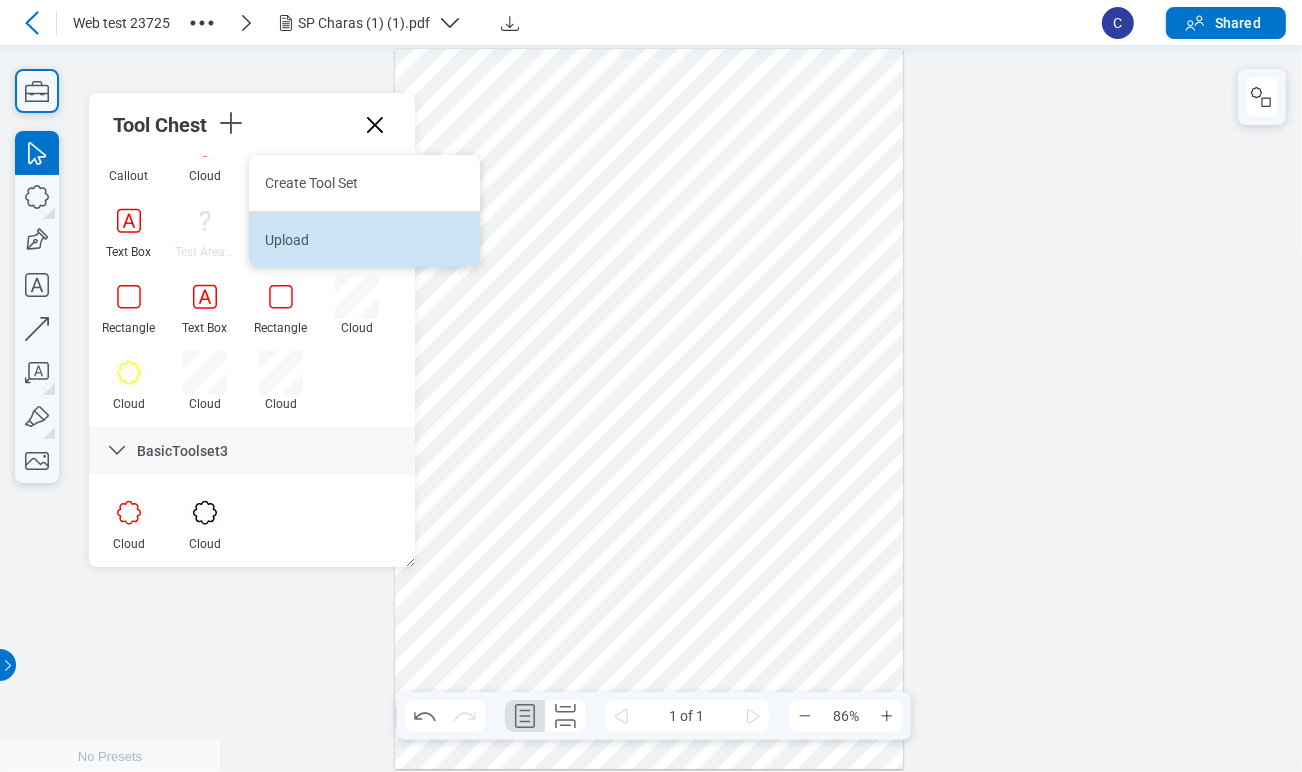 click on "Upload" at bounding box center [364, 239] 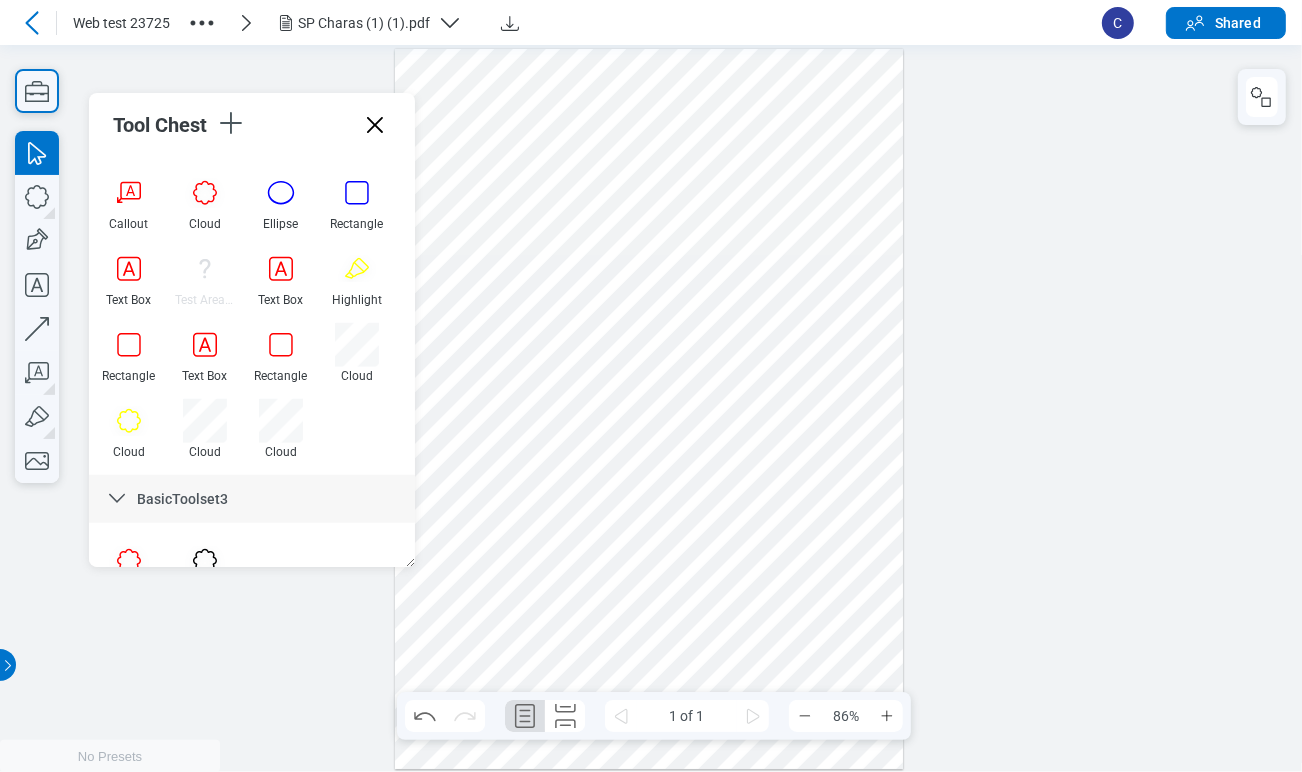 scroll, scrollTop: 1658, scrollLeft: 0, axis: vertical 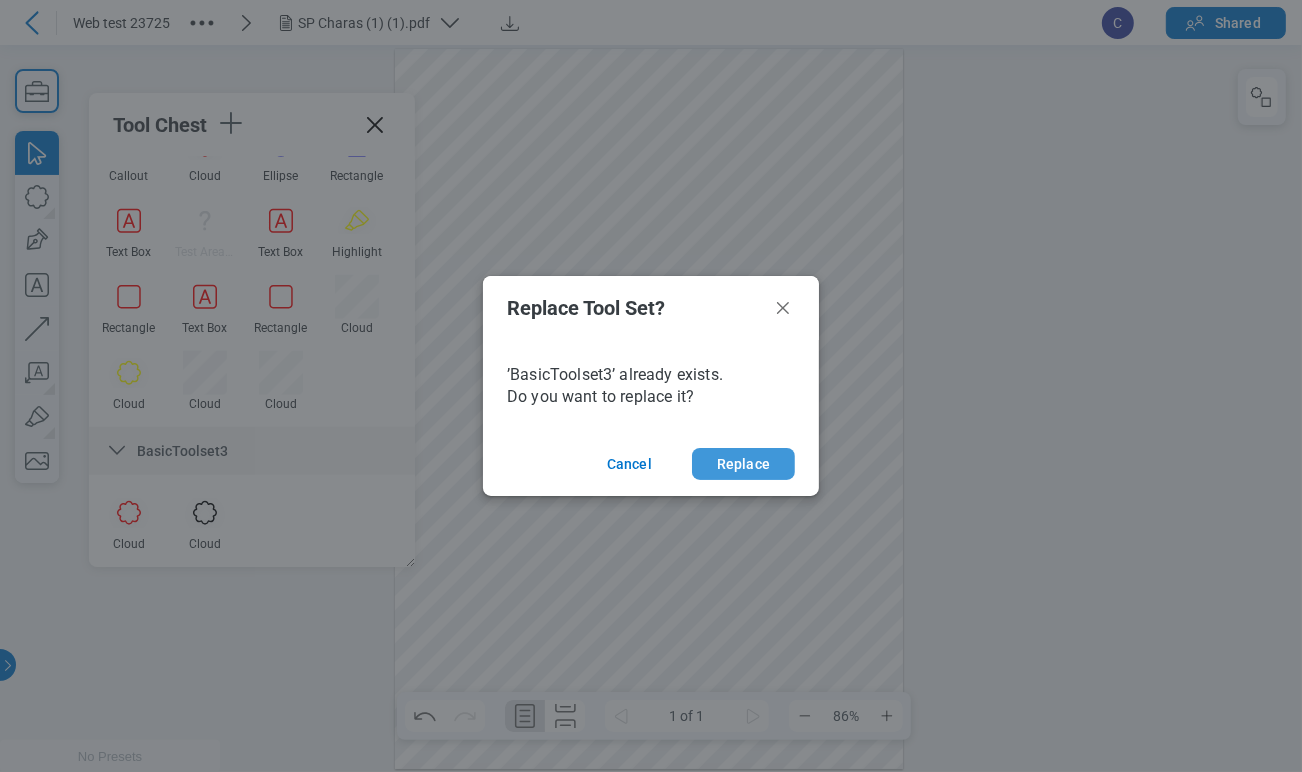 click on "Replace" at bounding box center (743, 464) 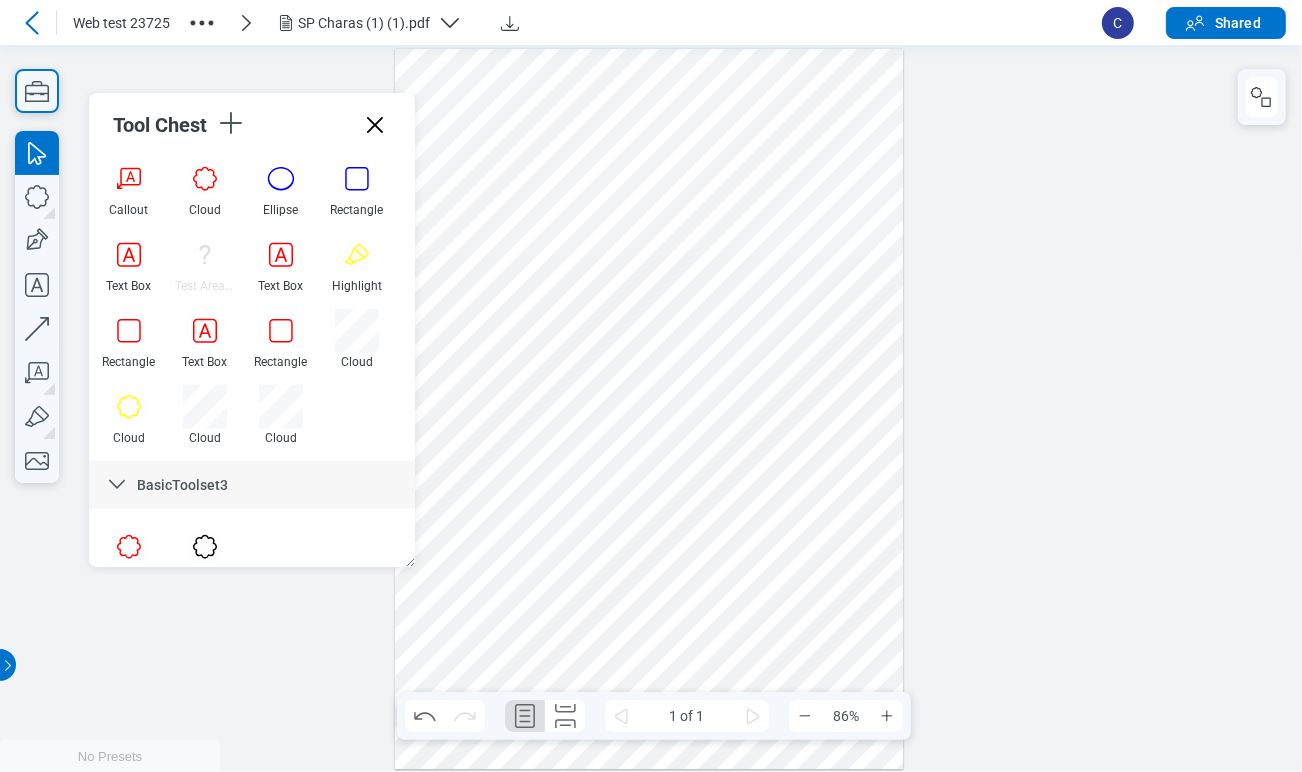 scroll, scrollTop: 1657, scrollLeft: 0, axis: vertical 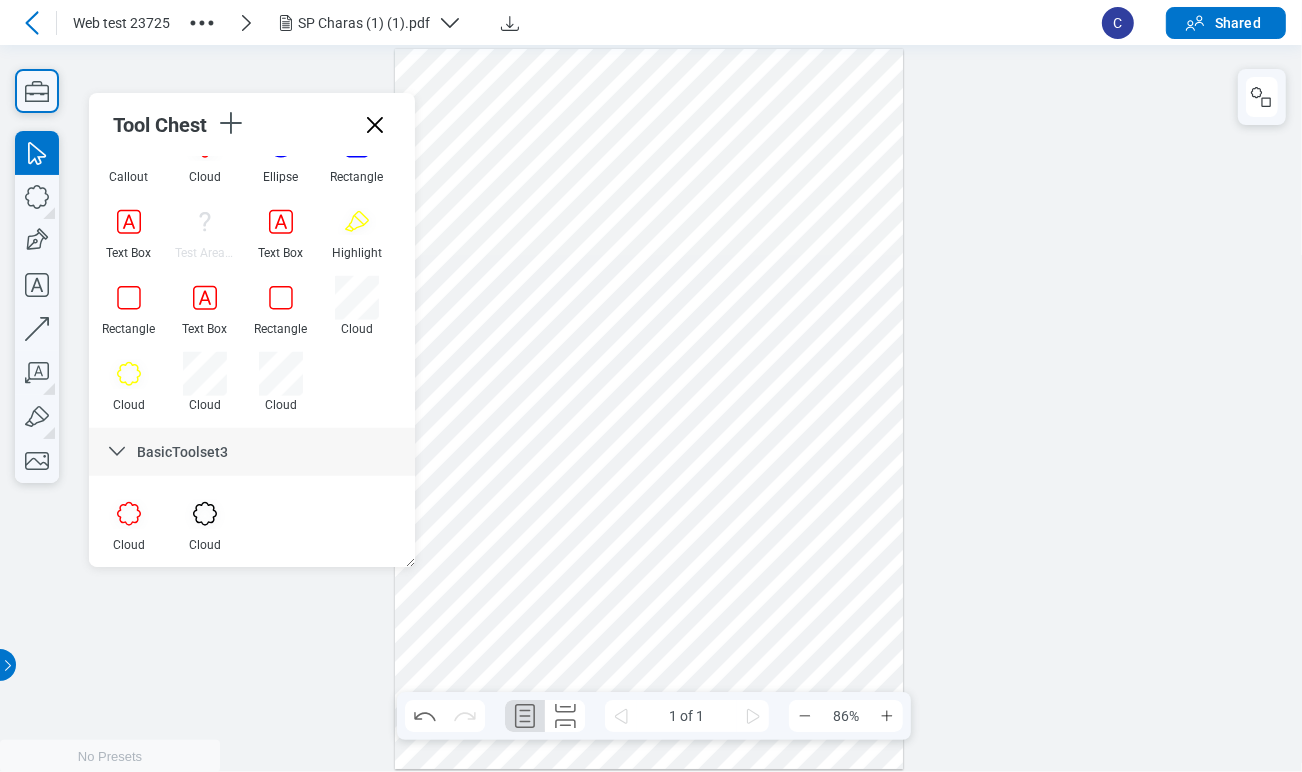 drag, startPoint x: 400, startPoint y: 503, endPoint x: 451, endPoint y: 522, distance: 54.42426 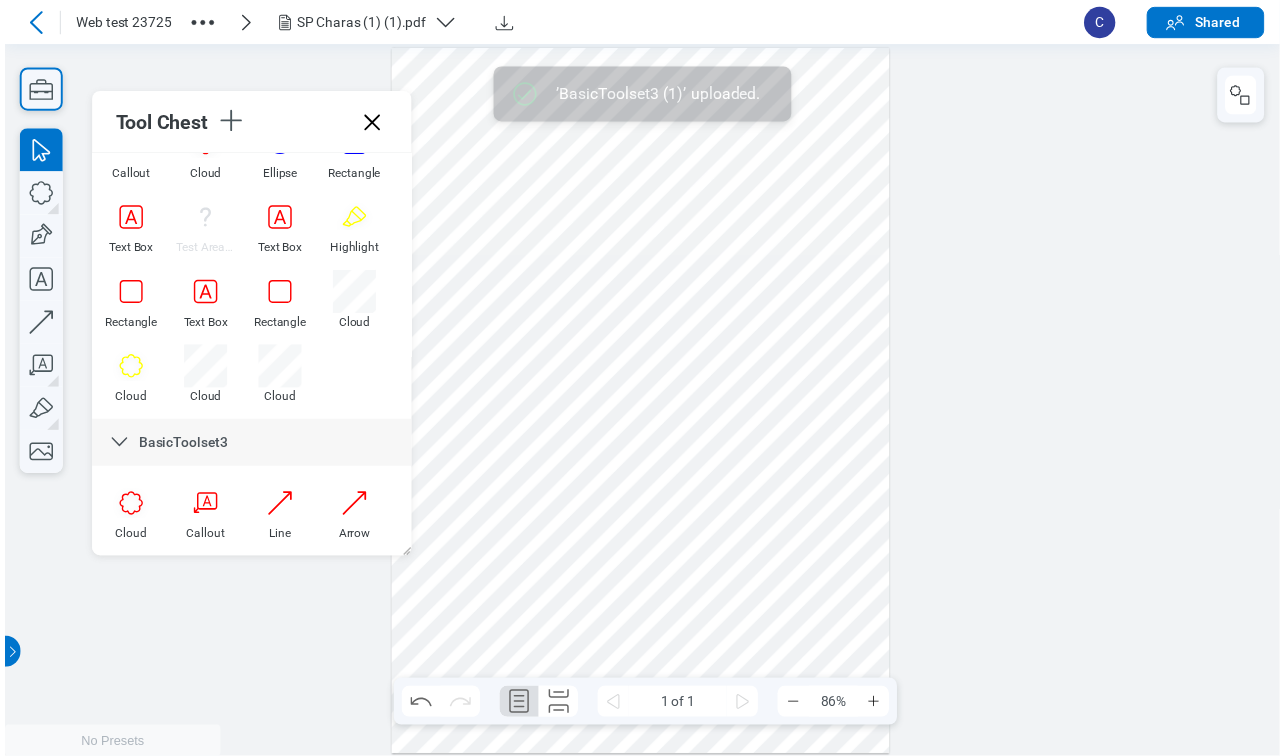 scroll, scrollTop: 1686, scrollLeft: 0, axis: vertical 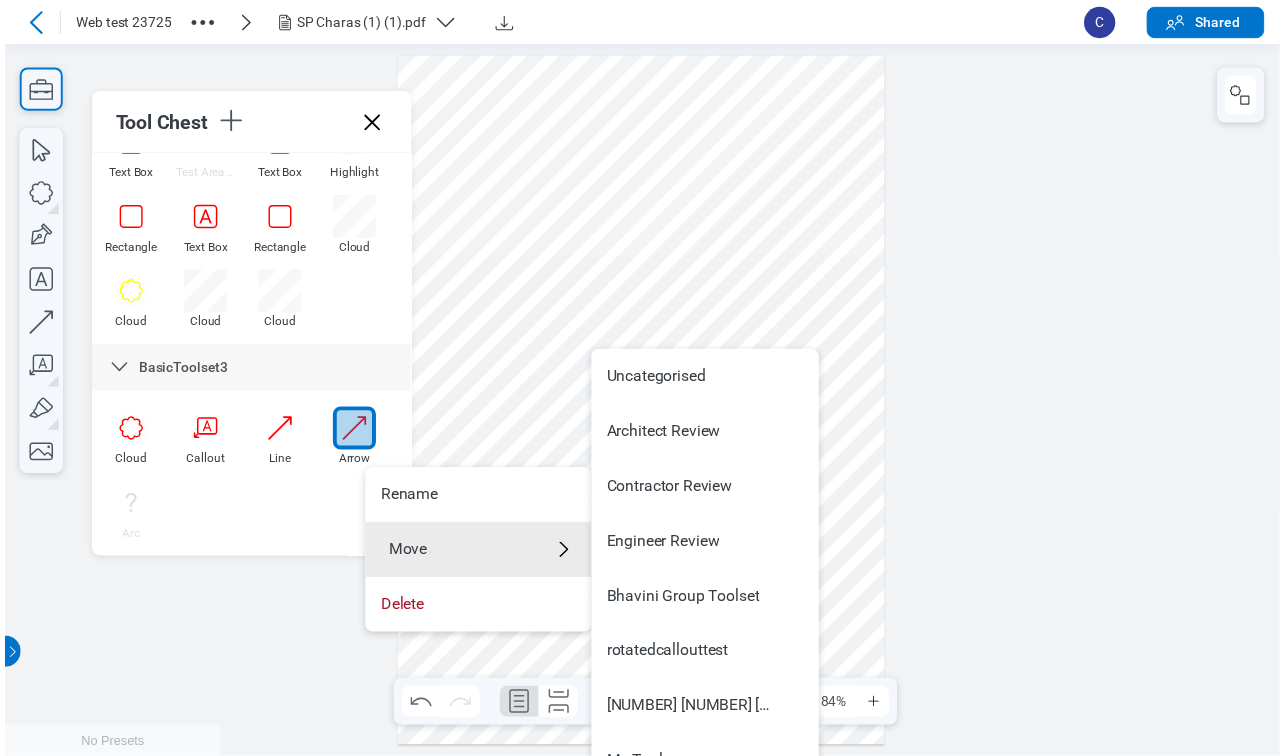 click at bounding box center (655, 407) 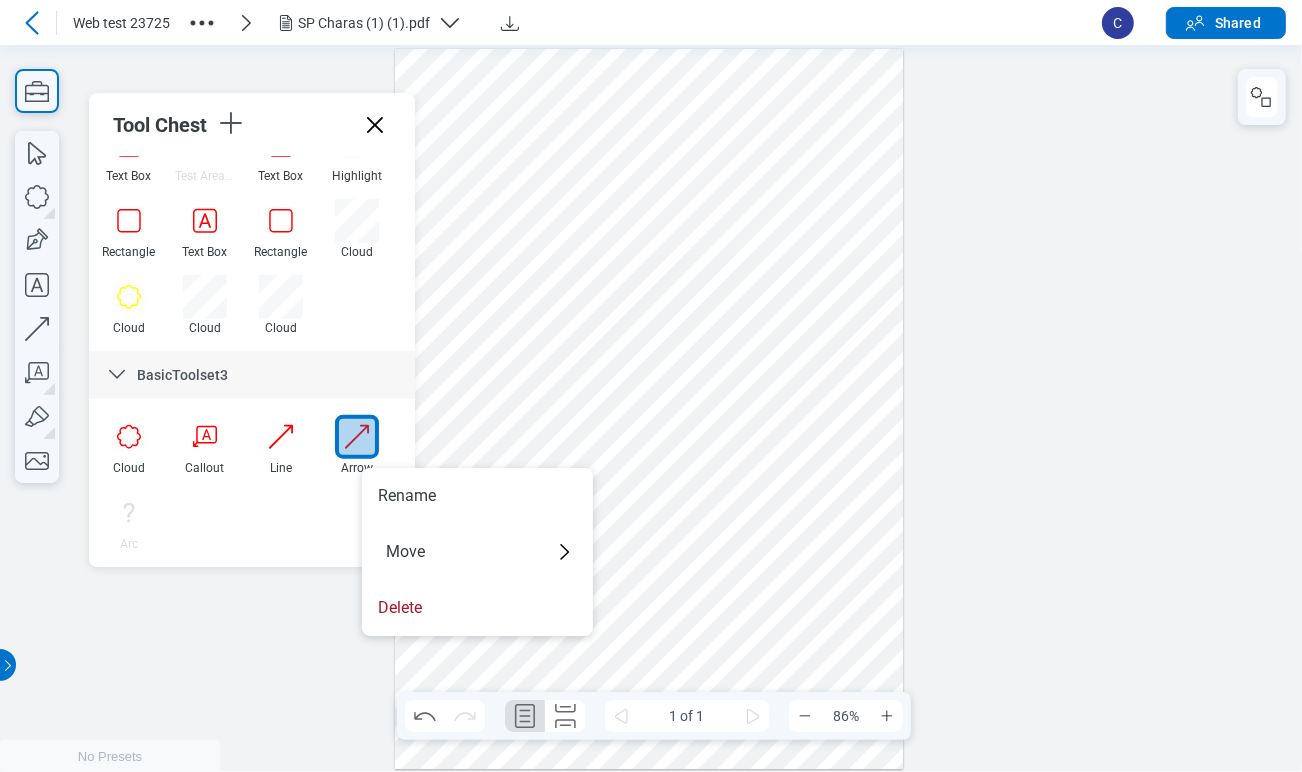 click at bounding box center (649, 409) 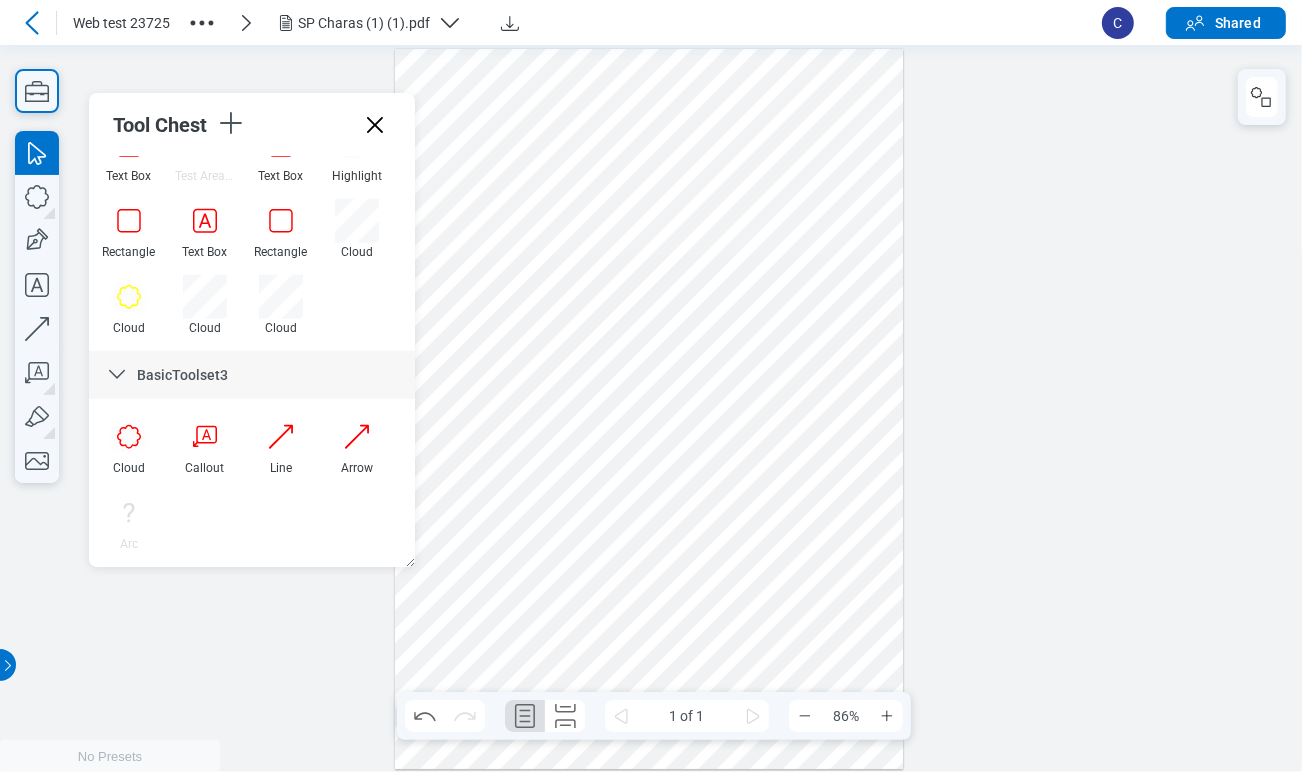 click at bounding box center (649, 409) 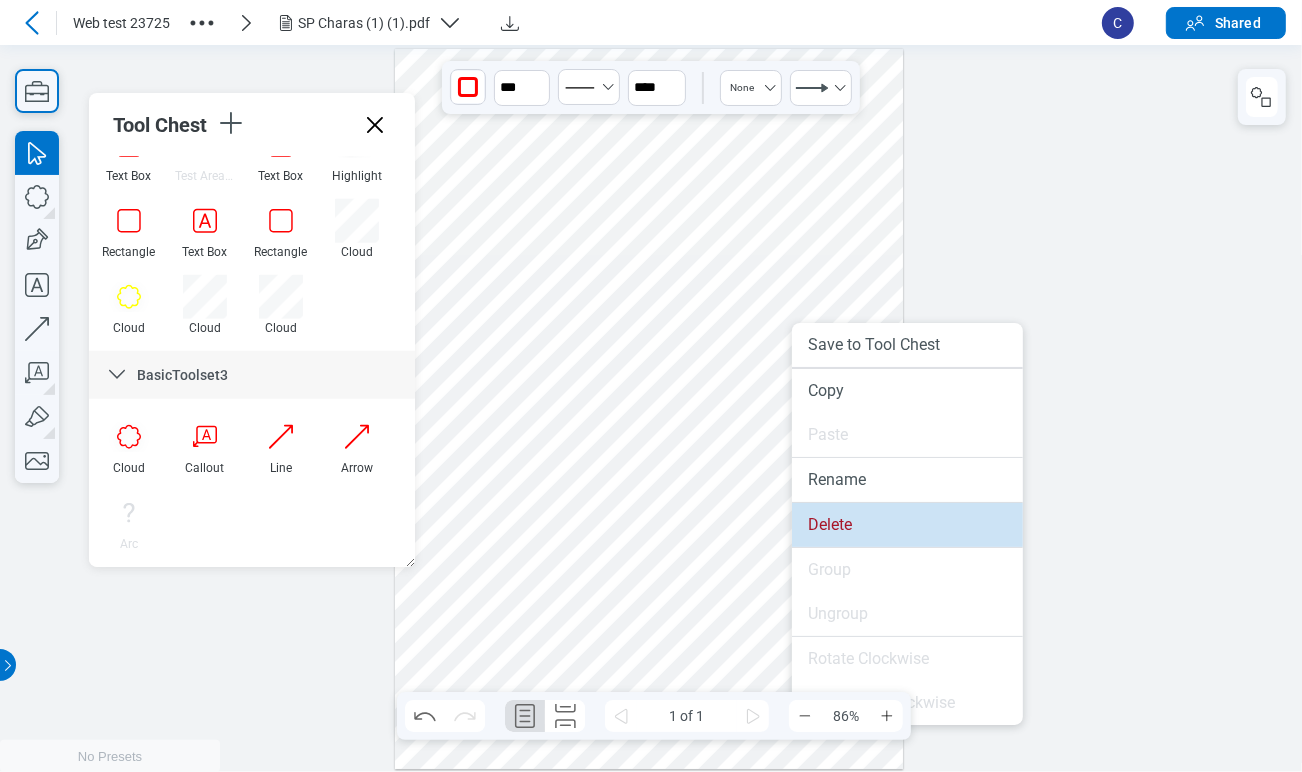 click on "Delete" at bounding box center [907, 525] 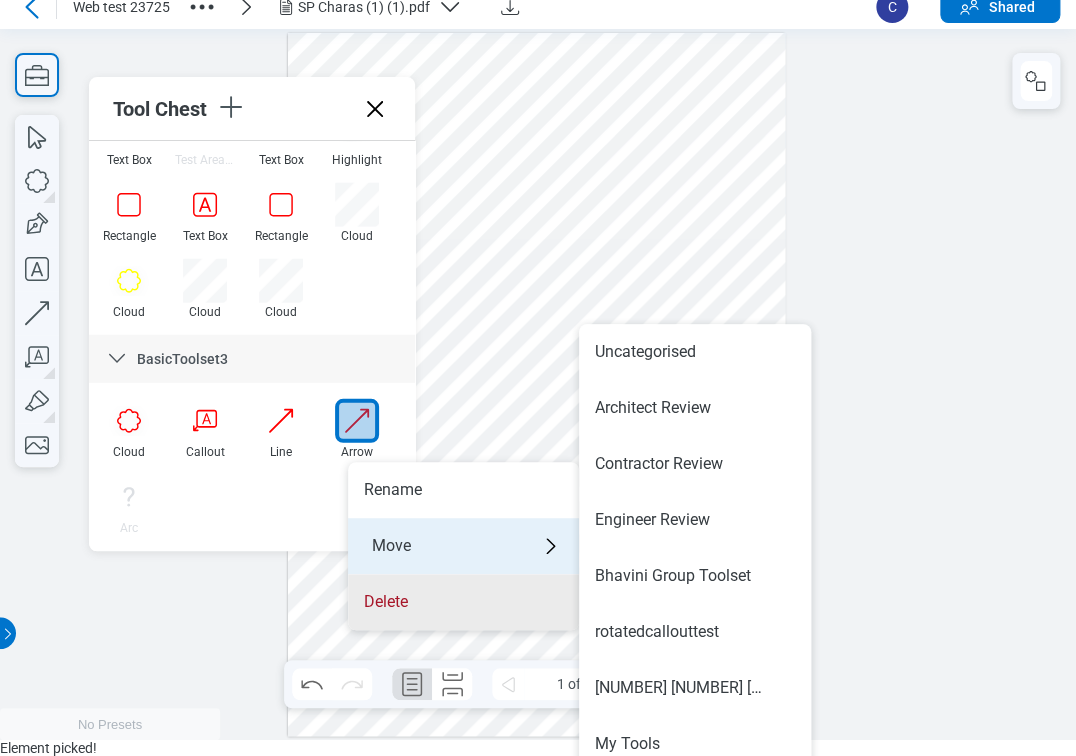 scroll, scrollTop: 0, scrollLeft: 0, axis: both 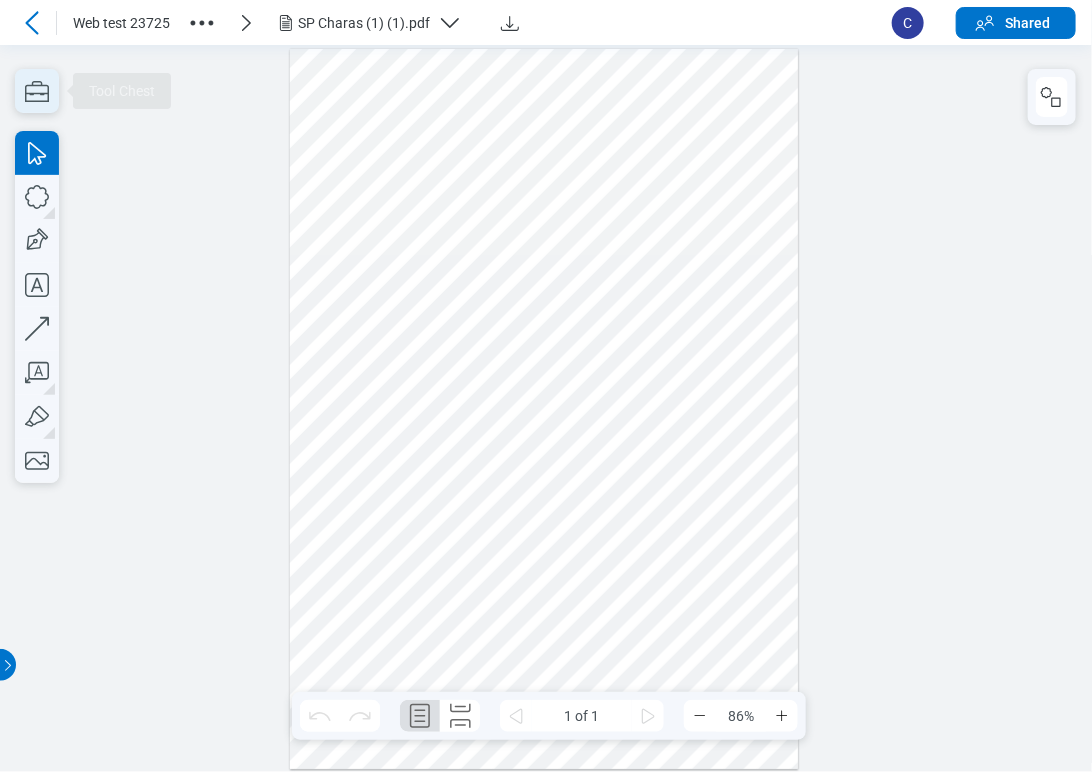 click 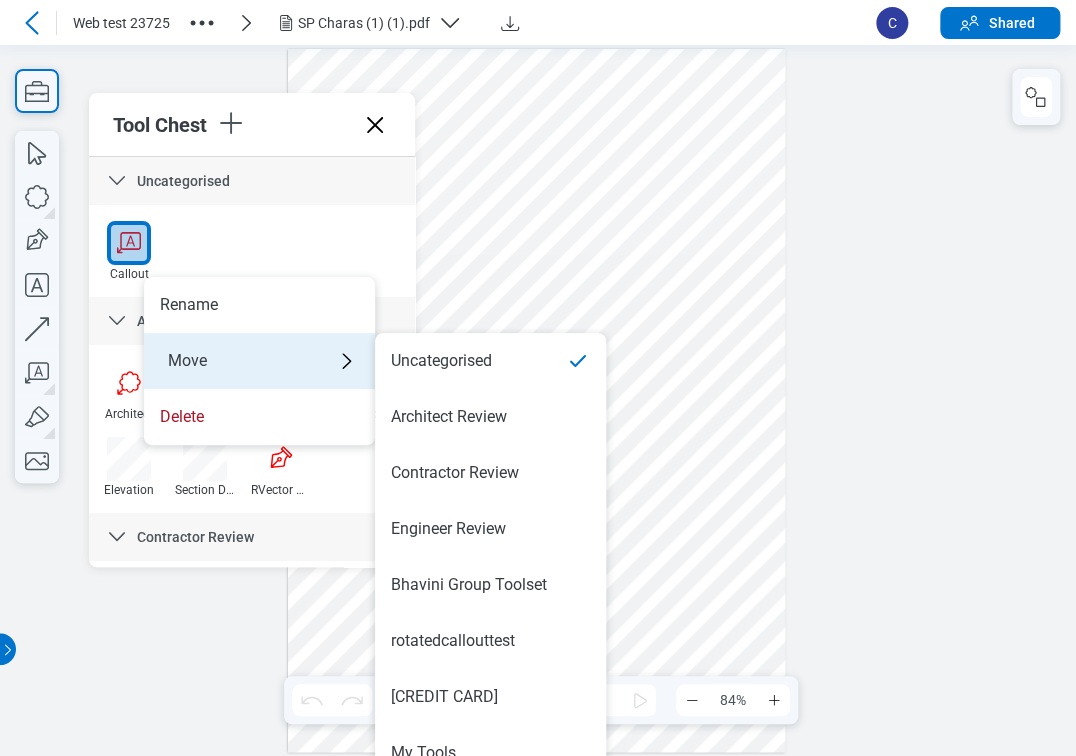 scroll, scrollTop: 9, scrollLeft: 0, axis: vertical 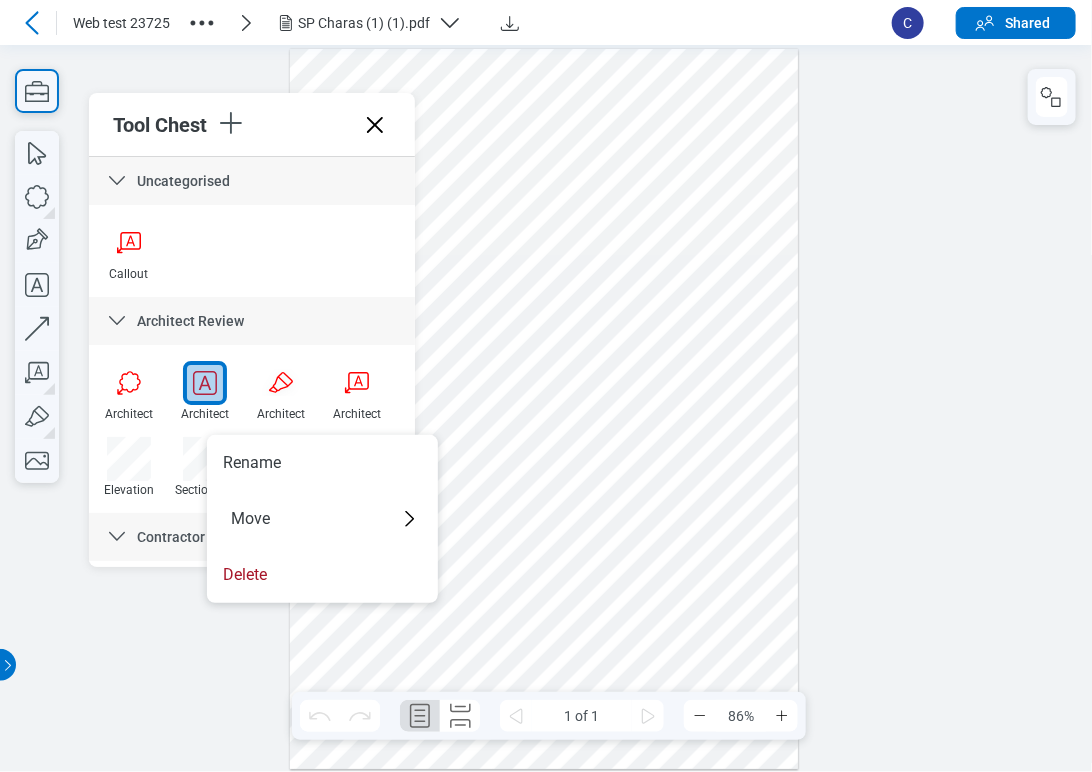 click at bounding box center (546, 408) 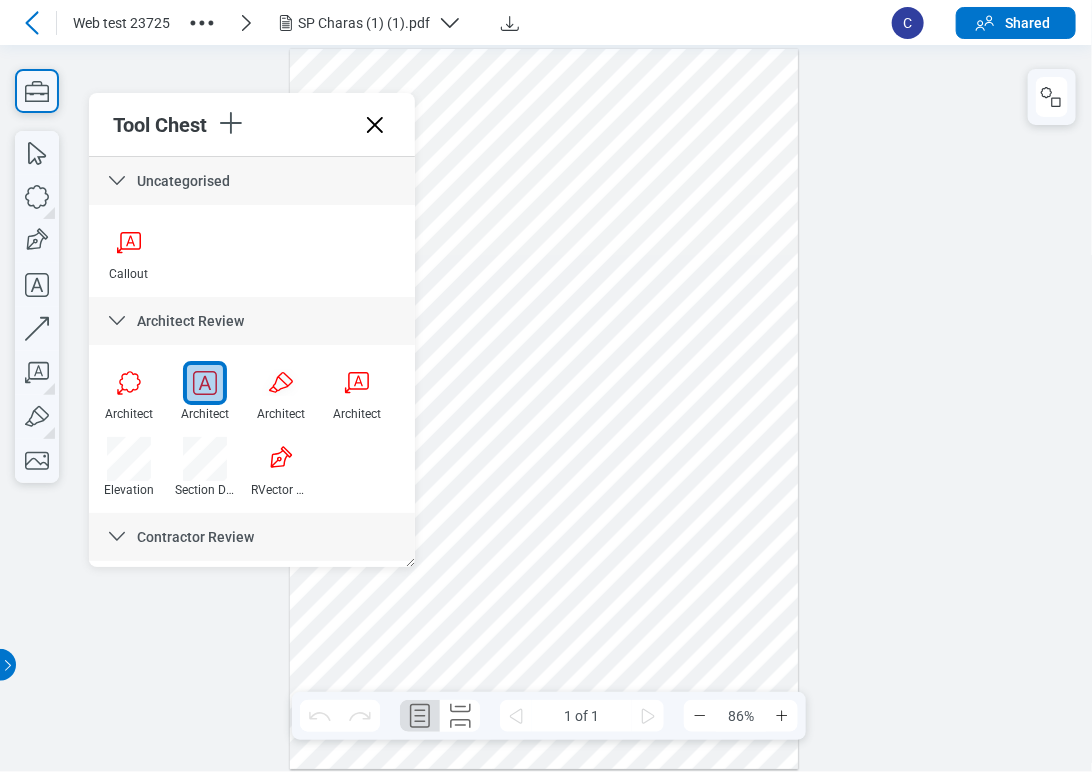 click 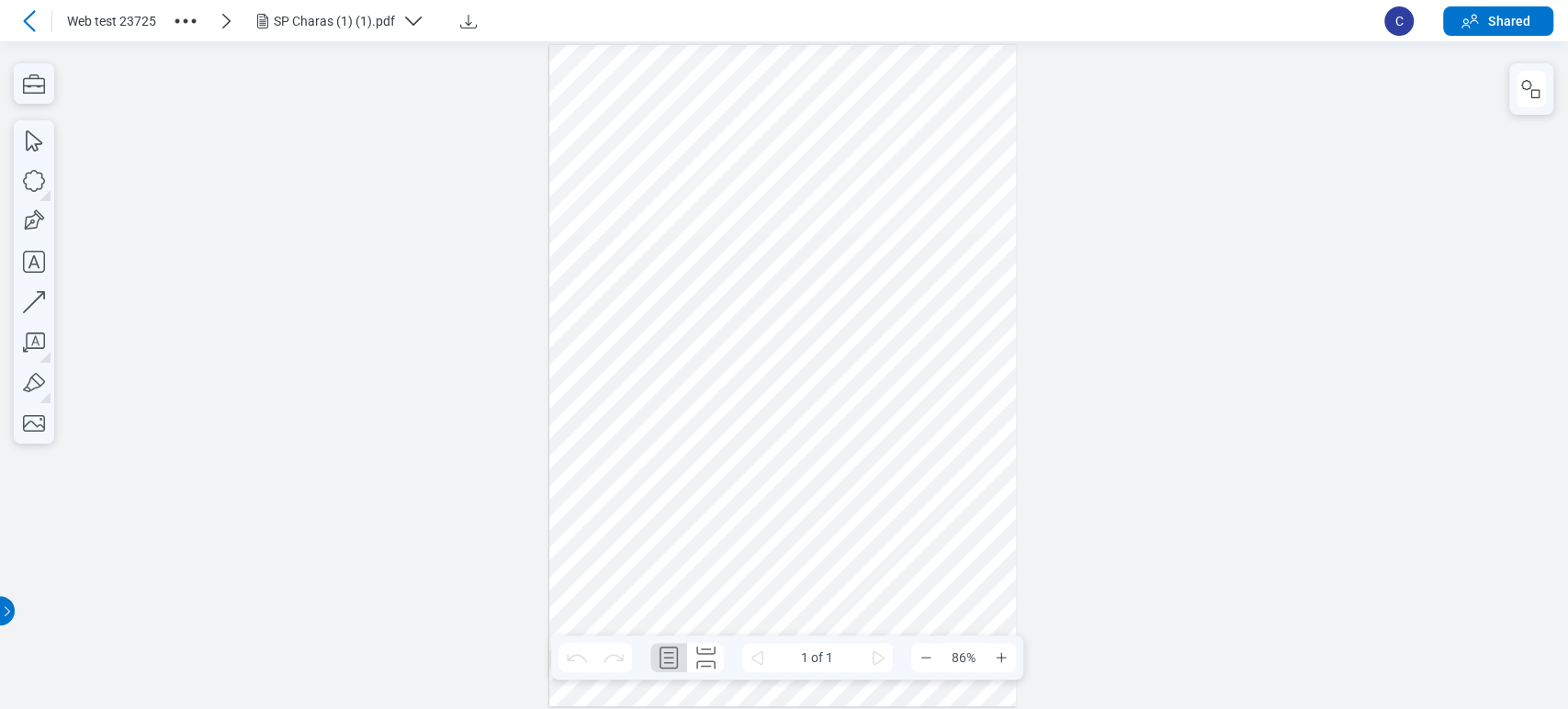 click 